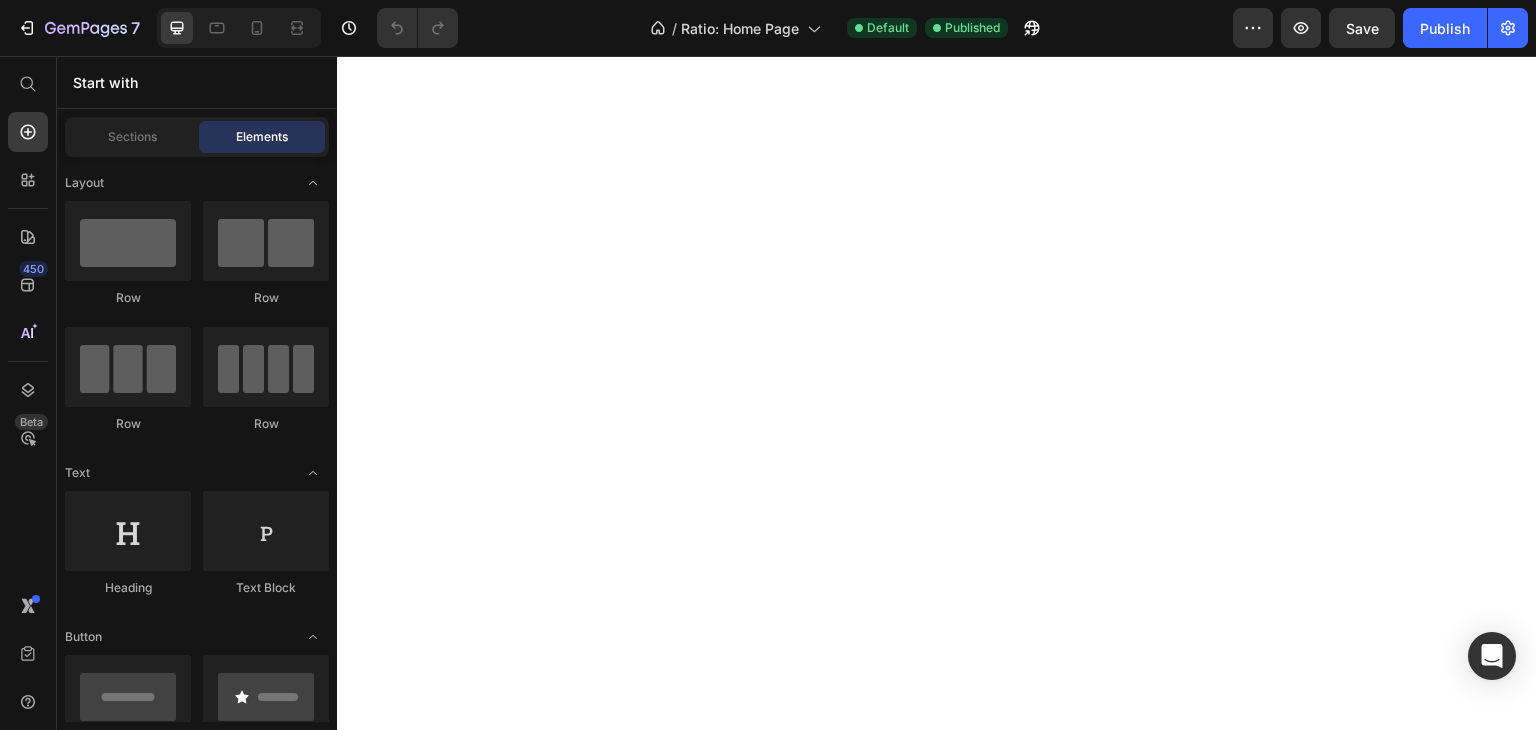 scroll, scrollTop: 0, scrollLeft: 0, axis: both 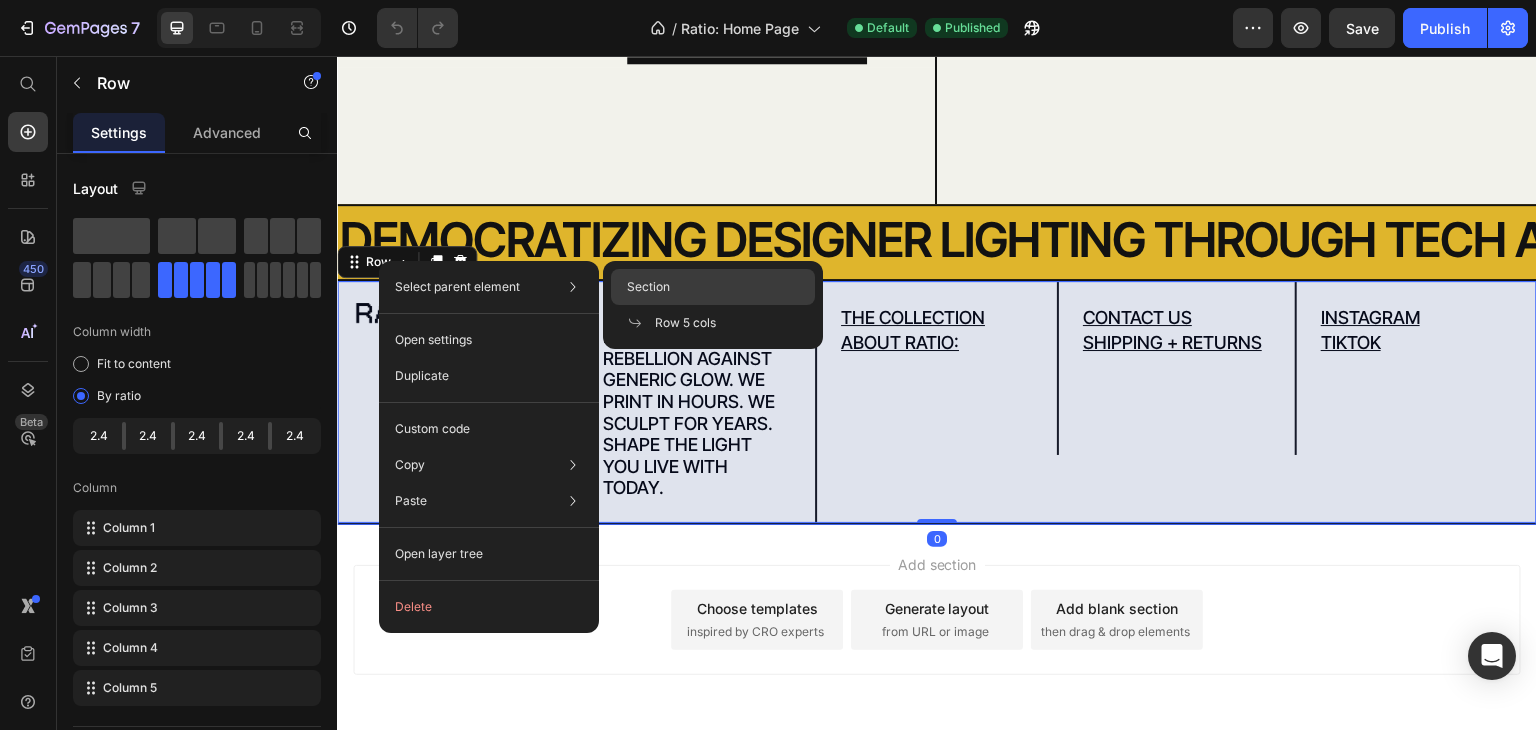 click on "Section" at bounding box center [648, 287] 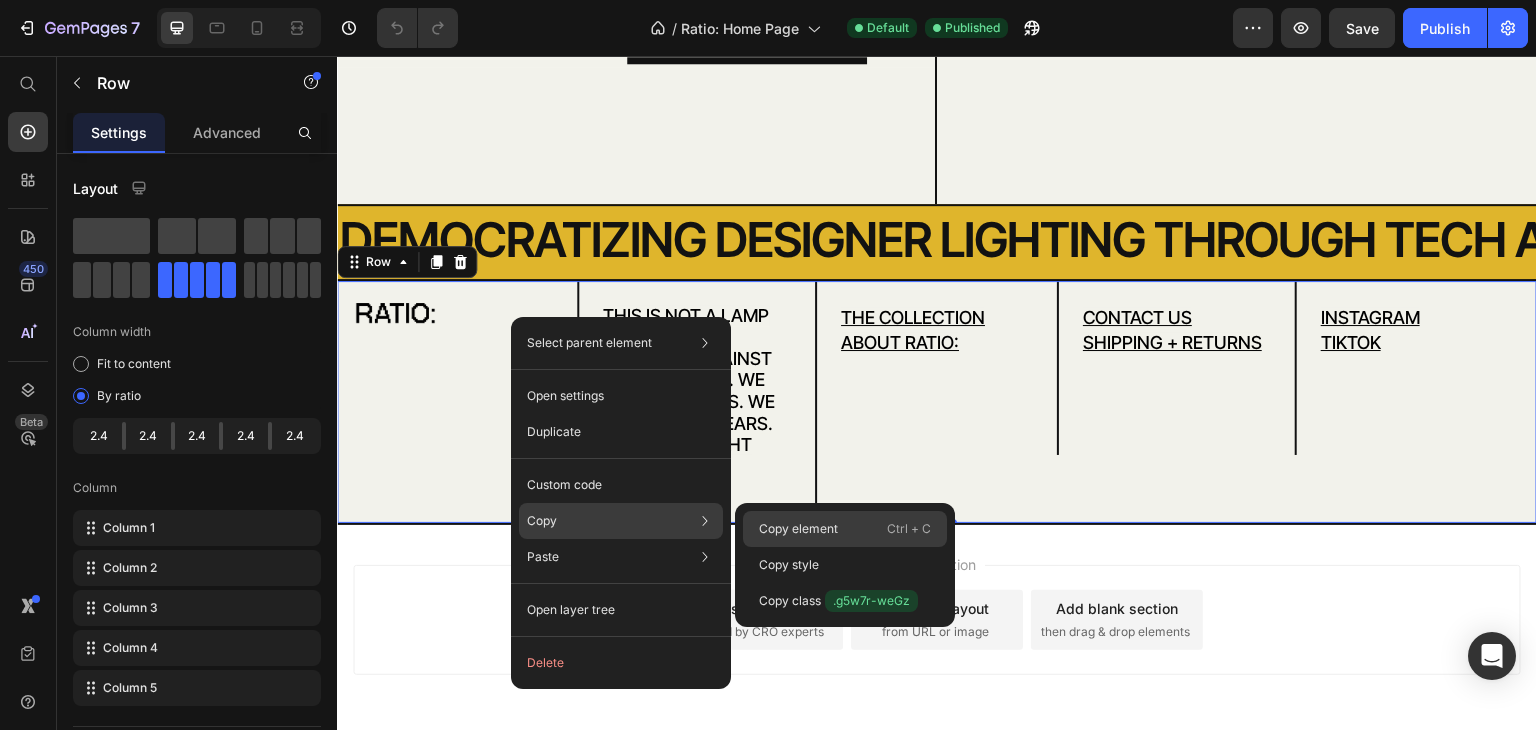 click on "Copy element" at bounding box center [798, 529] 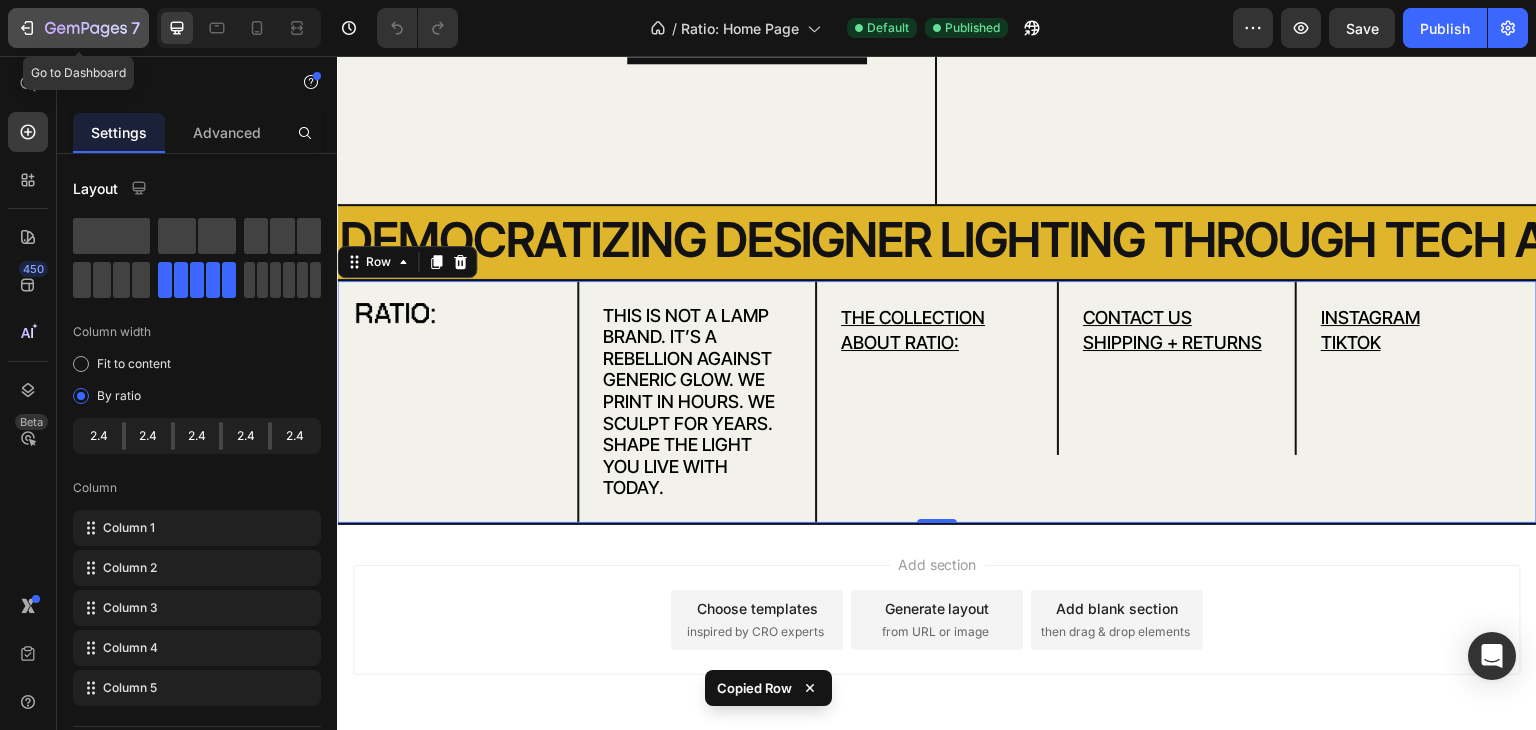 click on "7" at bounding box center [78, 28] 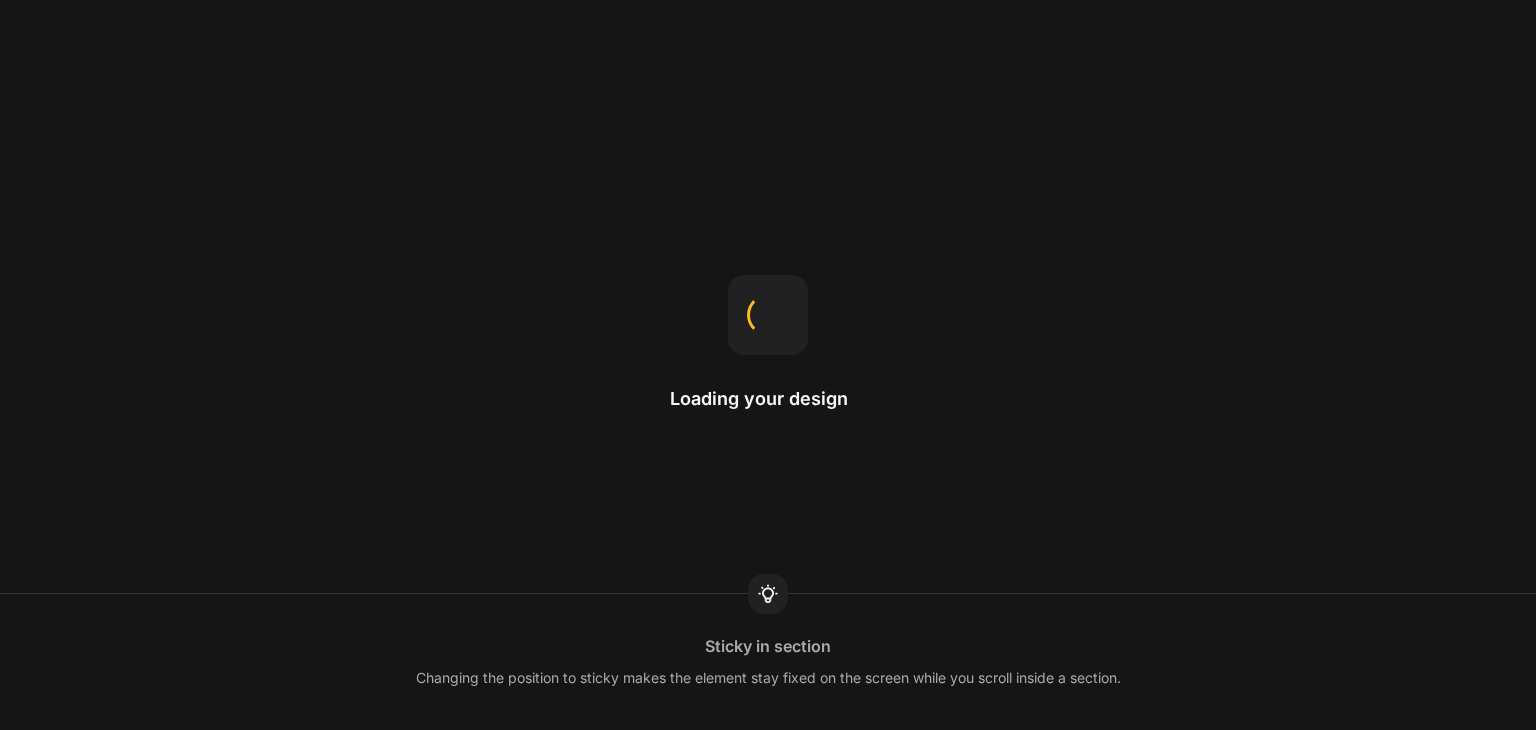 scroll, scrollTop: 0, scrollLeft: 0, axis: both 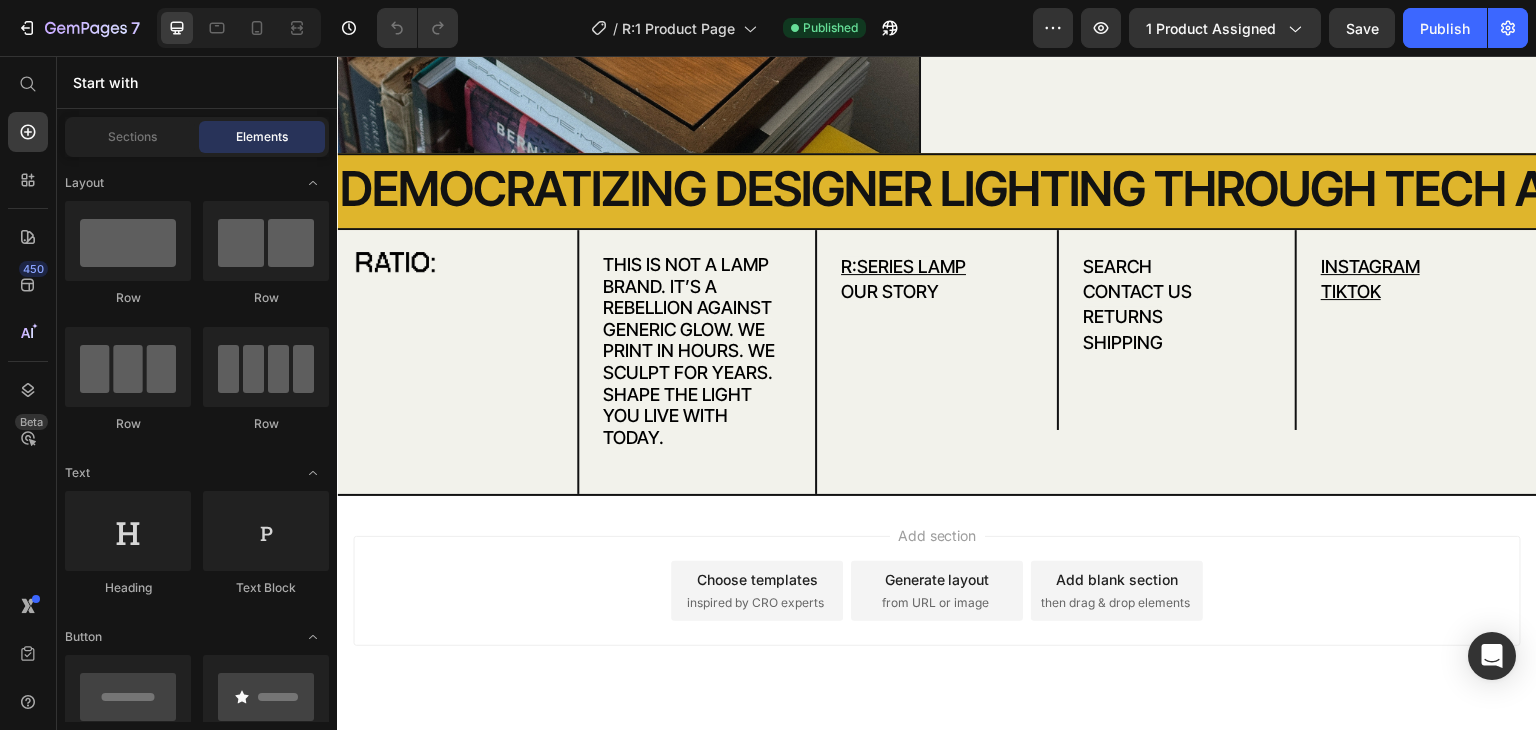 click on "Add blank section" at bounding box center (1117, 579) 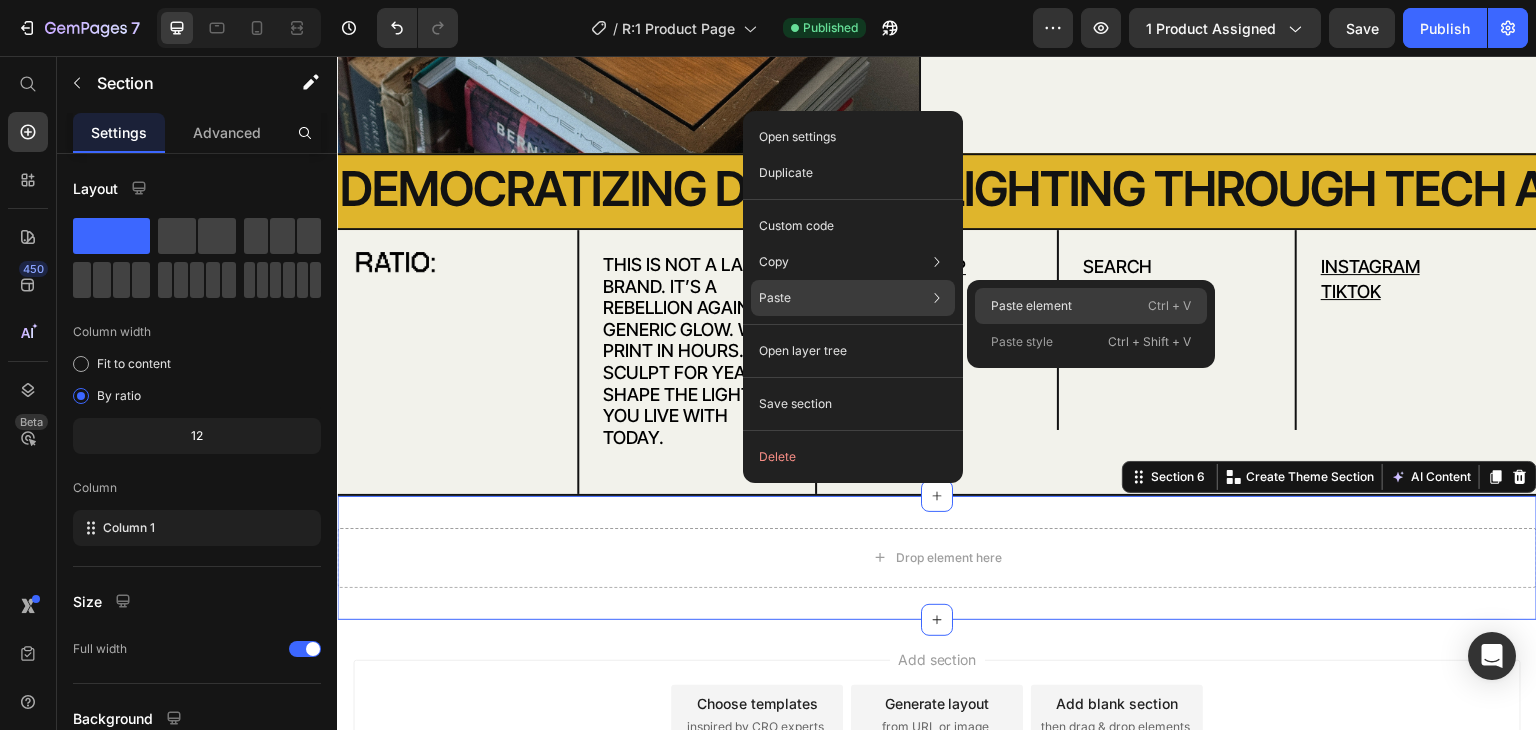 click on "Paste element  Ctrl + V" 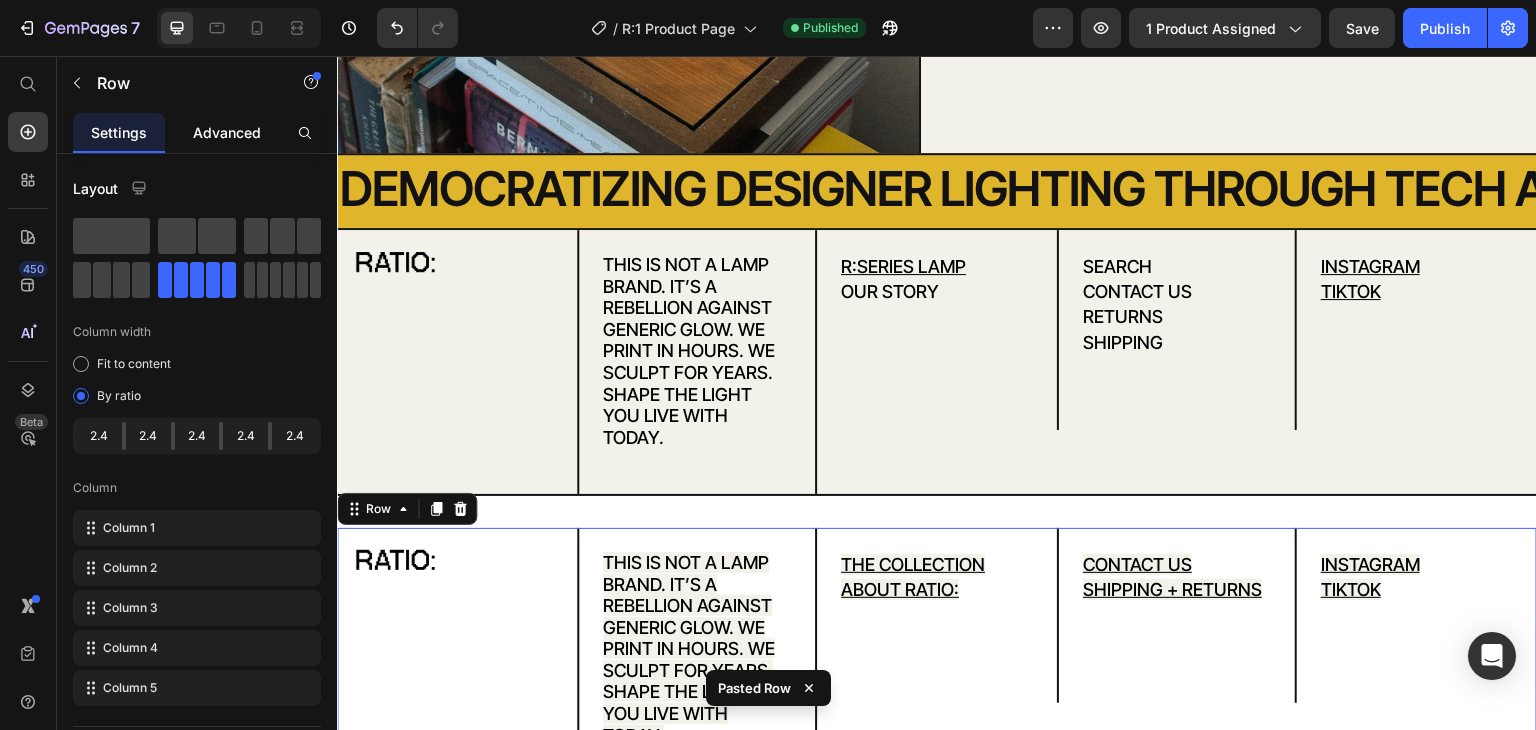 click on "Advanced" 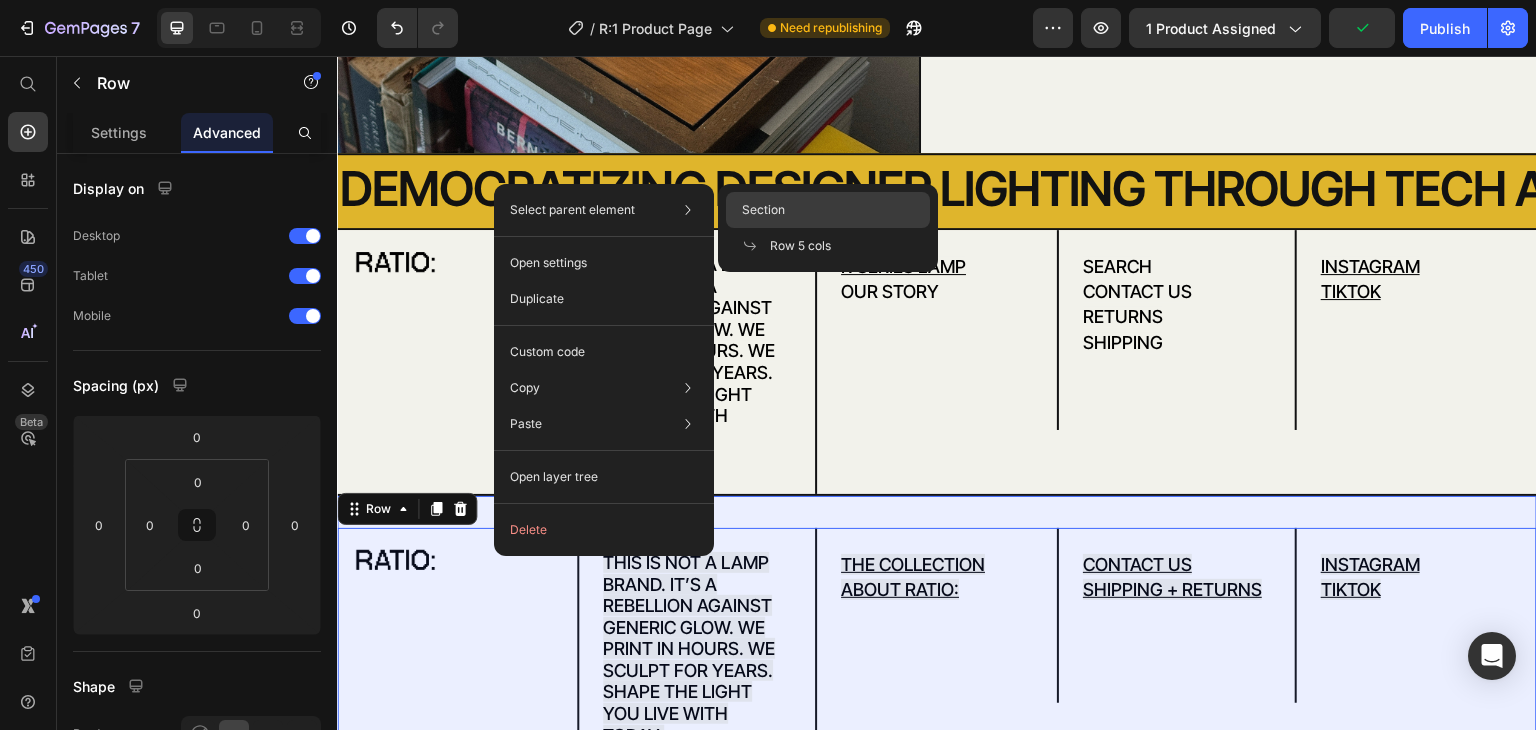 click on "Section" at bounding box center [763, 210] 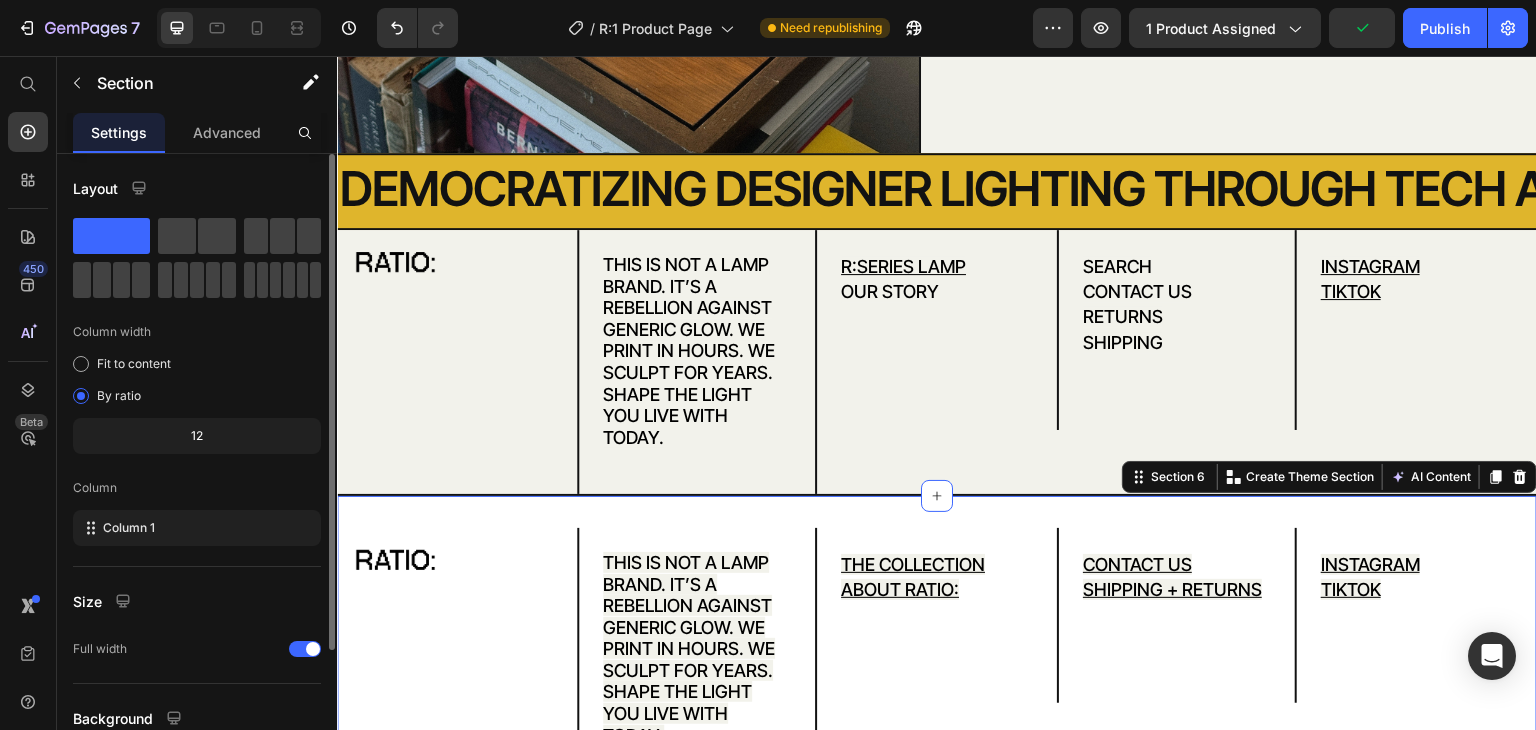 scroll, scrollTop: 173, scrollLeft: 0, axis: vertical 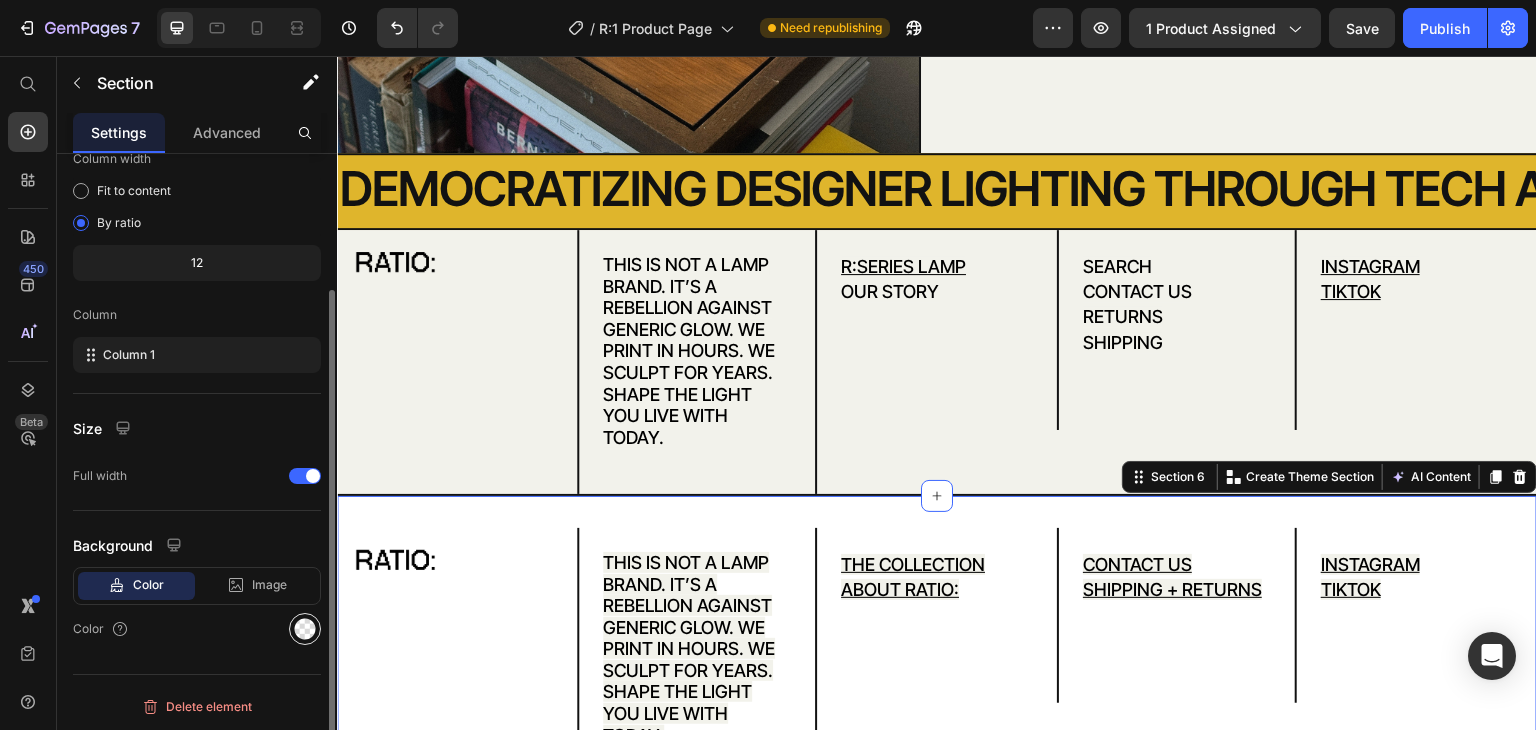 click at bounding box center (305, 629) 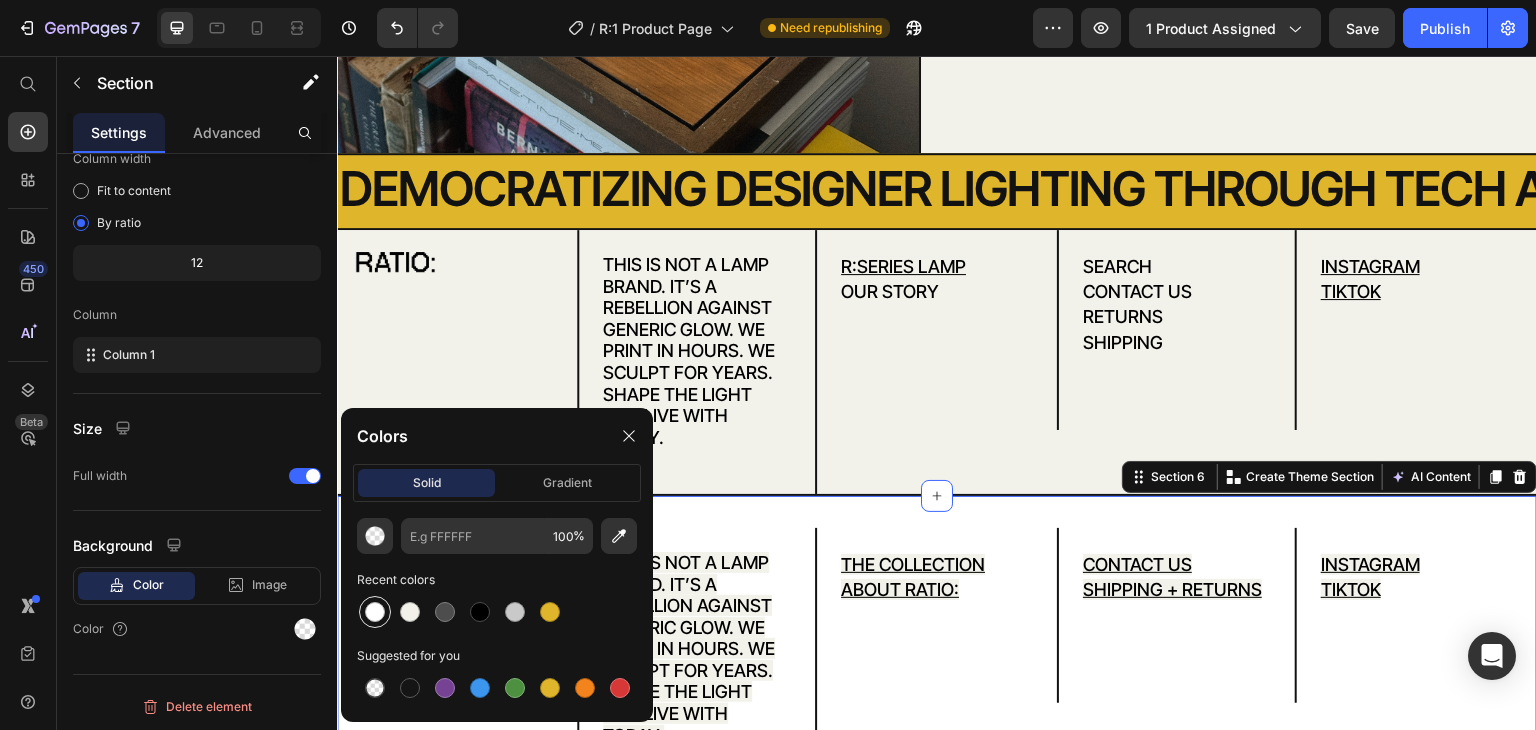 click at bounding box center [375, 612] 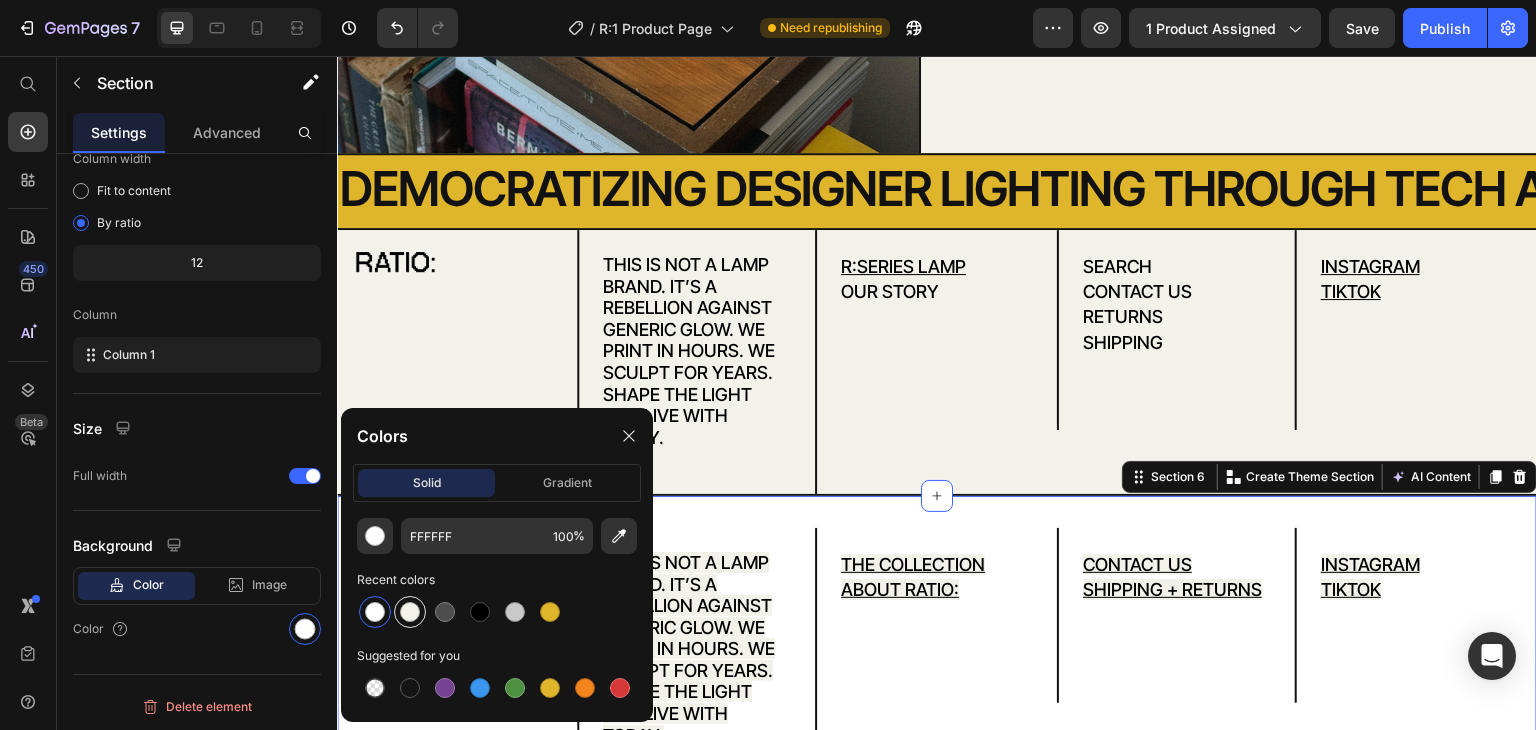 click at bounding box center (410, 612) 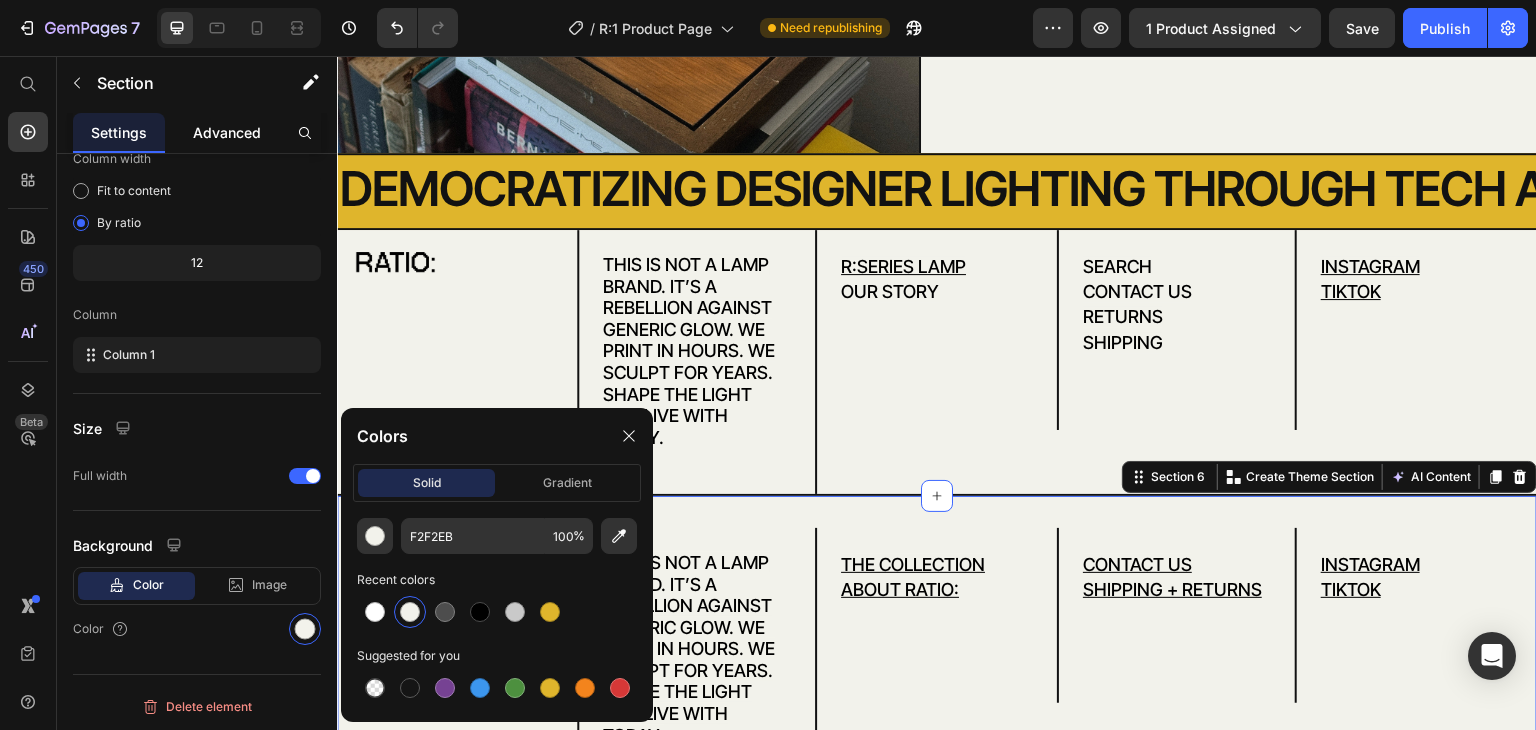 click on "Advanced" at bounding box center (227, 132) 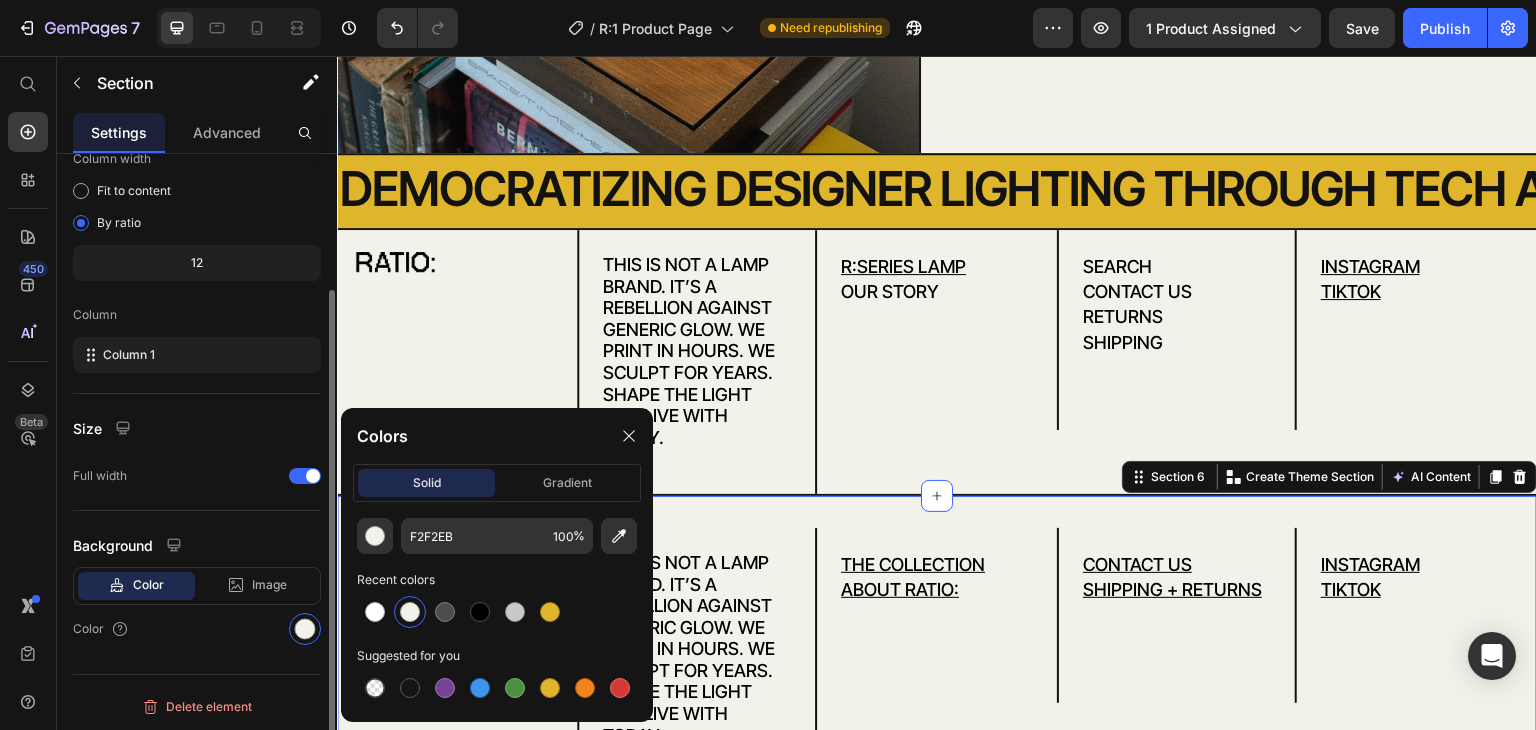 scroll, scrollTop: 0, scrollLeft: 0, axis: both 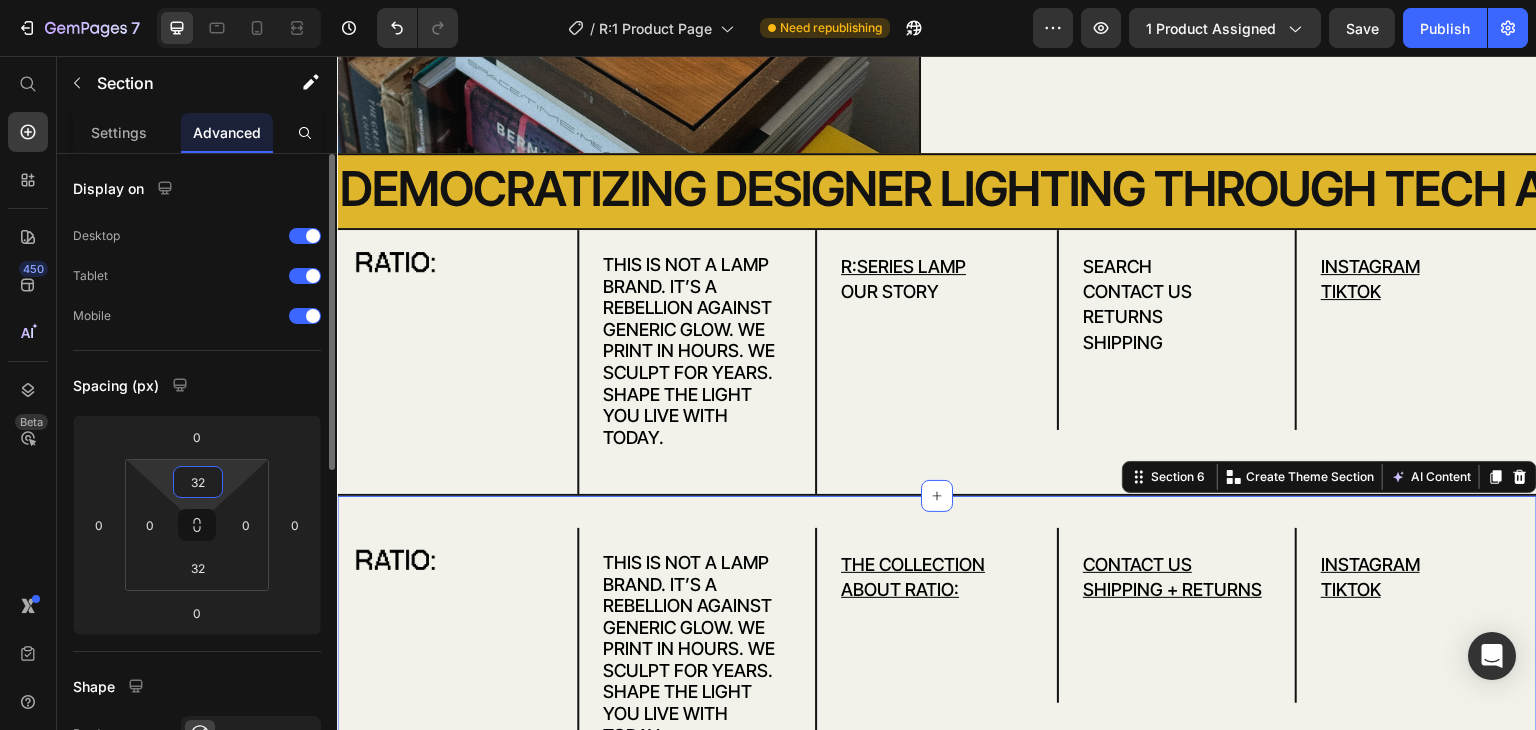 click on "32" at bounding box center (198, 482) 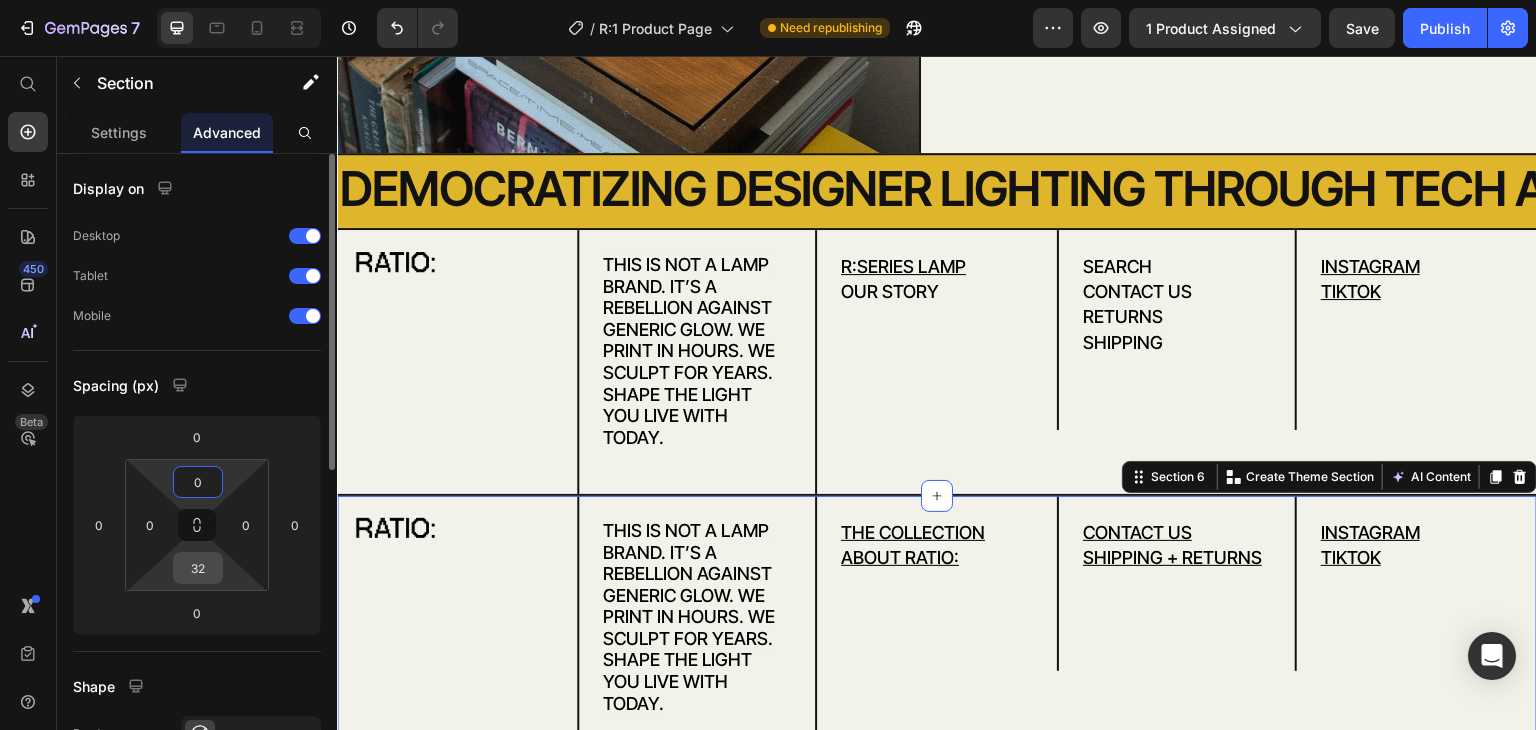 type on "0" 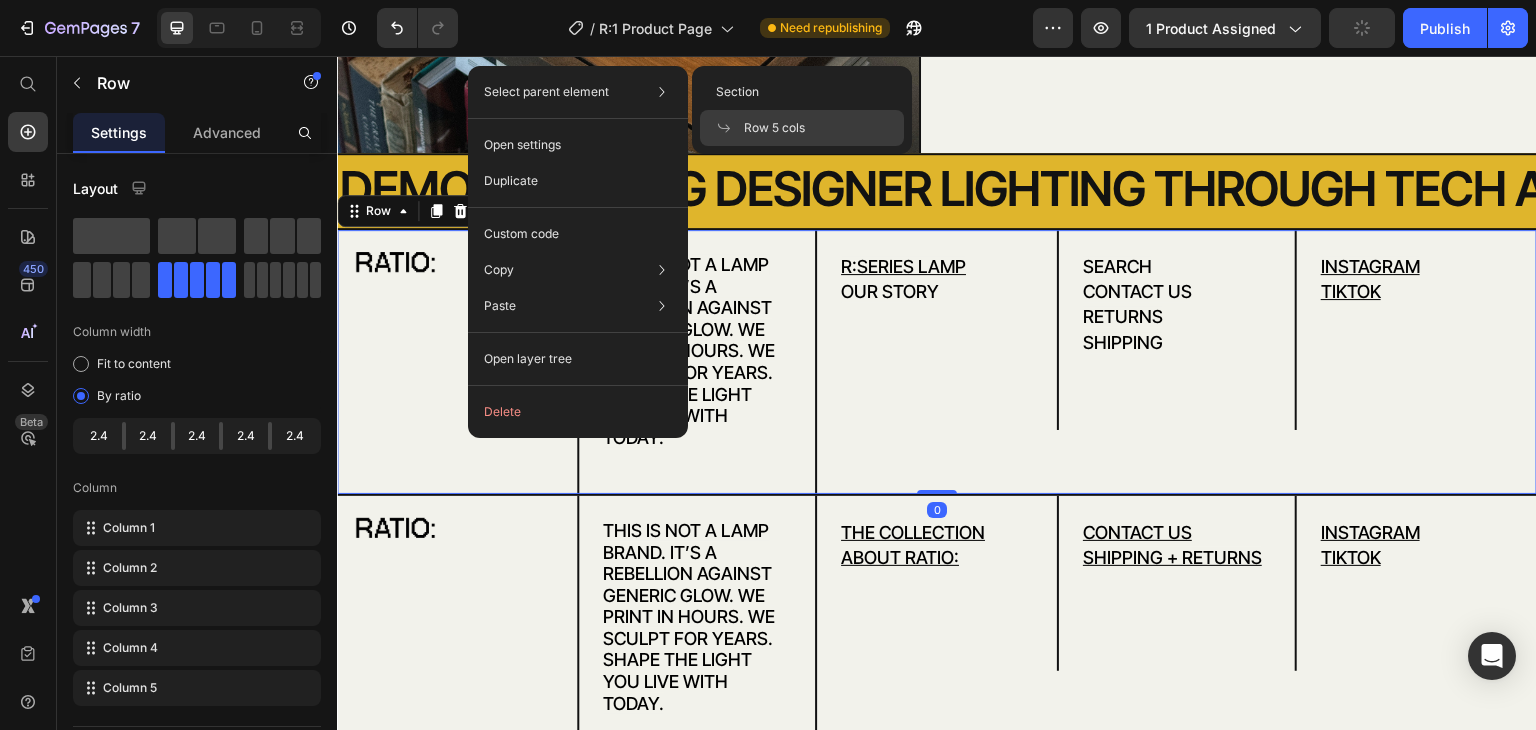 click on "Select parent element" at bounding box center [546, 92] 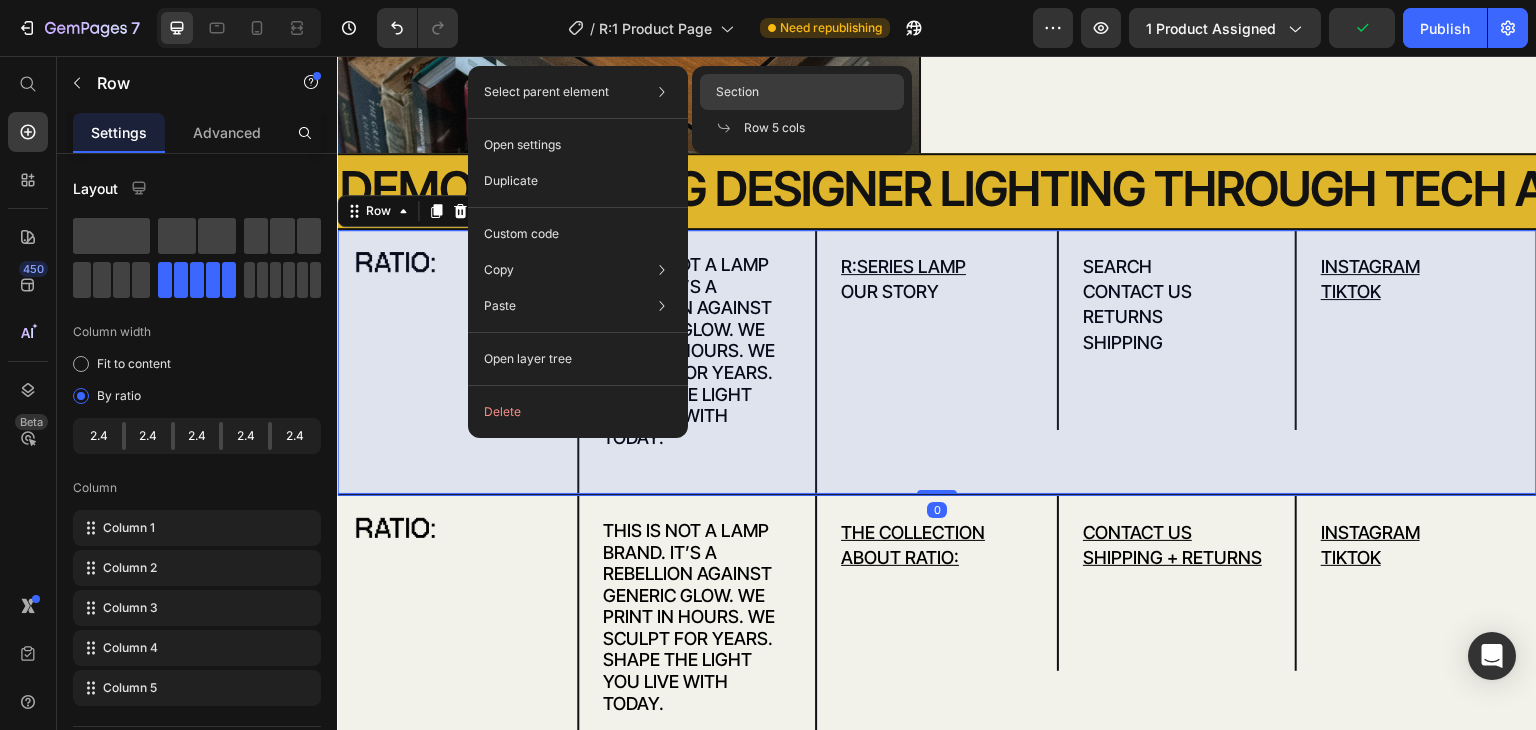 click on "Section" at bounding box center (737, 92) 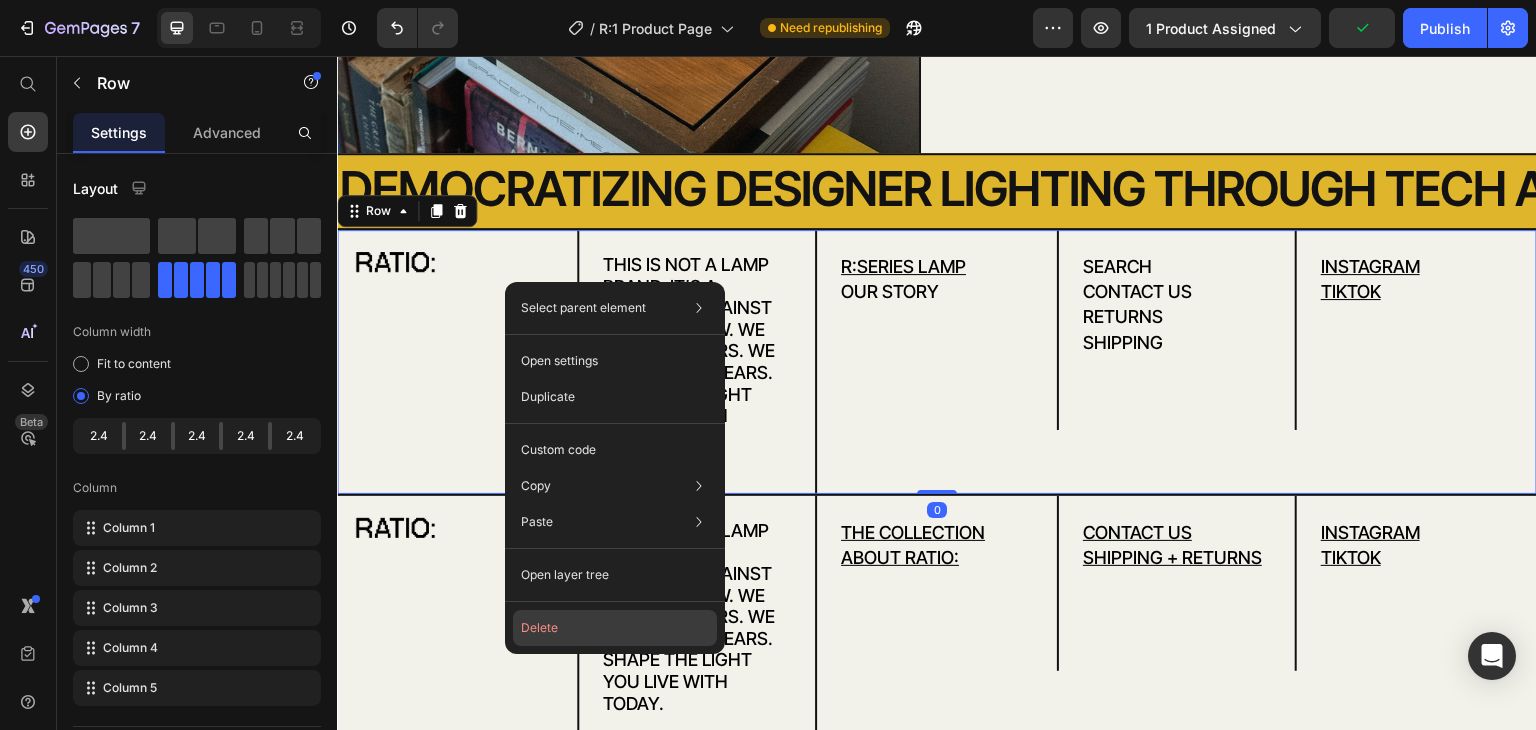 click on "Delete" 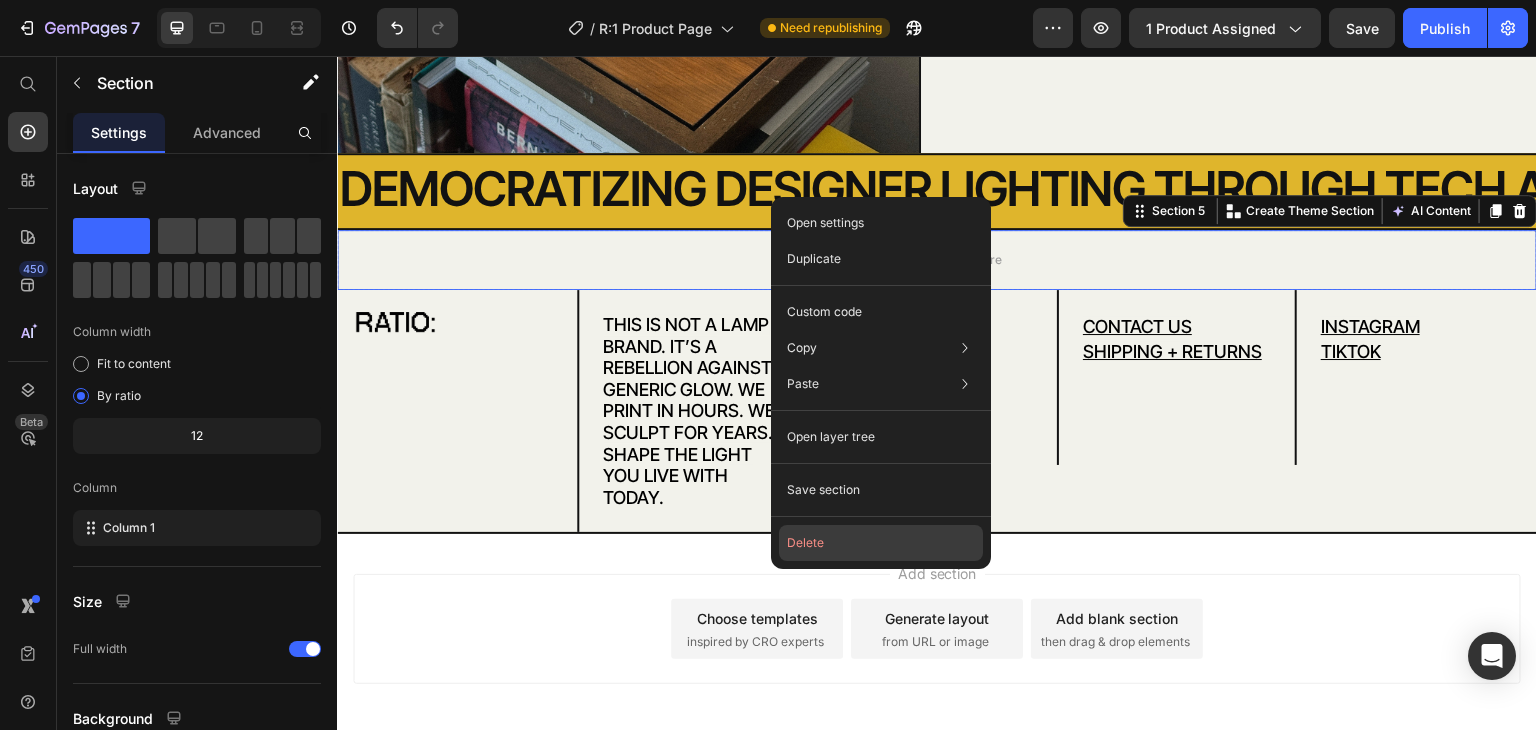 click on "Delete" 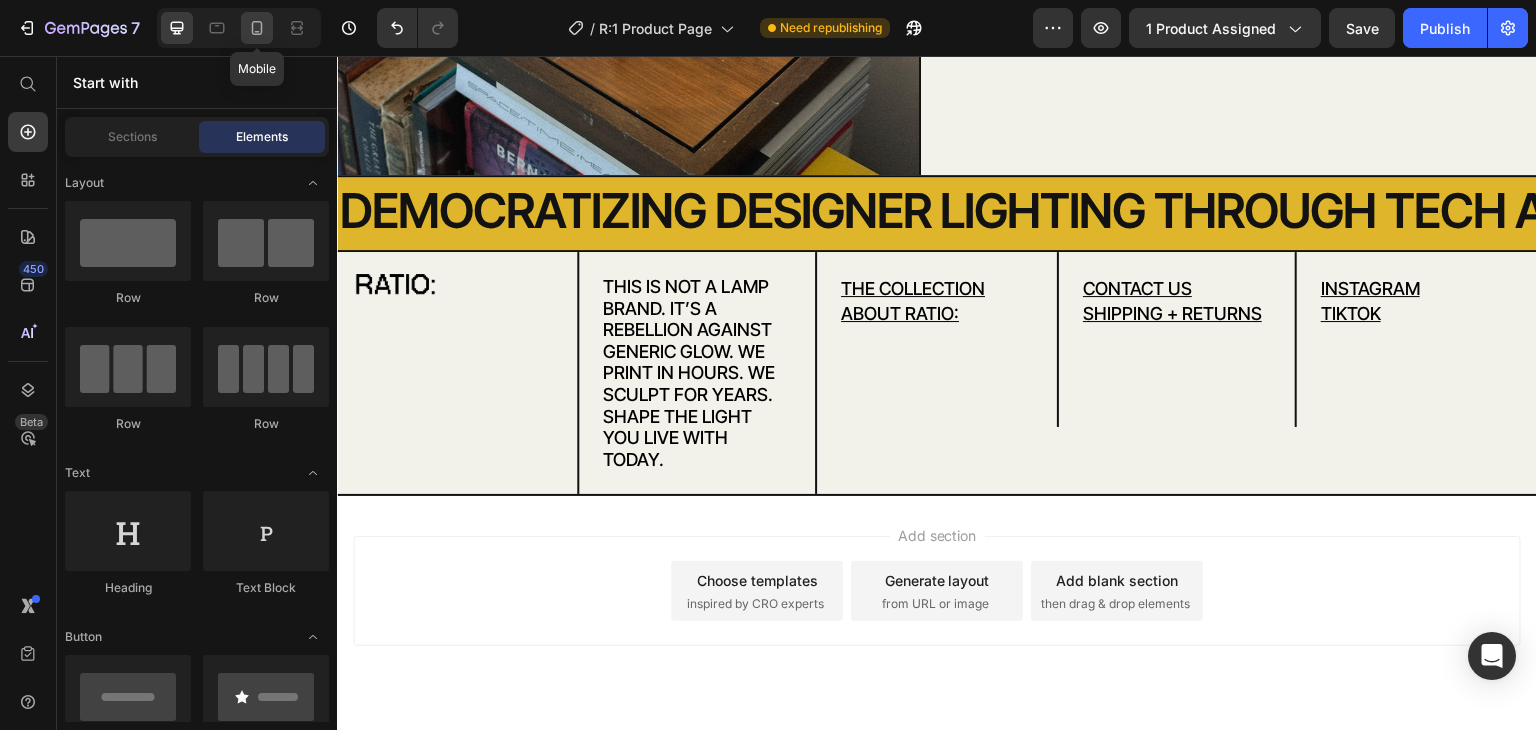 click 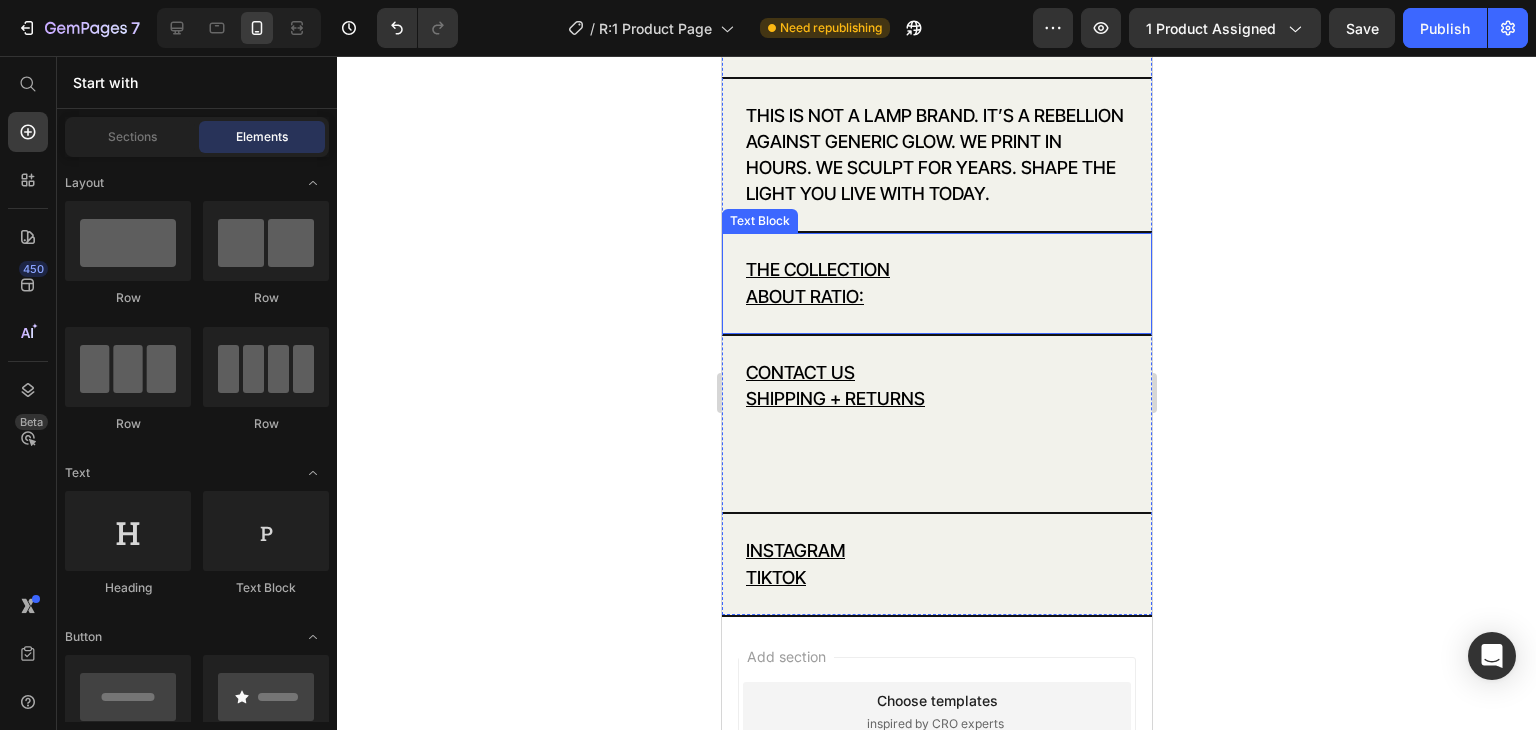 scroll, scrollTop: 1704, scrollLeft: 0, axis: vertical 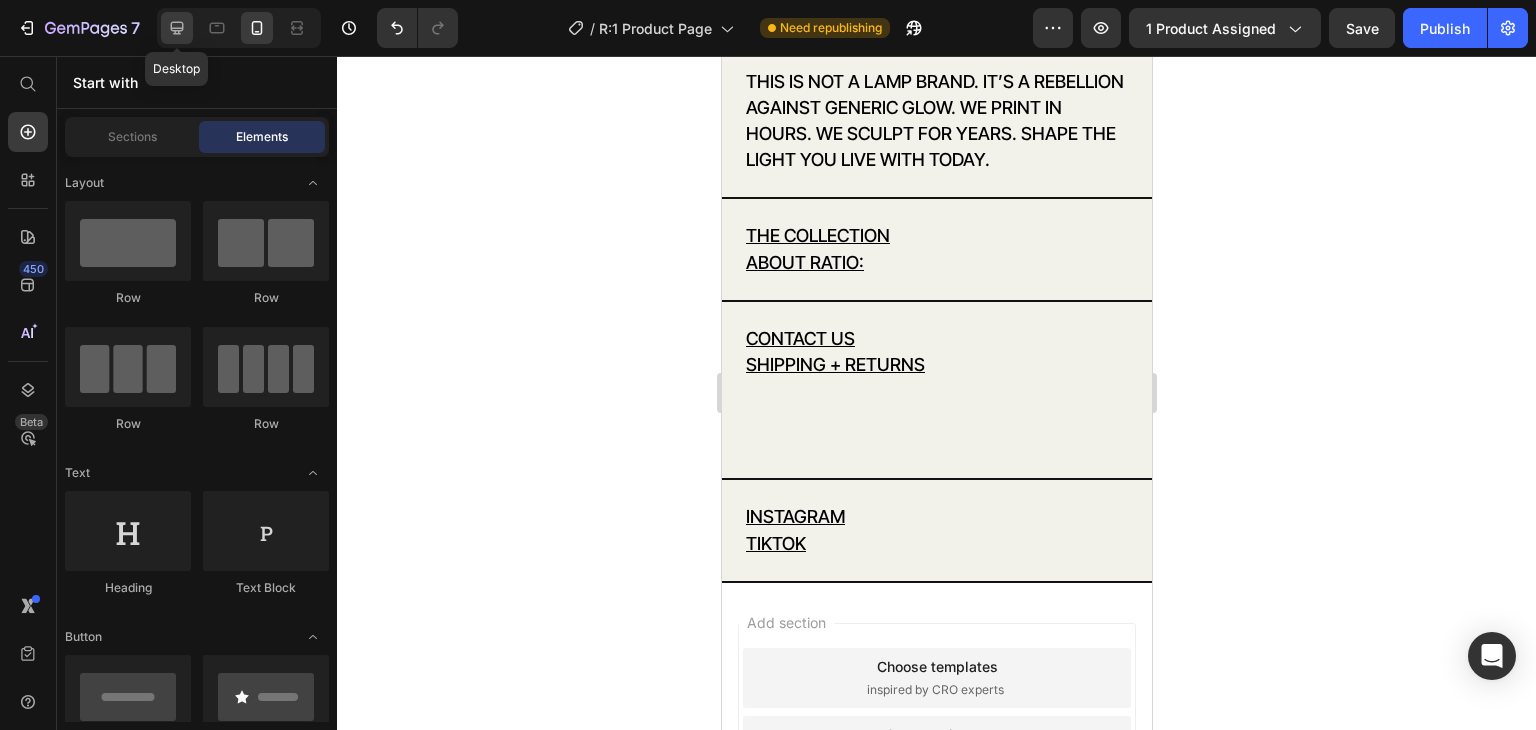 click 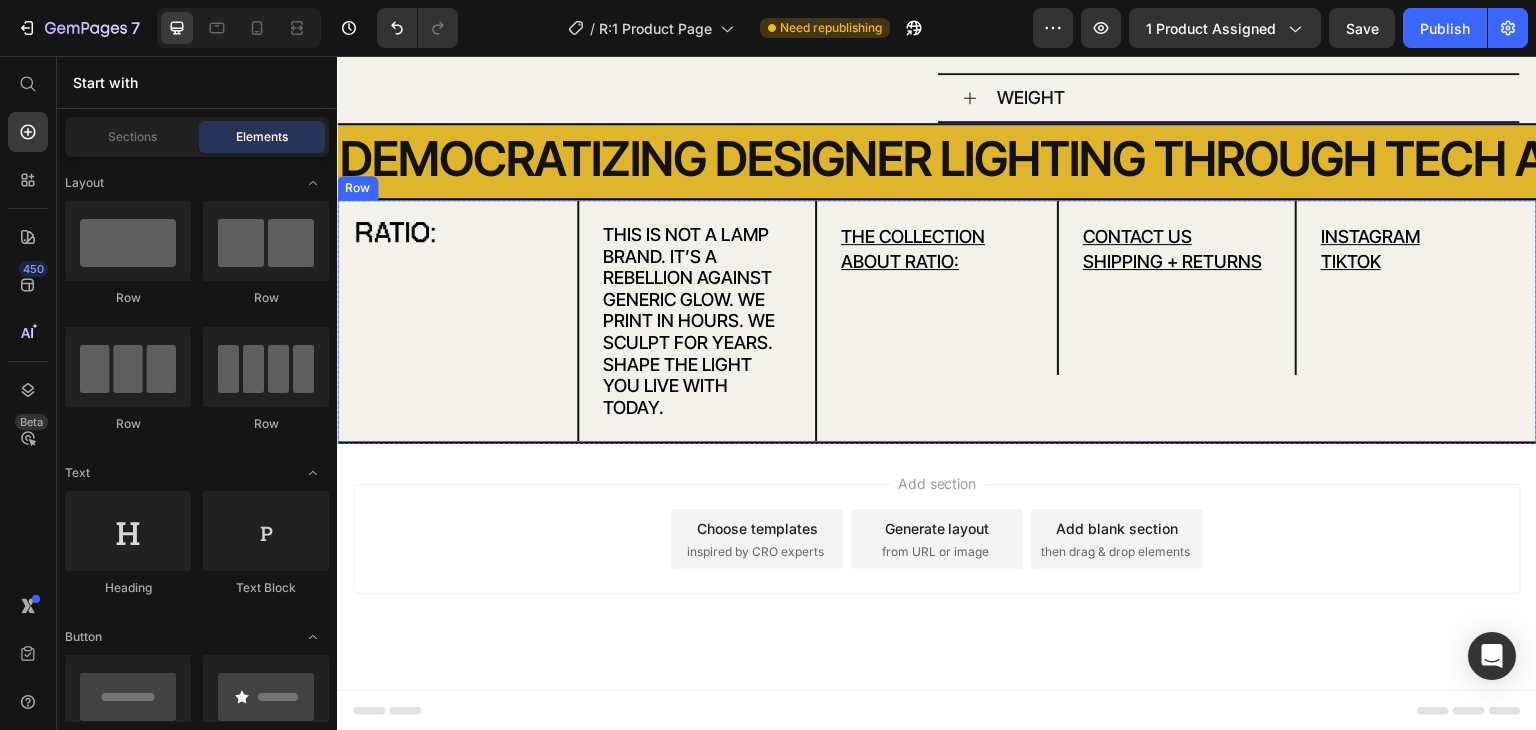 scroll, scrollTop: 4056, scrollLeft: 0, axis: vertical 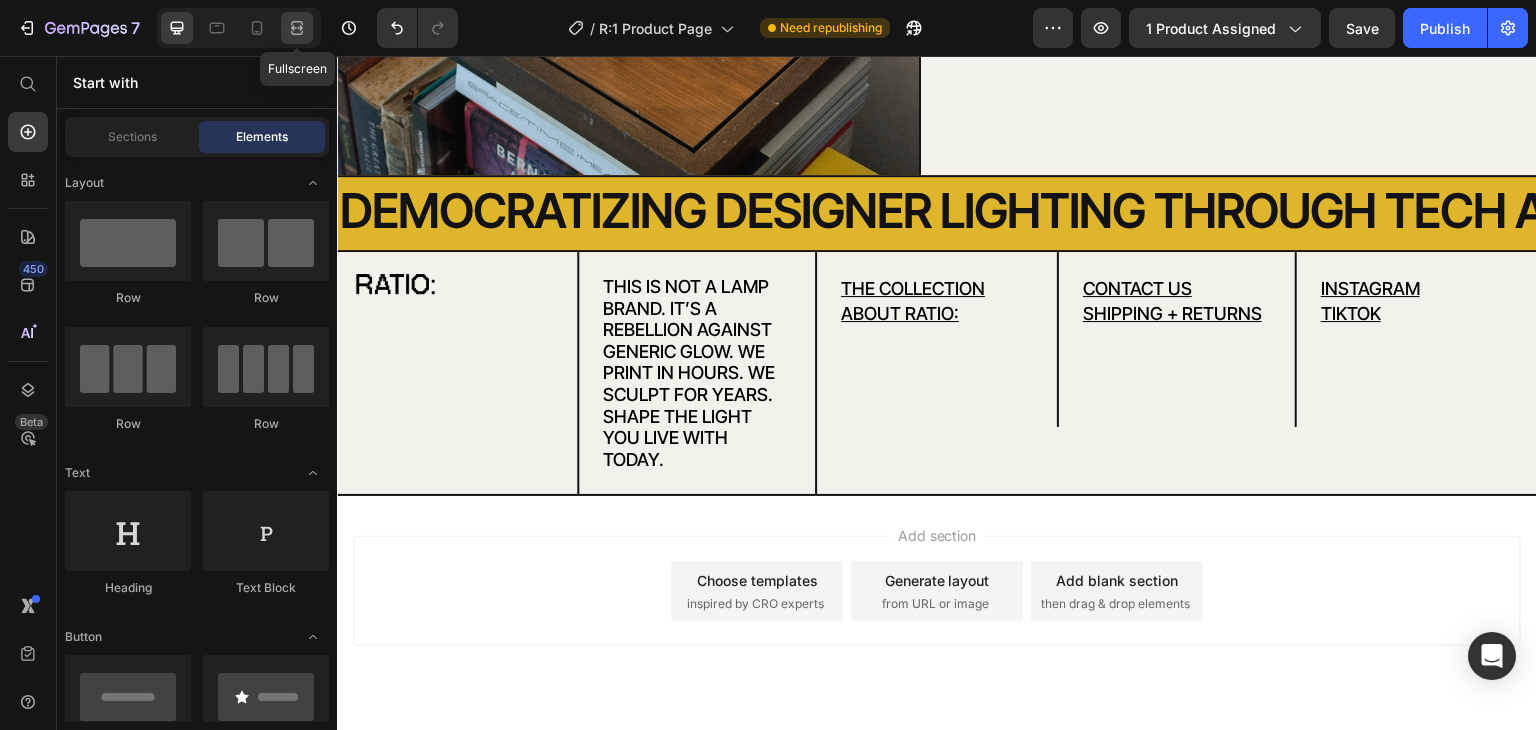 click 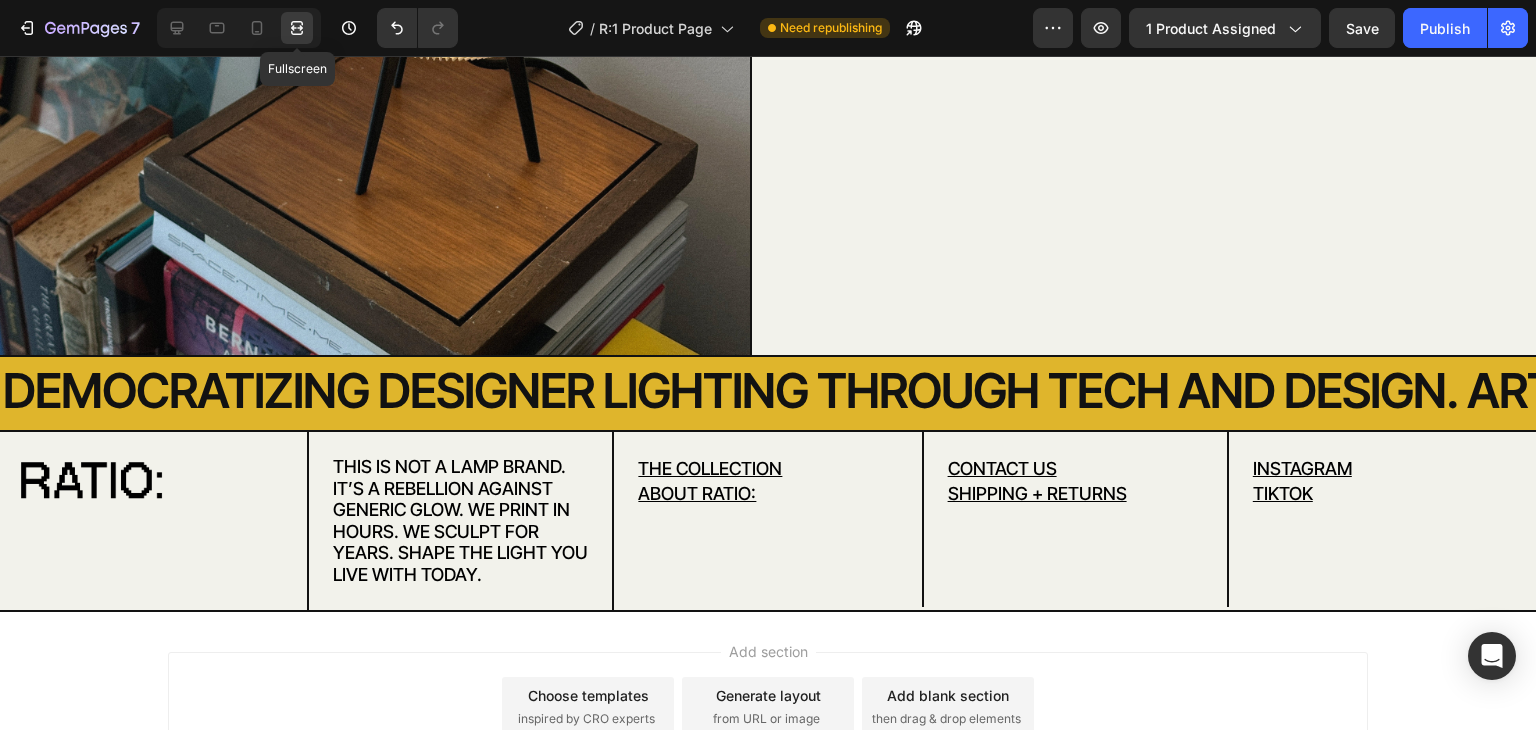 scroll, scrollTop: 5064, scrollLeft: 0, axis: vertical 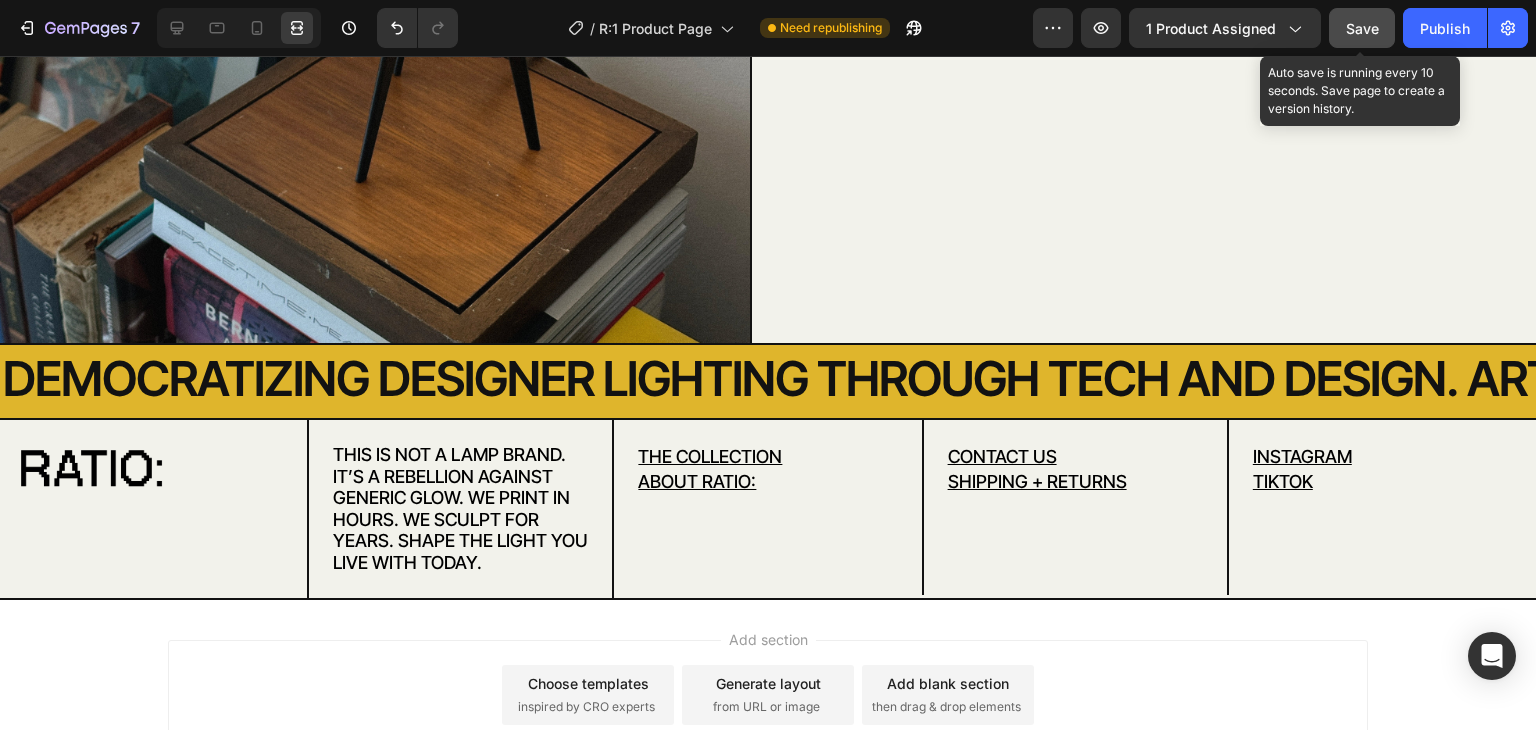 click on "Save" at bounding box center [1362, 28] 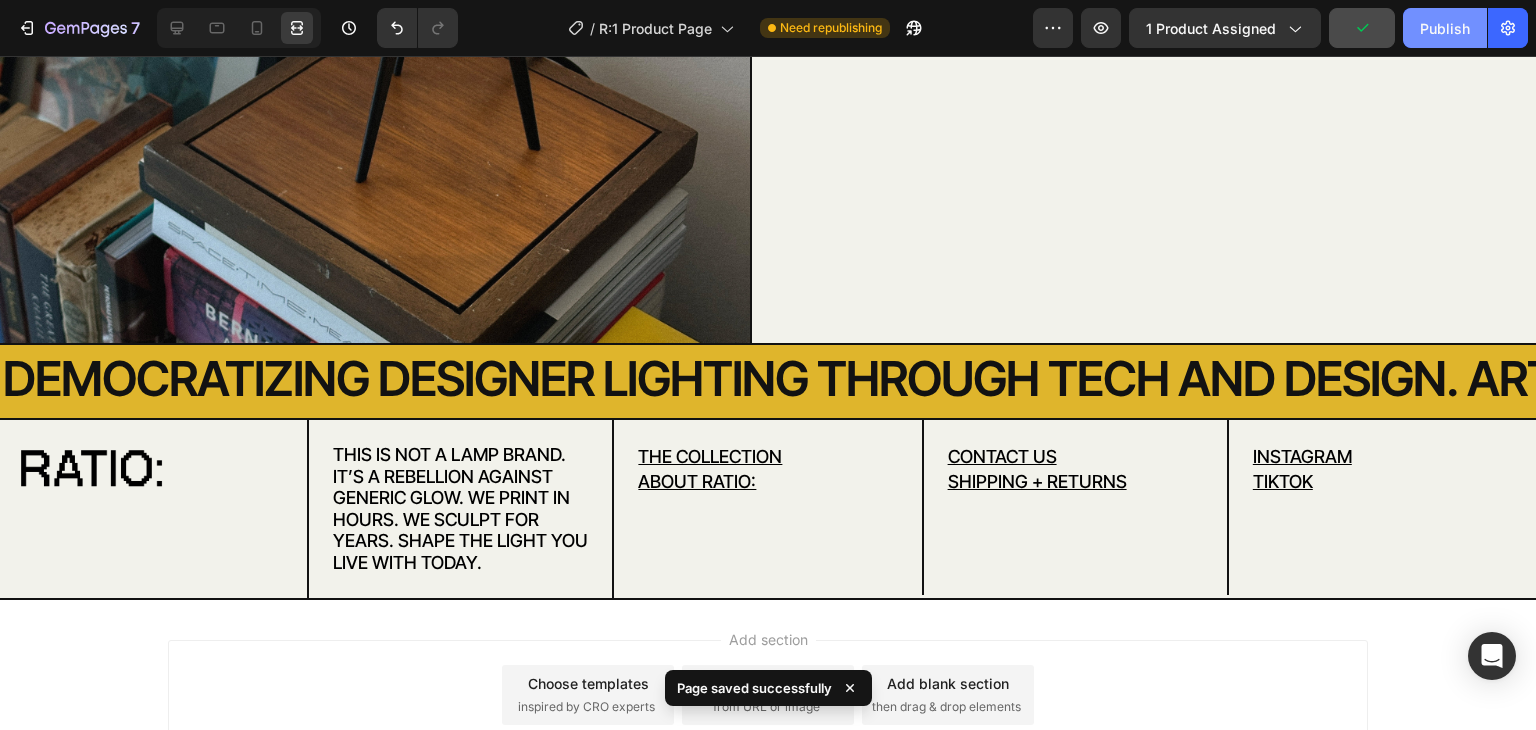 click on "Publish" 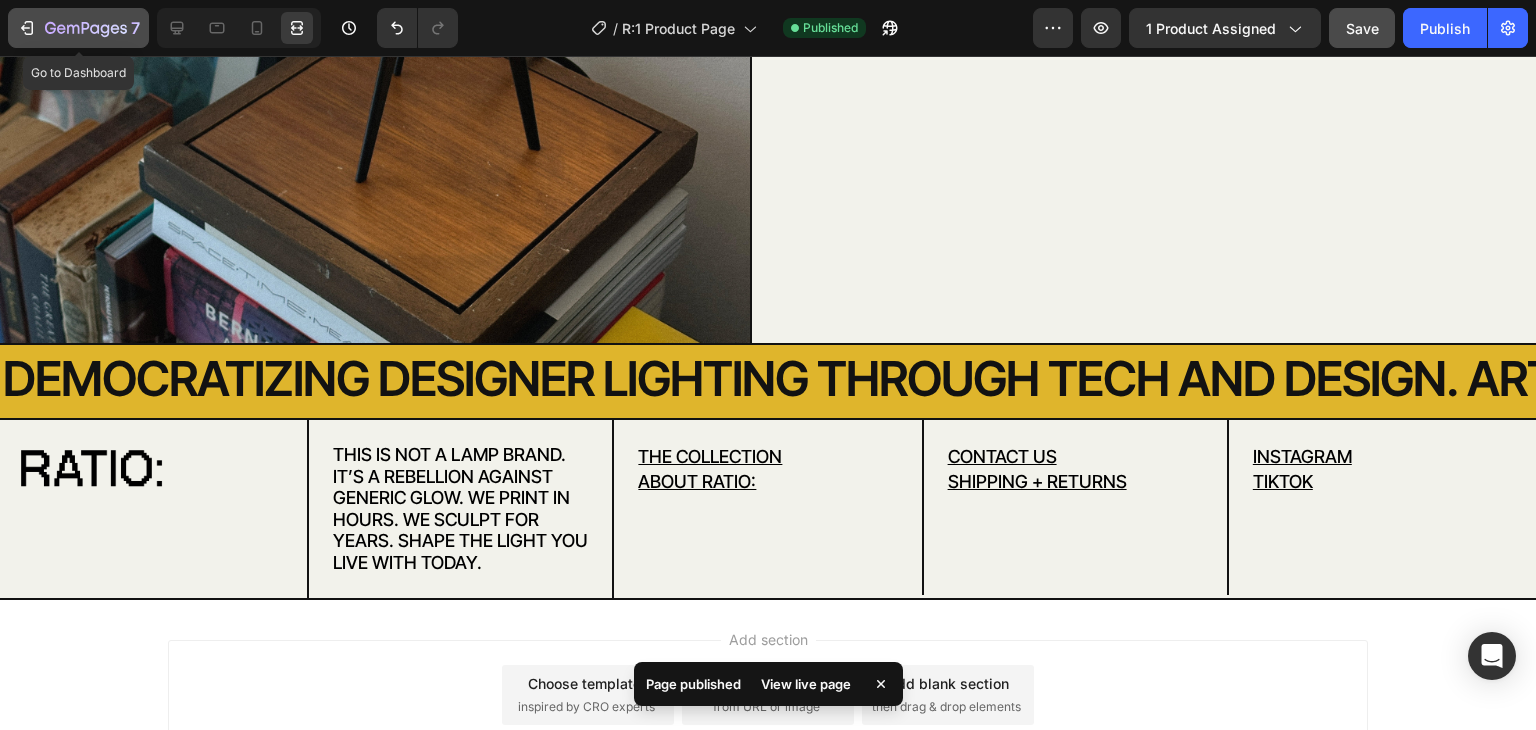 click 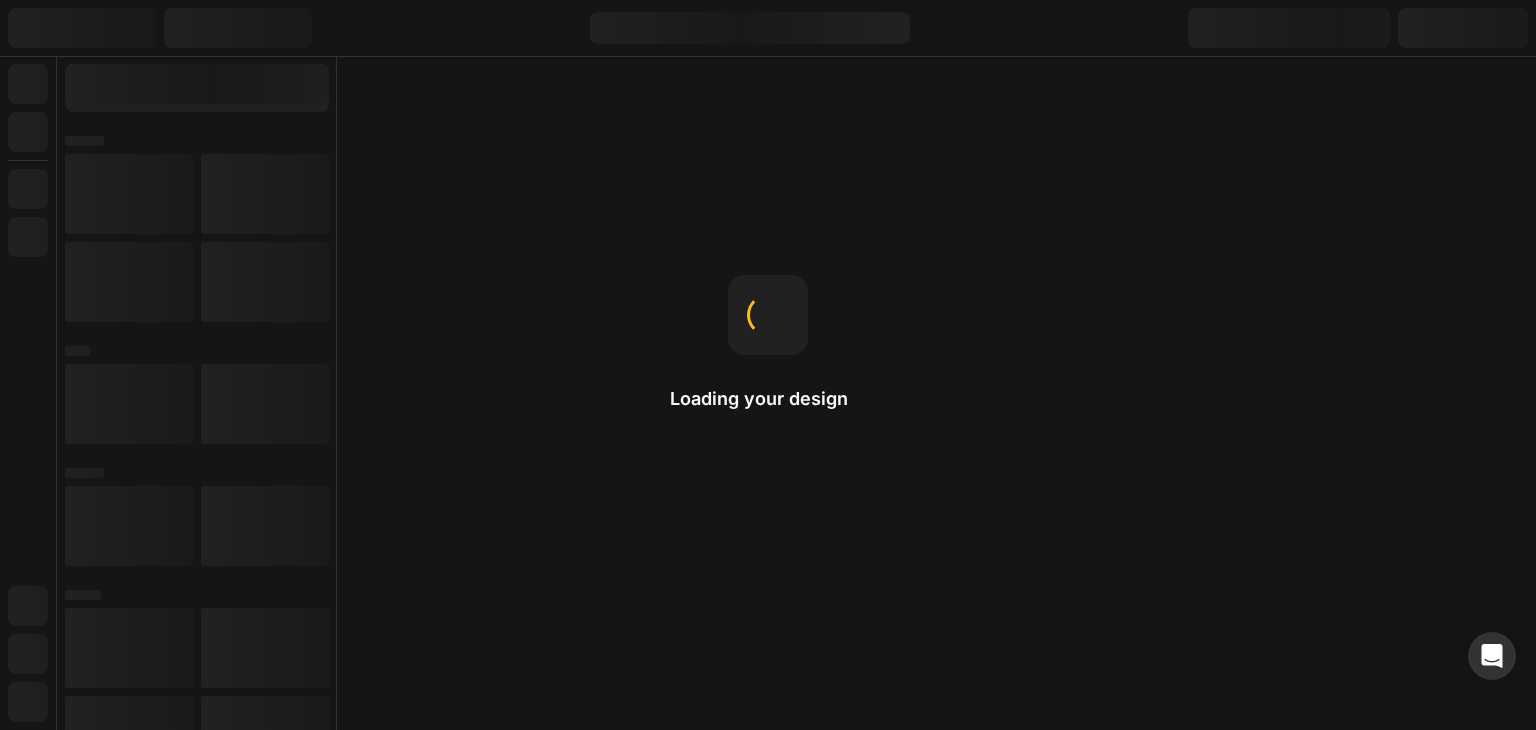 scroll, scrollTop: 0, scrollLeft: 0, axis: both 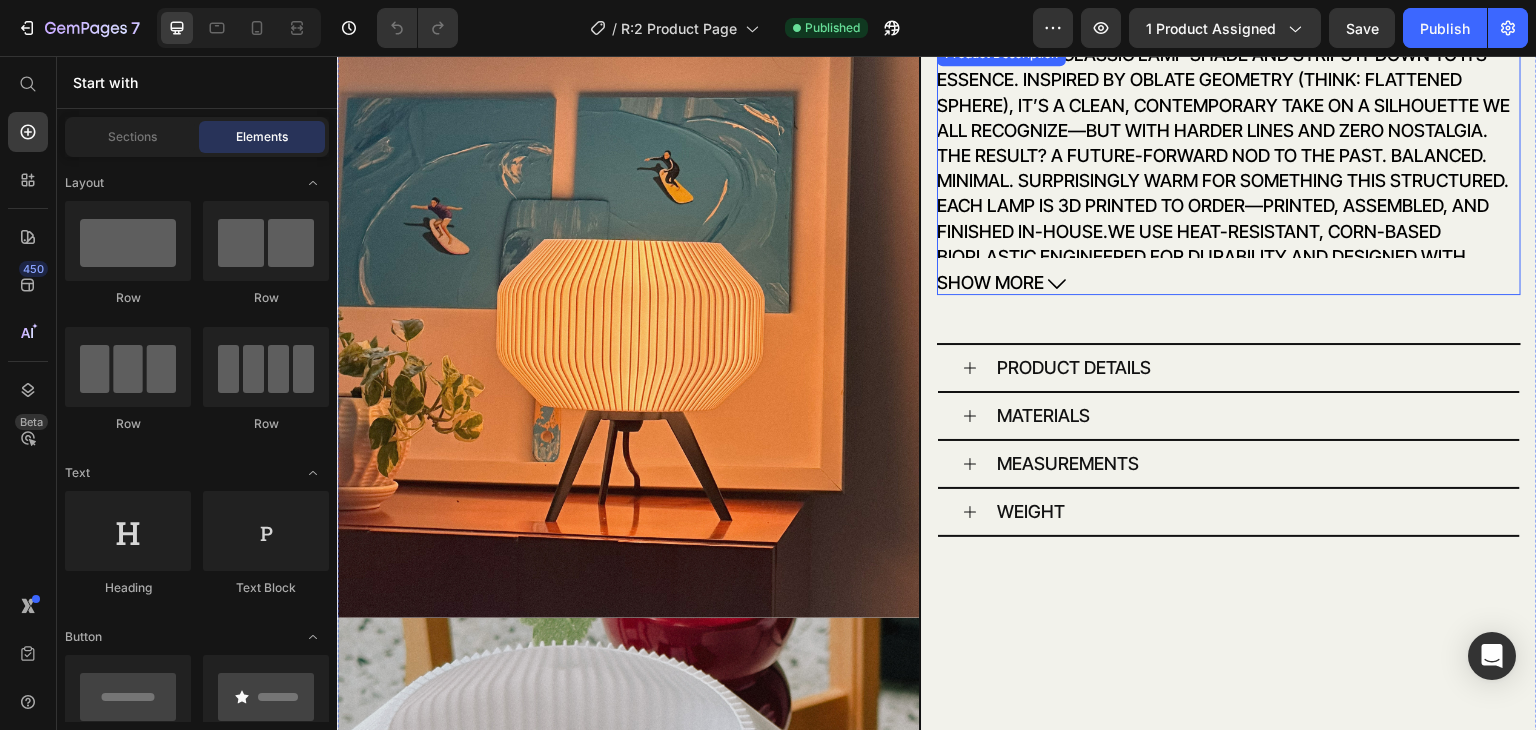 click on "SHOW MORE" at bounding box center [1229, 283] 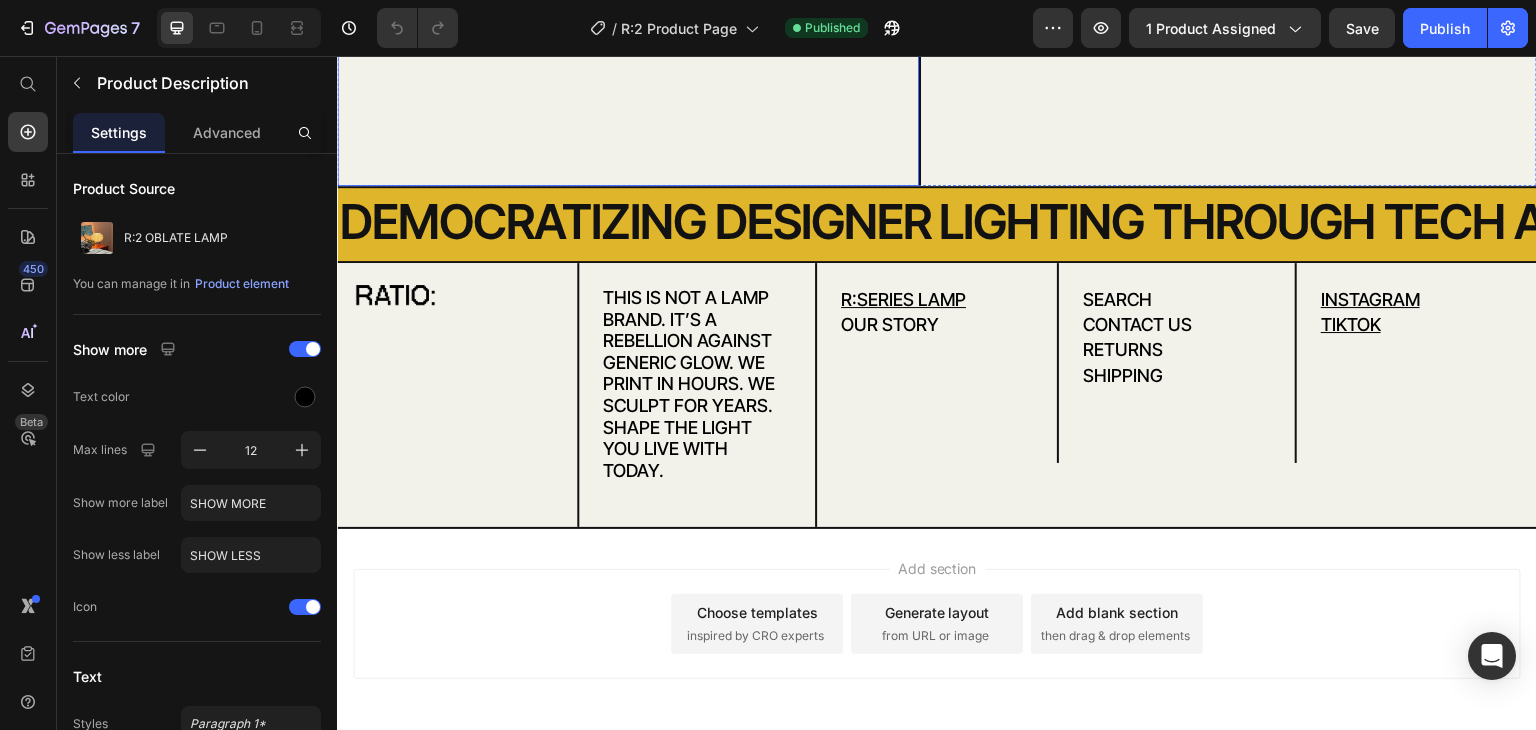 scroll, scrollTop: 2928, scrollLeft: 0, axis: vertical 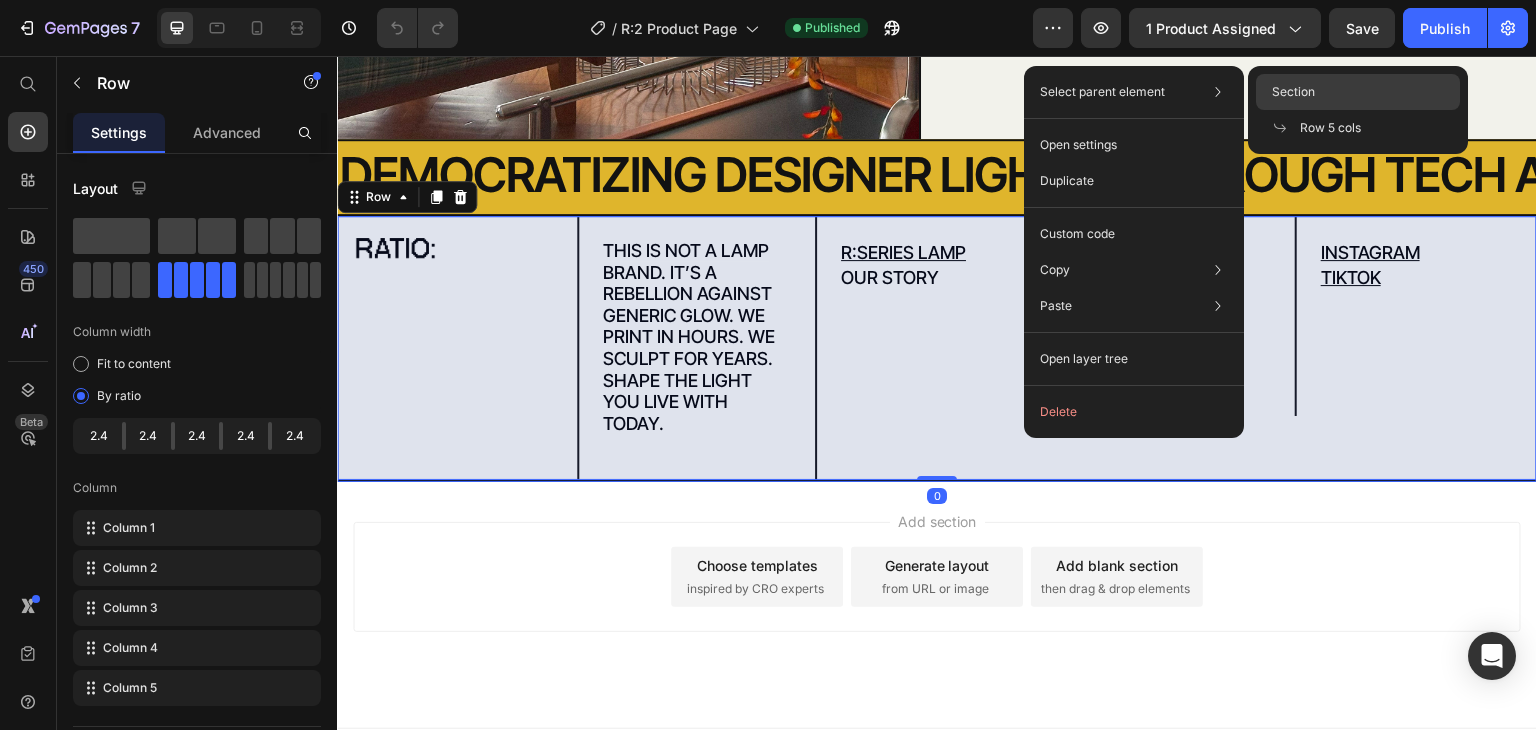 click on "Section" at bounding box center (1293, 92) 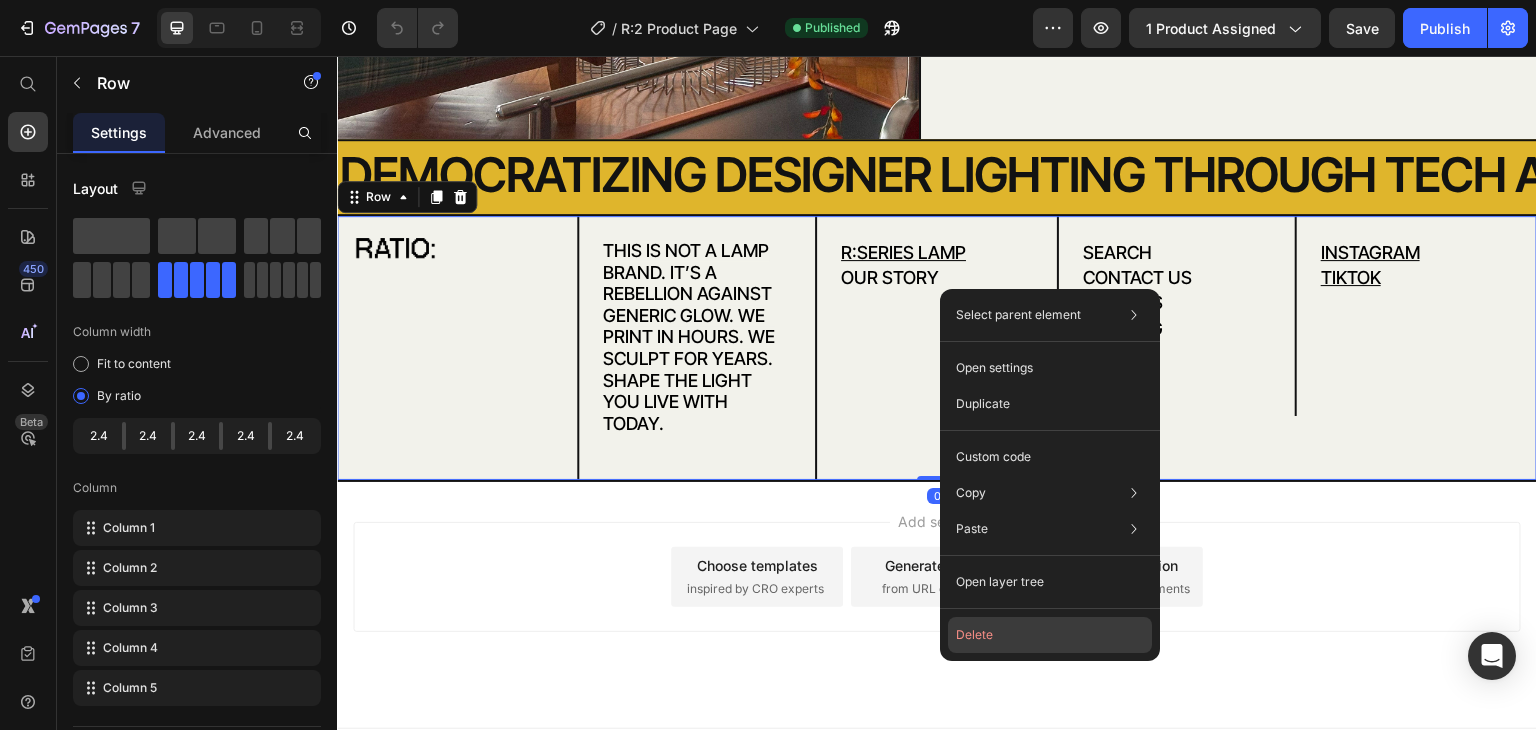 click on "Delete" 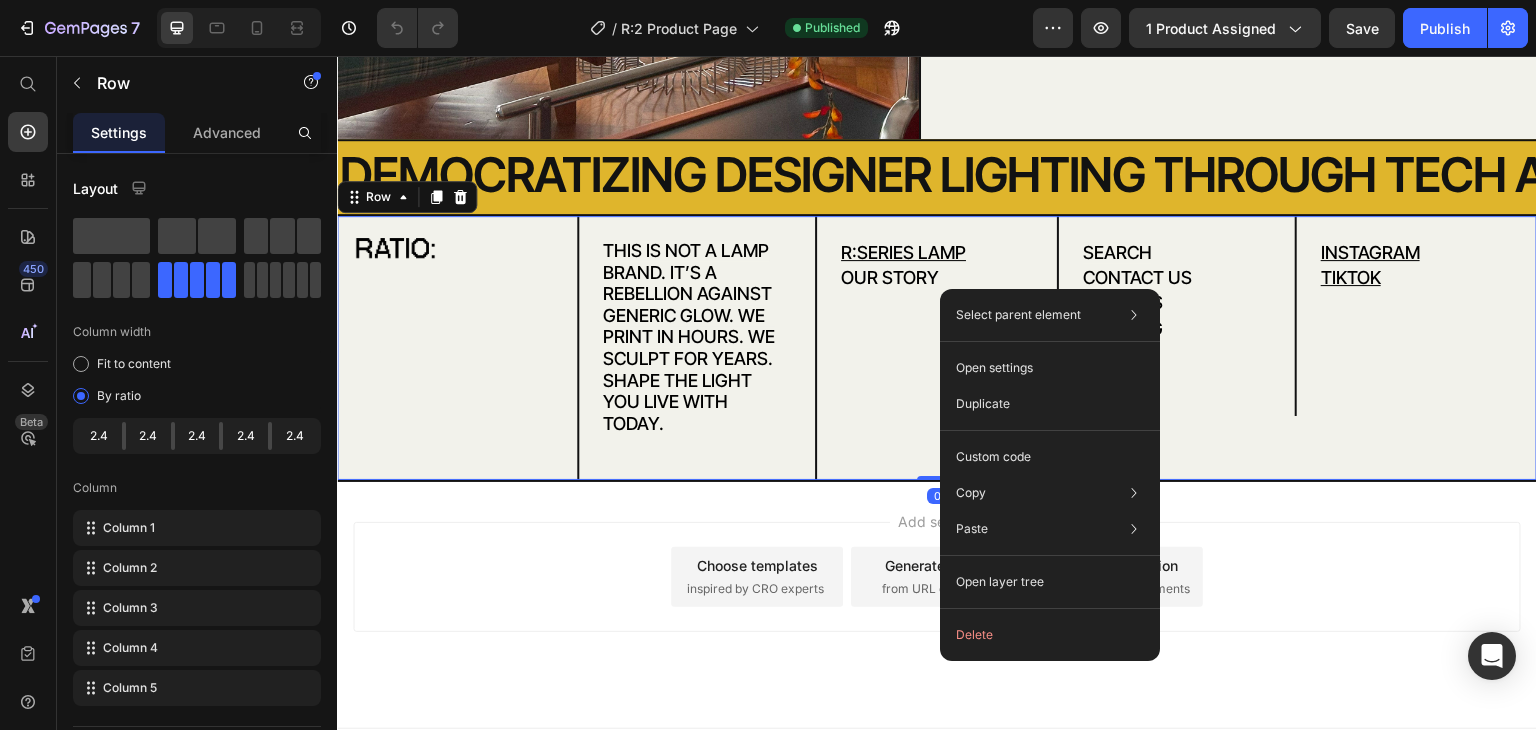 scroll, scrollTop: 2723, scrollLeft: 0, axis: vertical 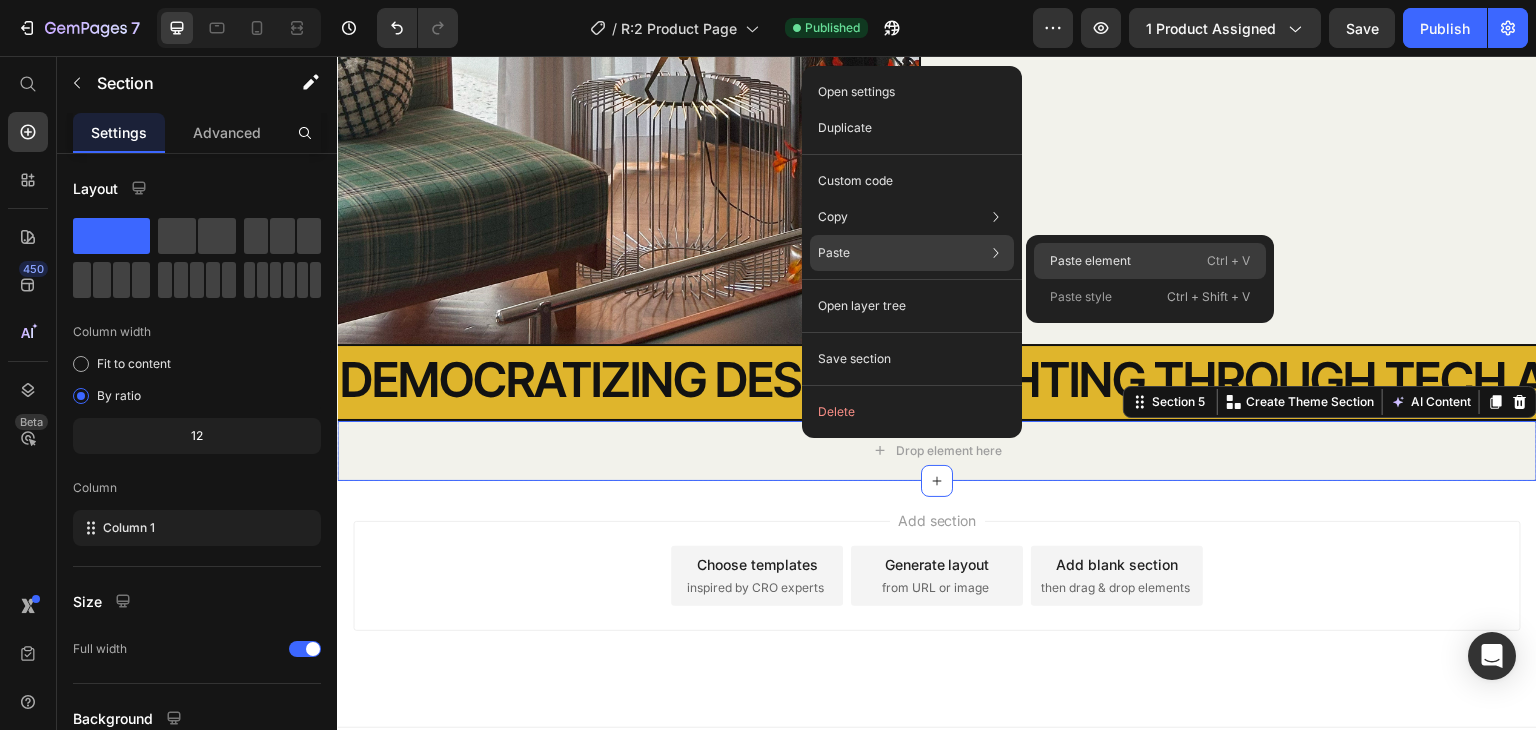 click on "Paste element" at bounding box center (1090, 261) 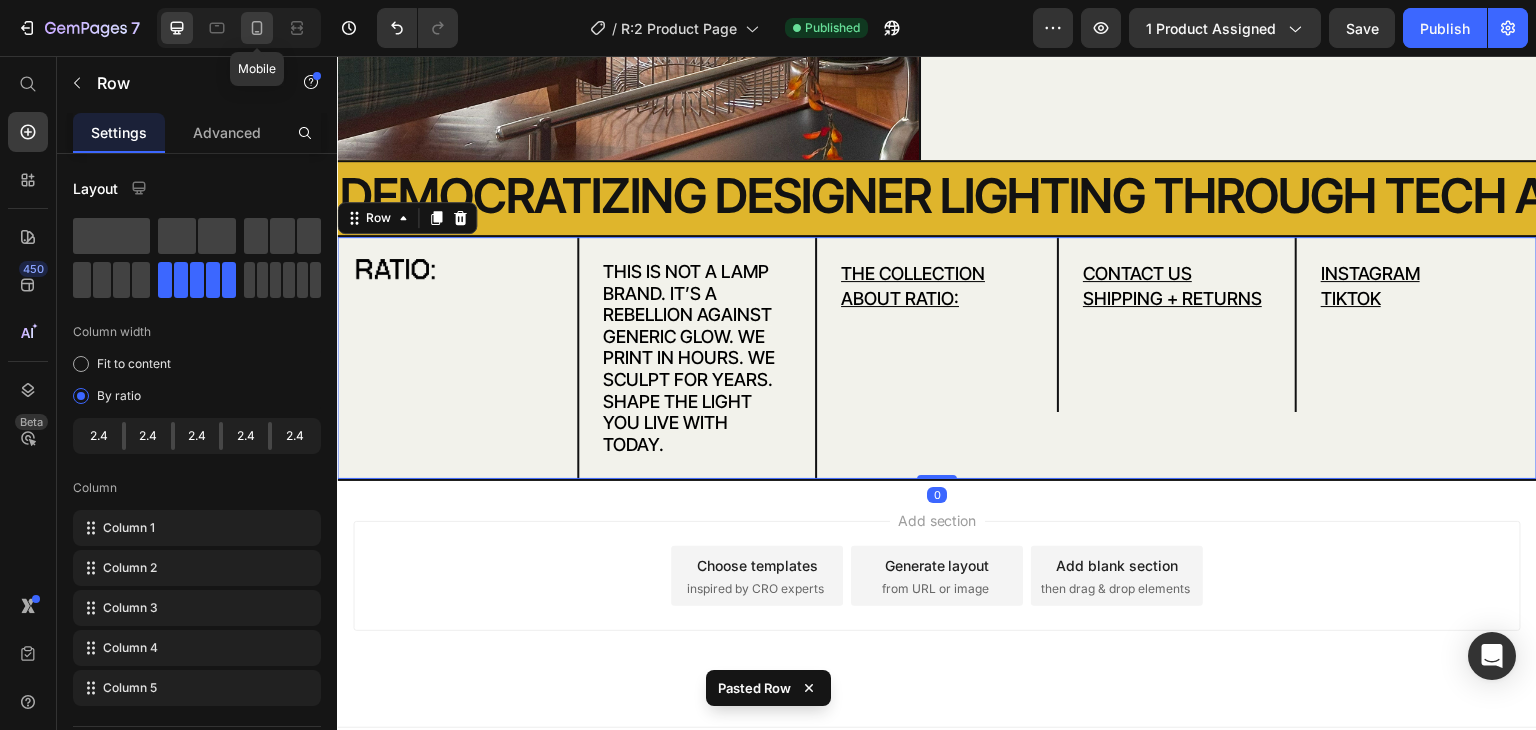click 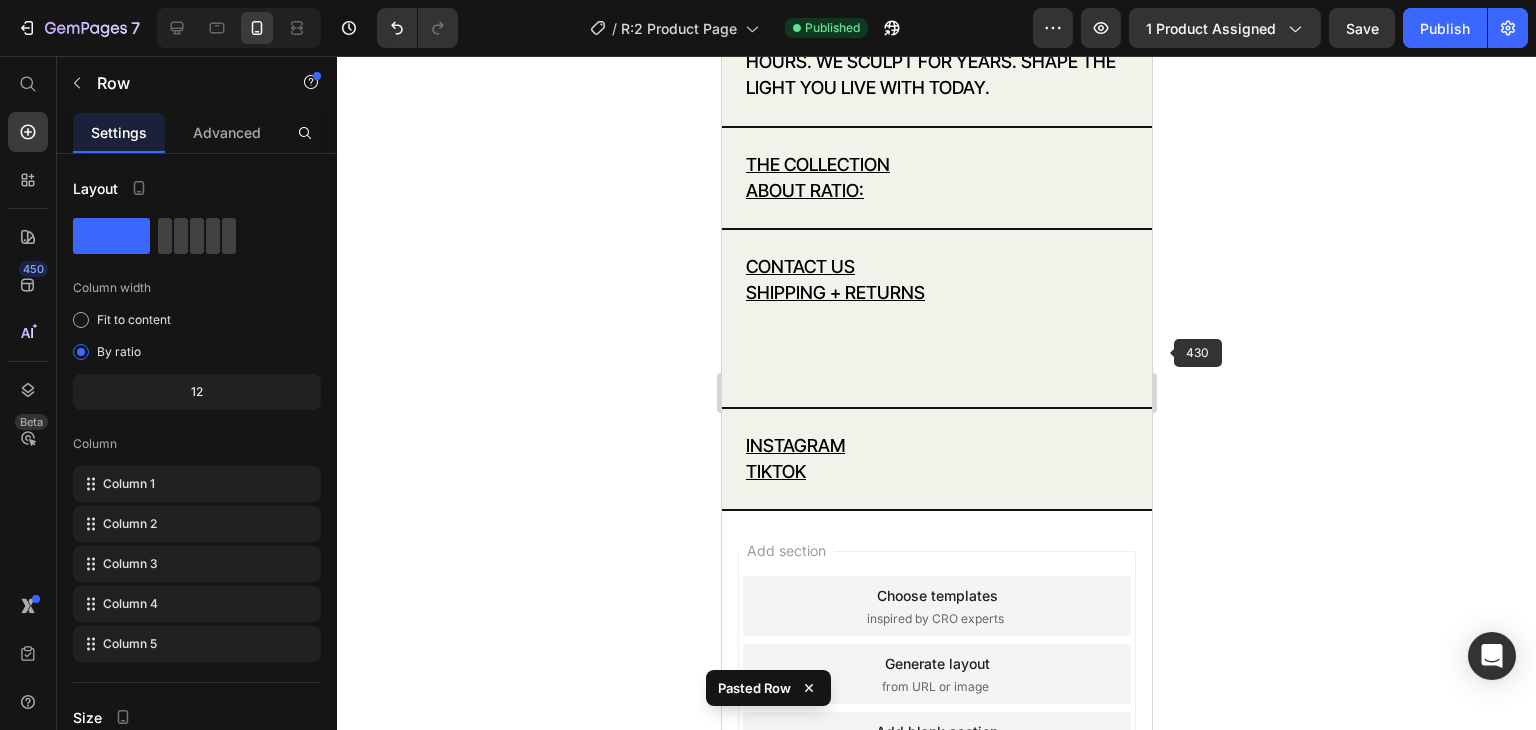 scroll, scrollTop: 1904, scrollLeft: 0, axis: vertical 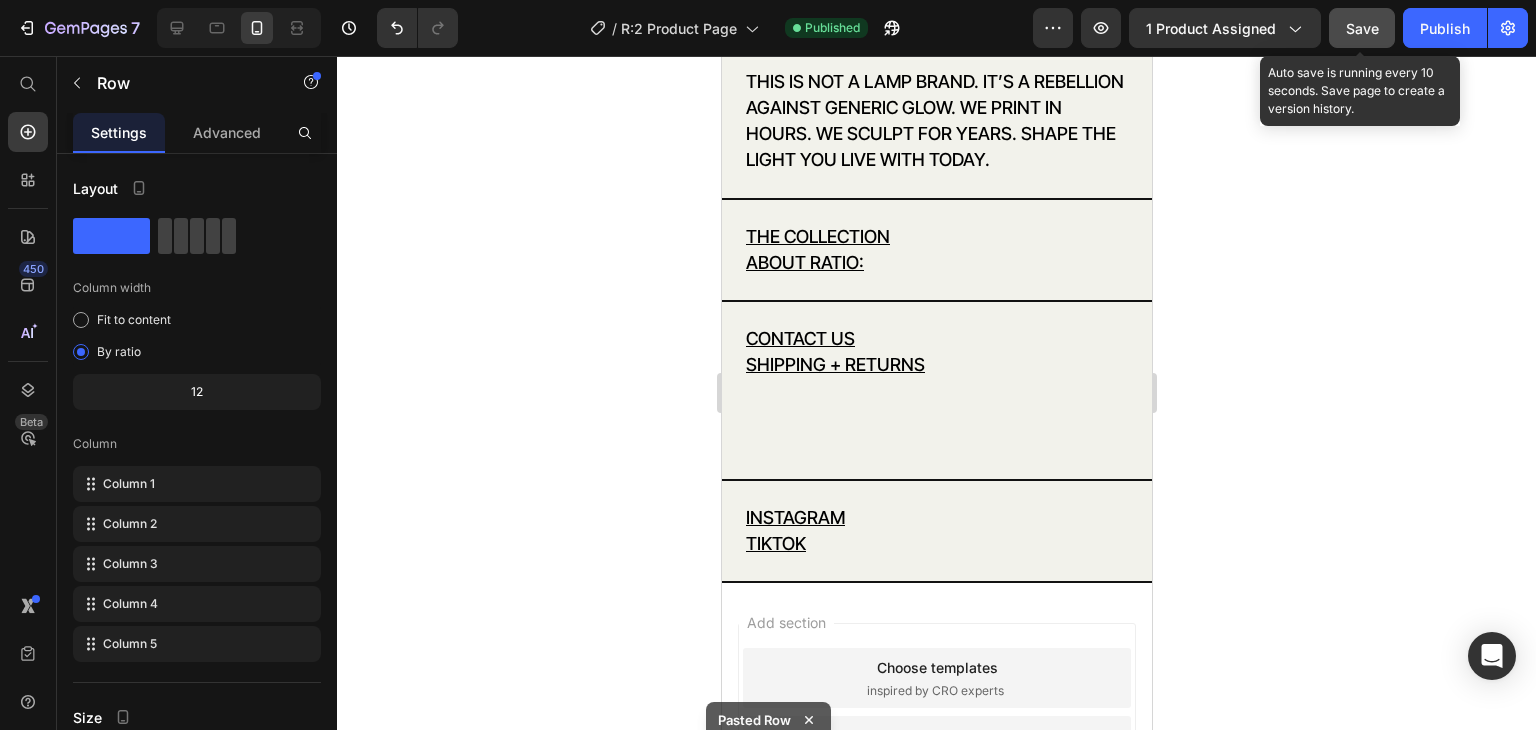 click on "Save" 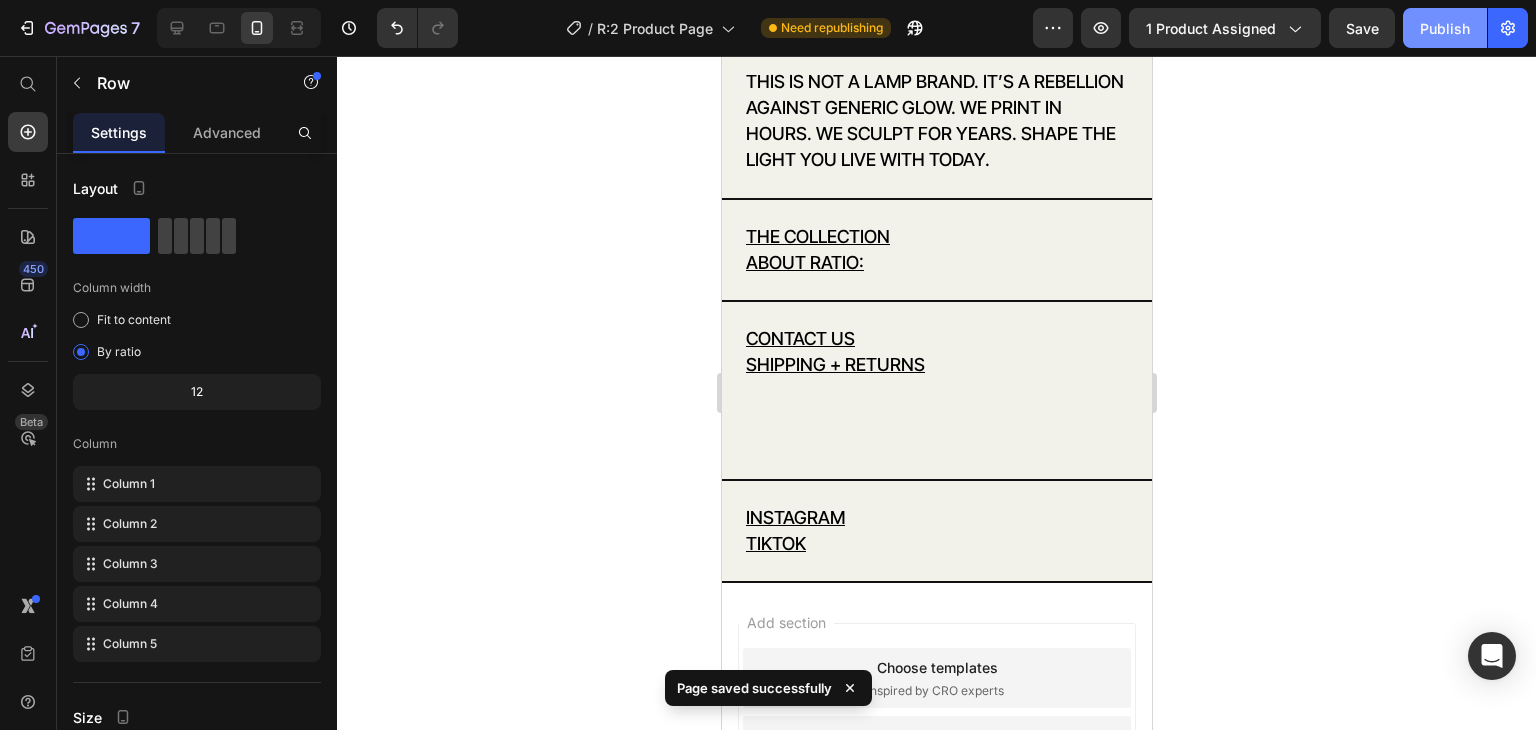 click on "Publish" at bounding box center [1445, 28] 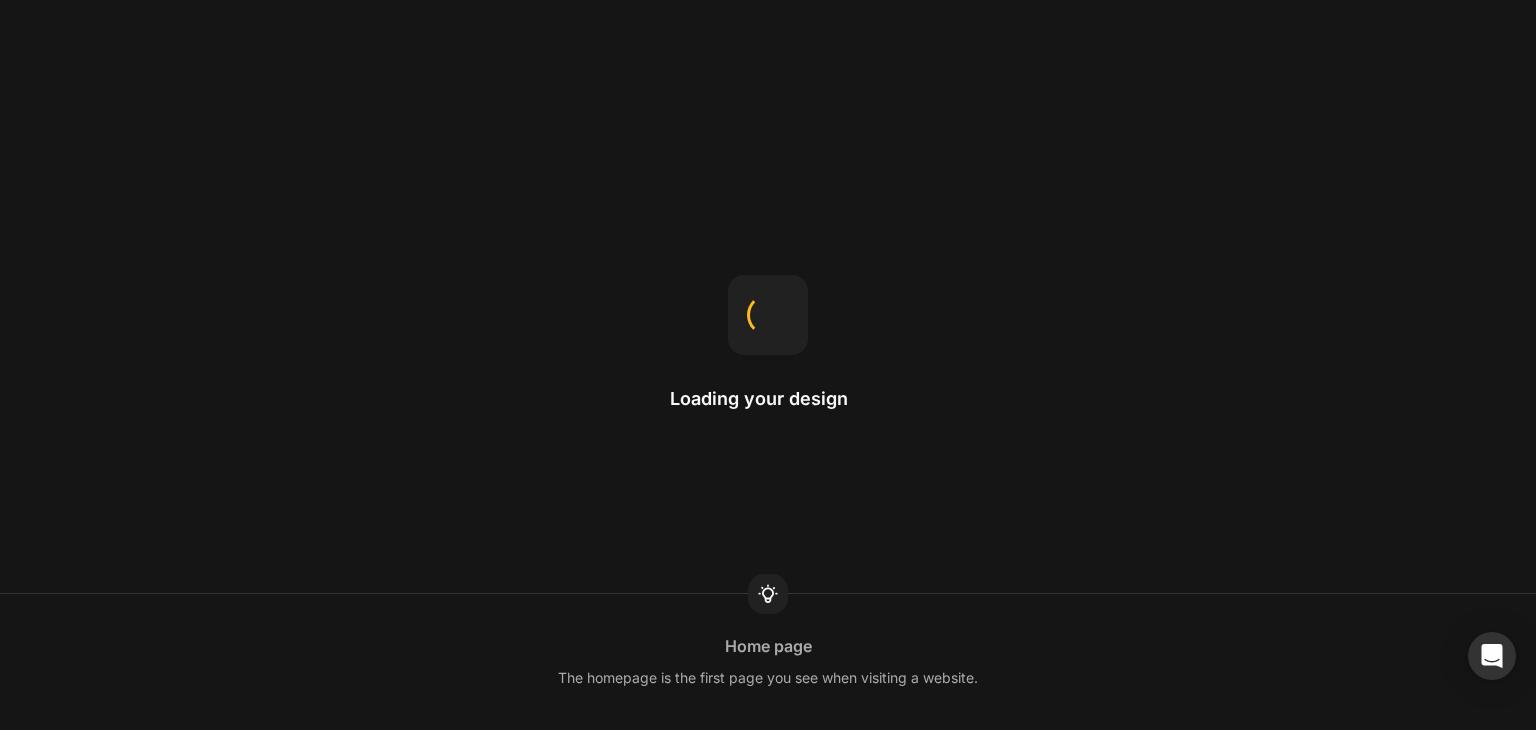 scroll, scrollTop: 0, scrollLeft: 0, axis: both 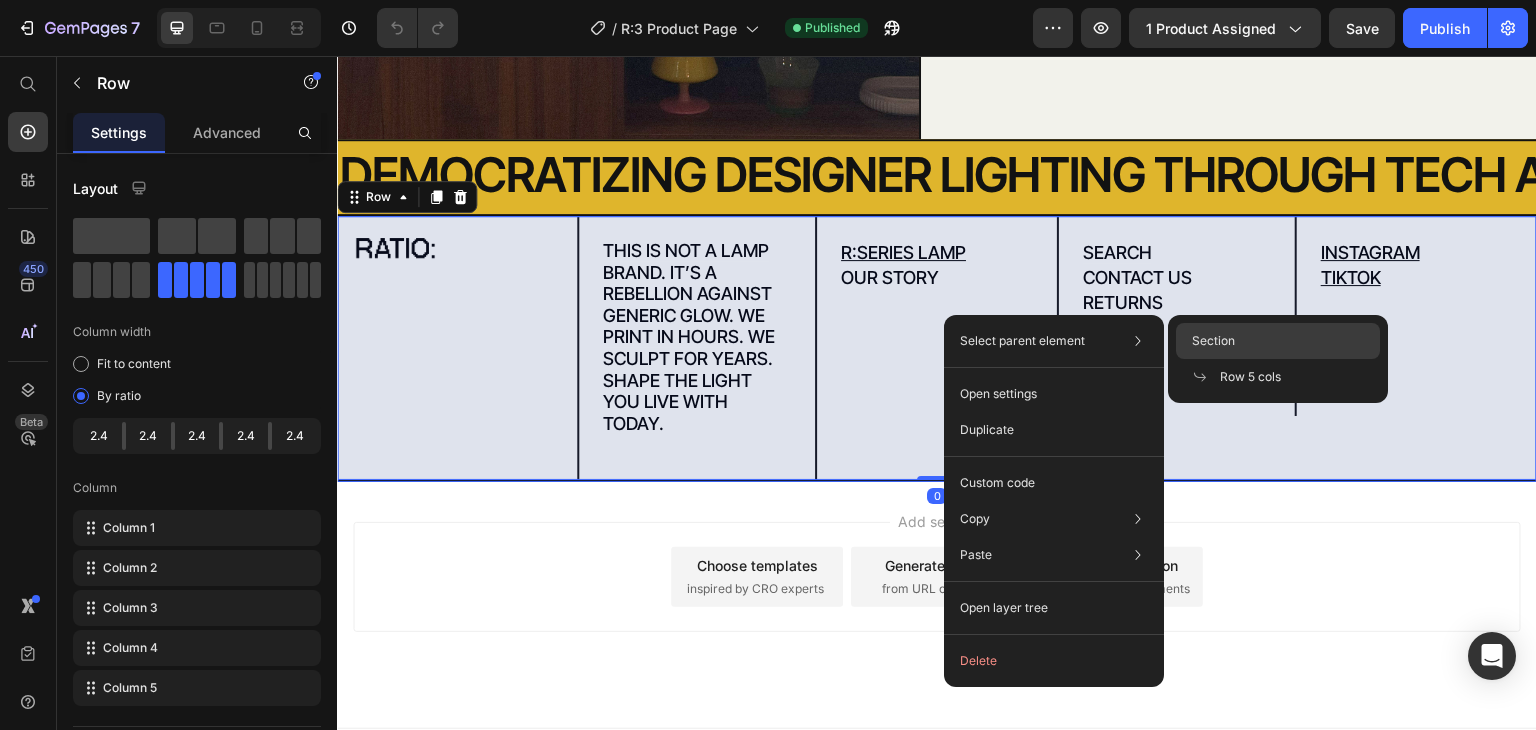 click on "Section" at bounding box center (1213, 341) 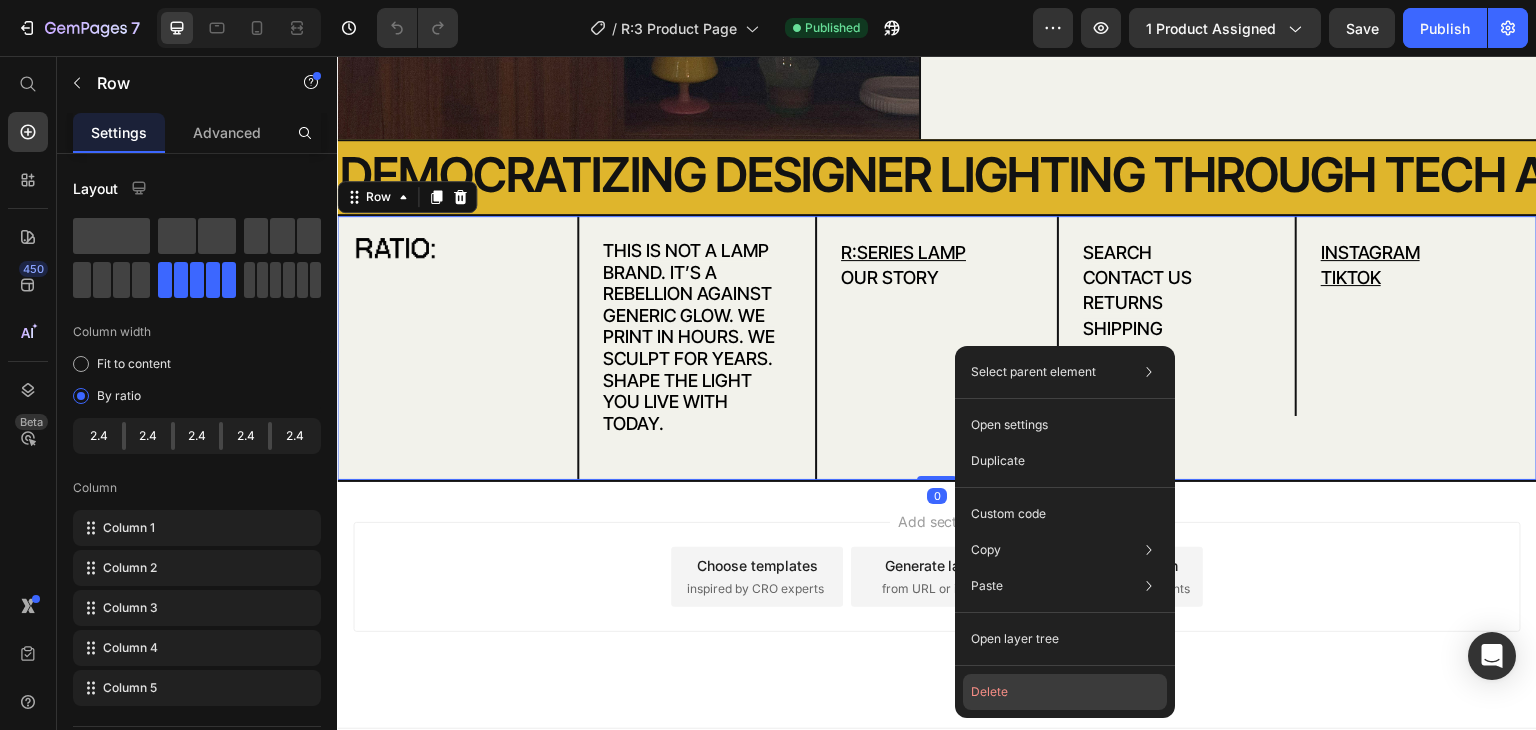 click on "Delete" 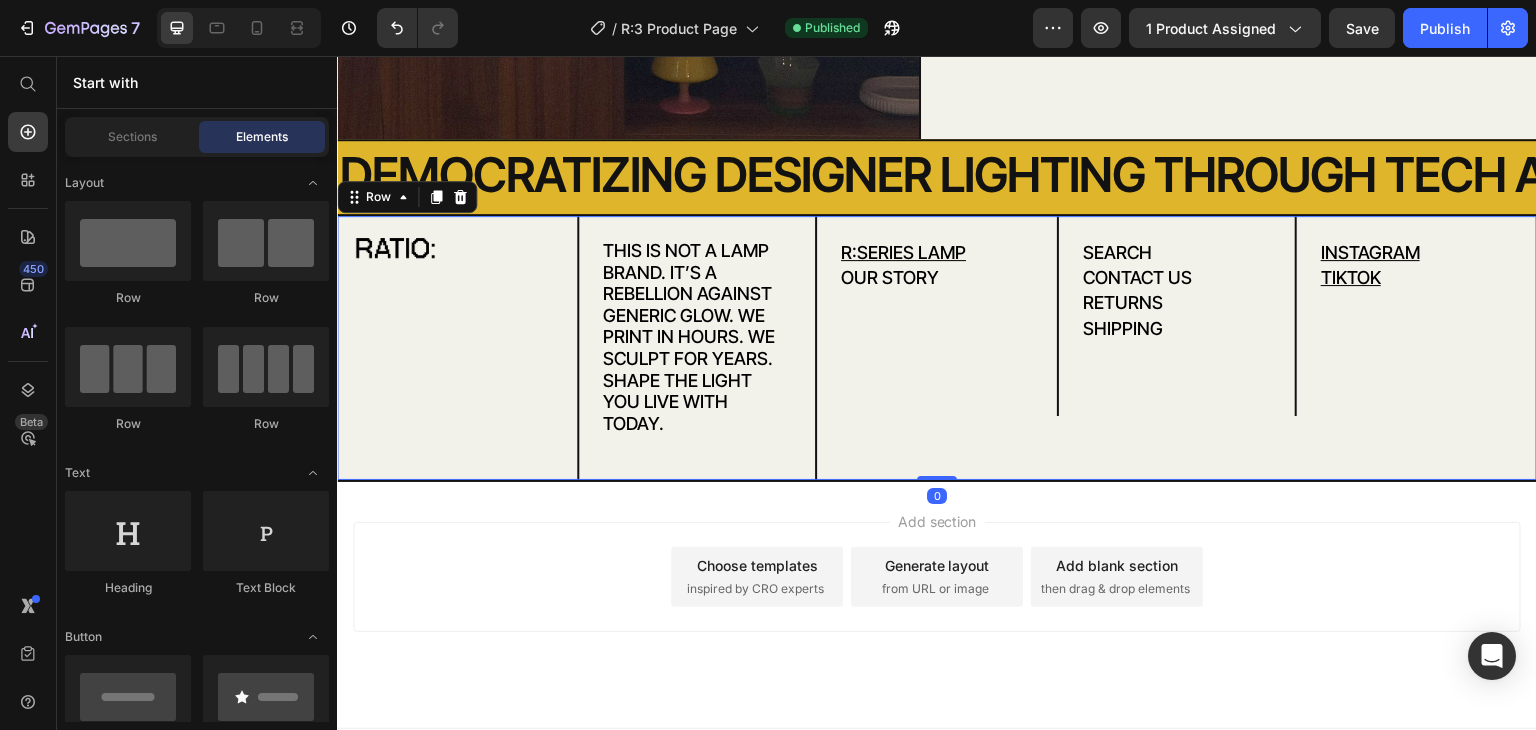 scroll, scrollTop: 2723, scrollLeft: 0, axis: vertical 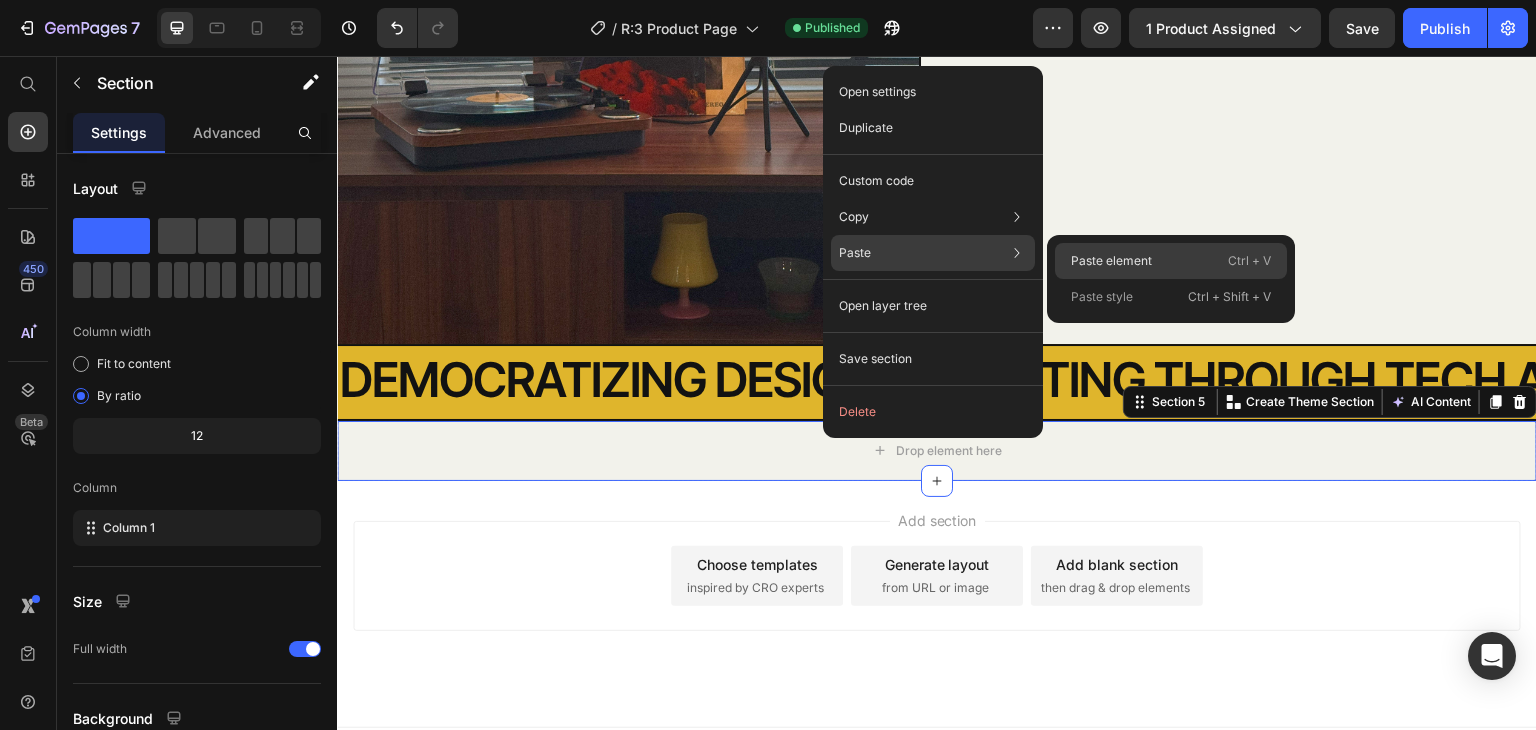 click on "Paste element" at bounding box center (1111, 261) 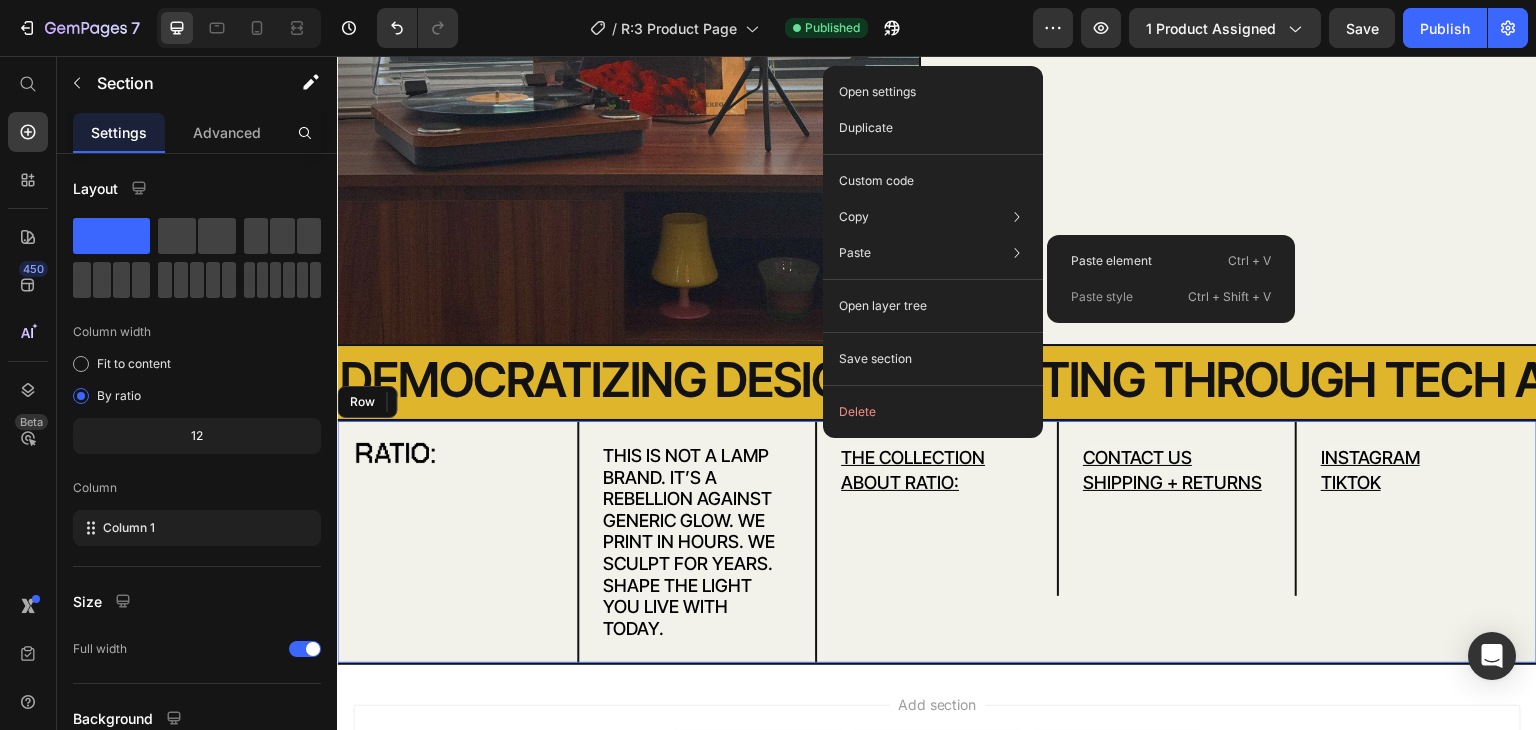 scroll, scrollTop: 2907, scrollLeft: 0, axis: vertical 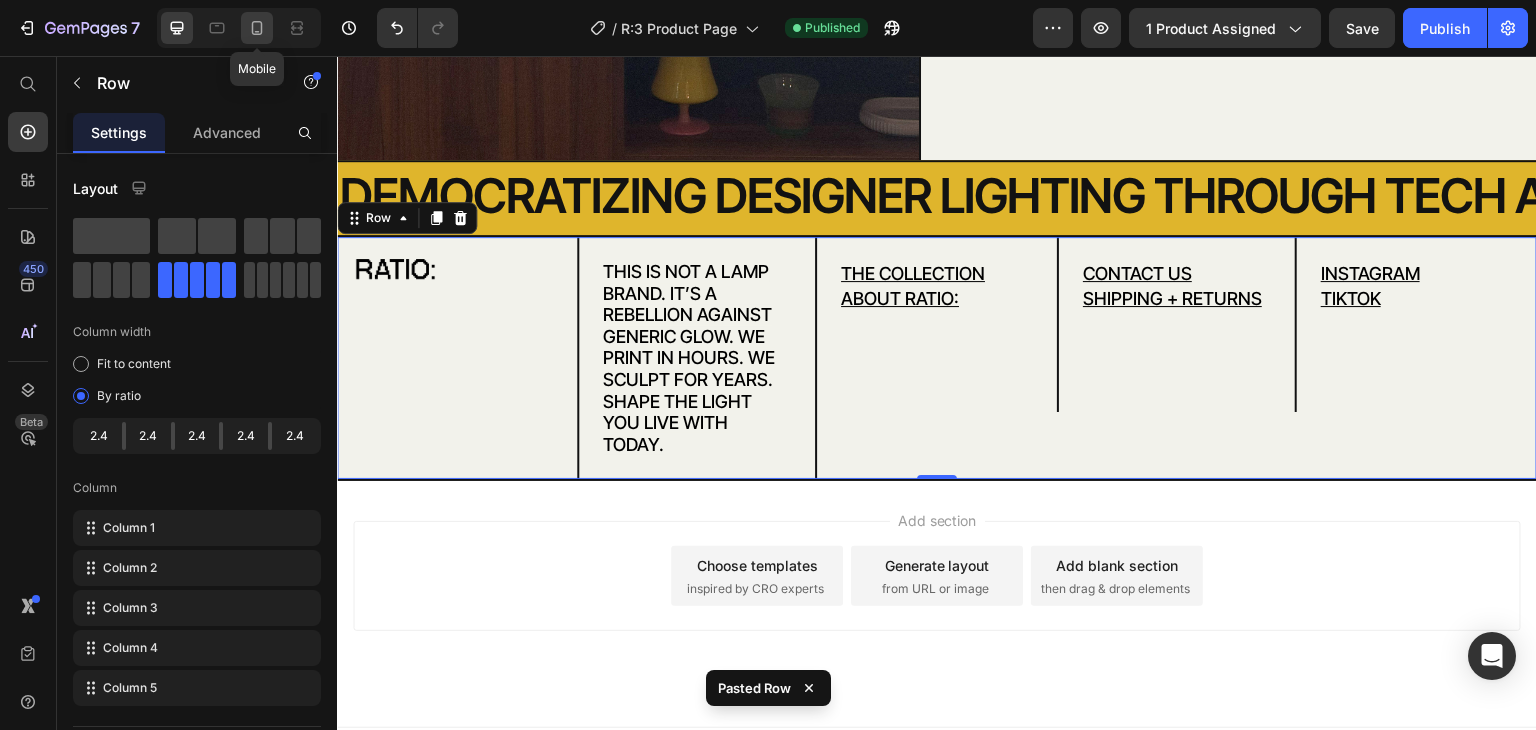 click 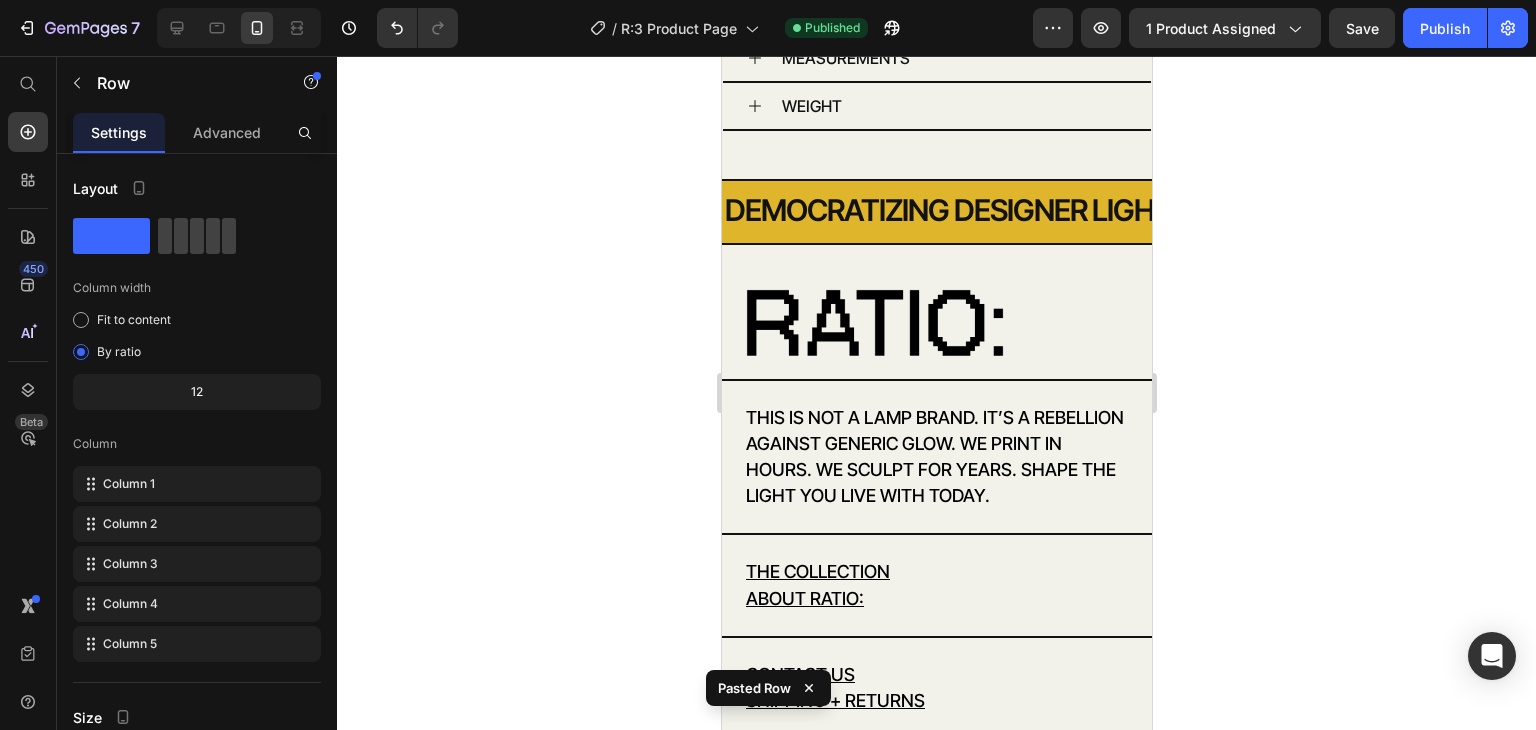 scroll, scrollTop: 1512, scrollLeft: 0, axis: vertical 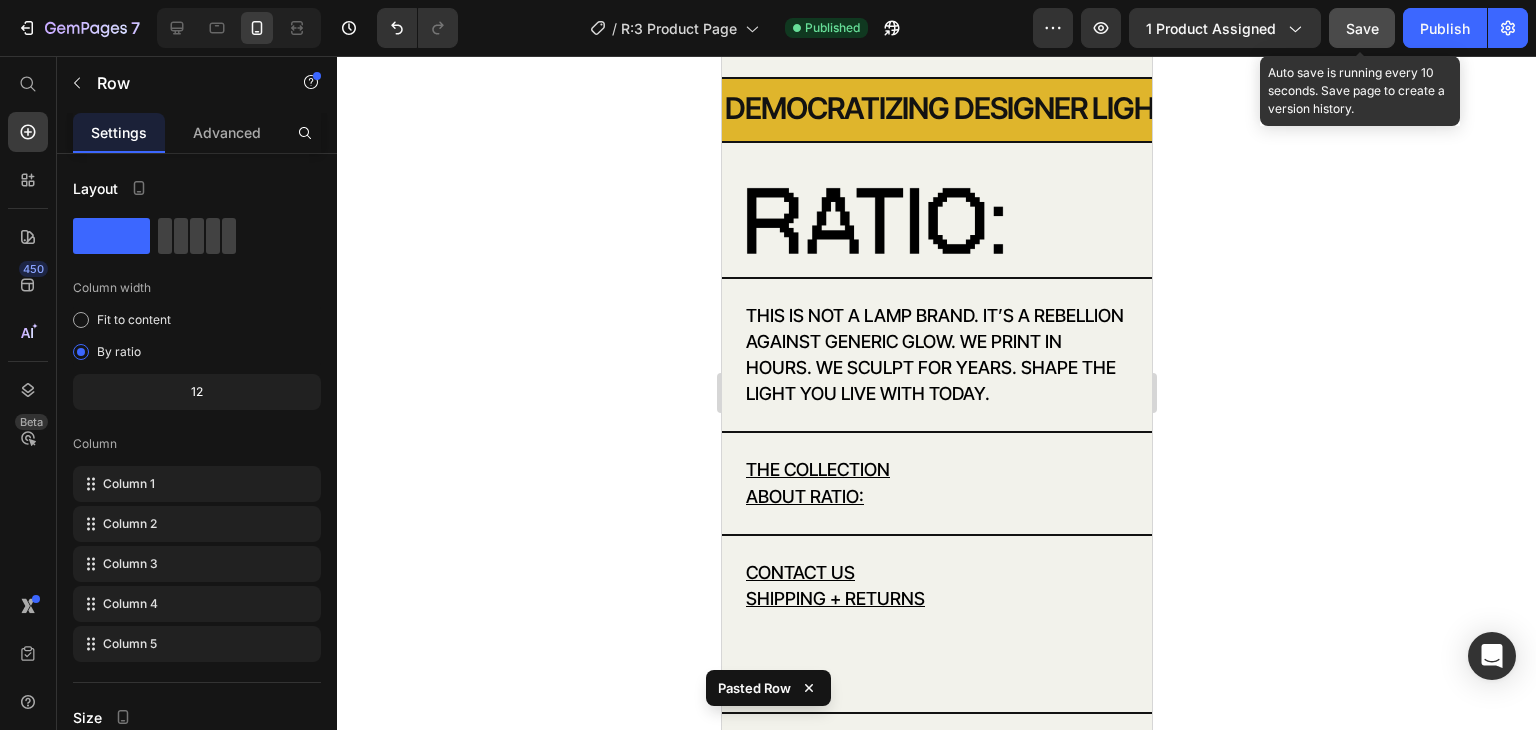 click on "Save" 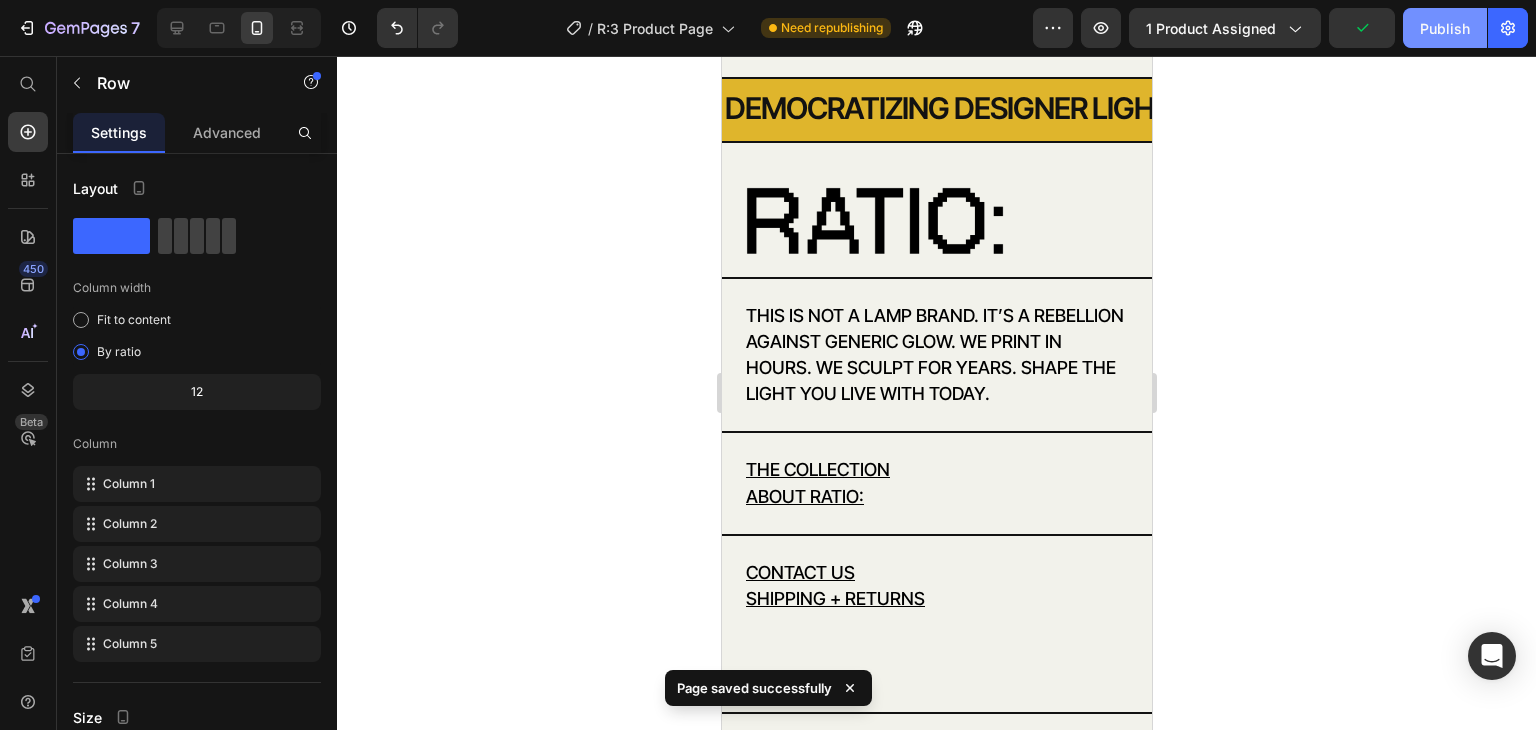 click on "Publish" at bounding box center [1445, 28] 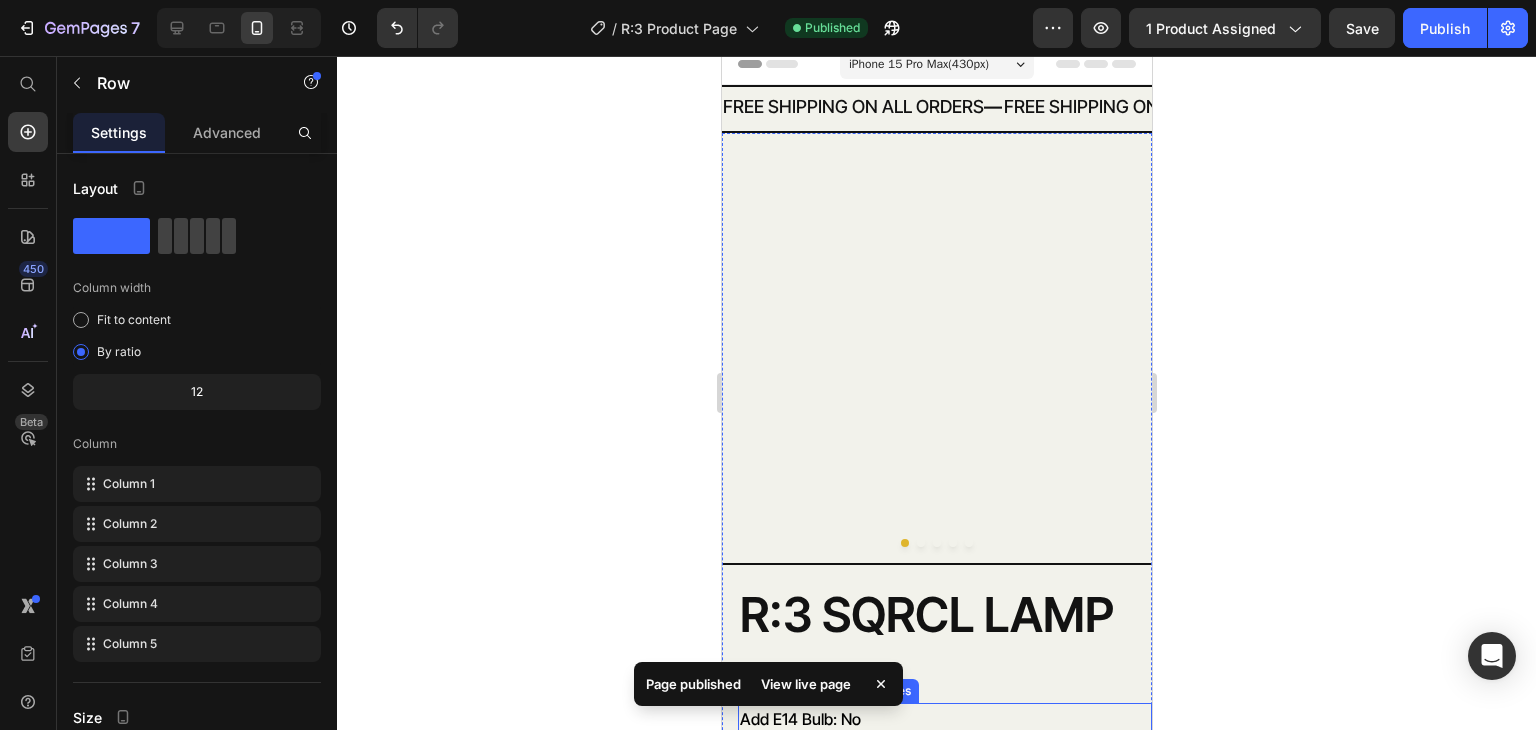 scroll, scrollTop: 4, scrollLeft: 0, axis: vertical 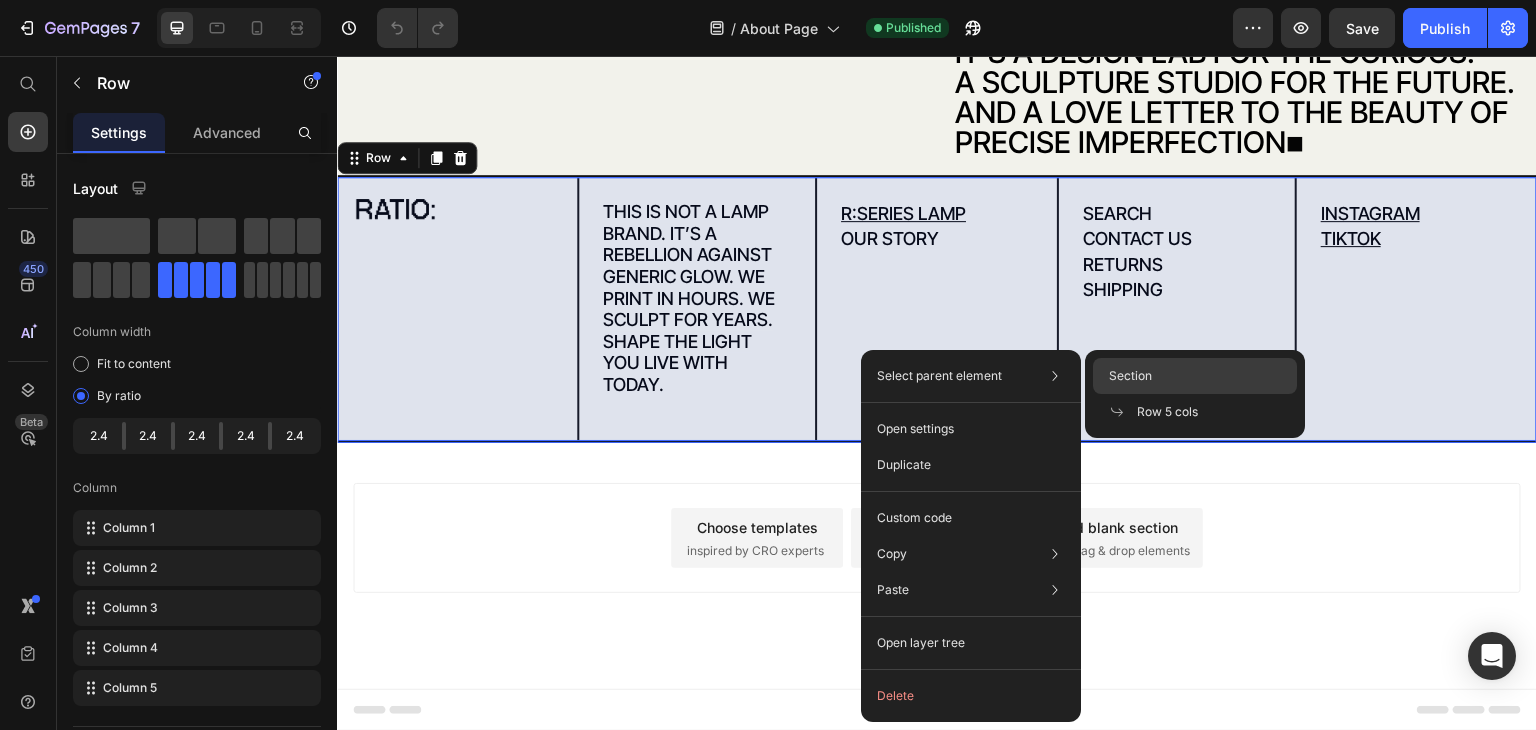 drag, startPoint x: 1138, startPoint y: 382, endPoint x: 618, endPoint y: 318, distance: 523.92365 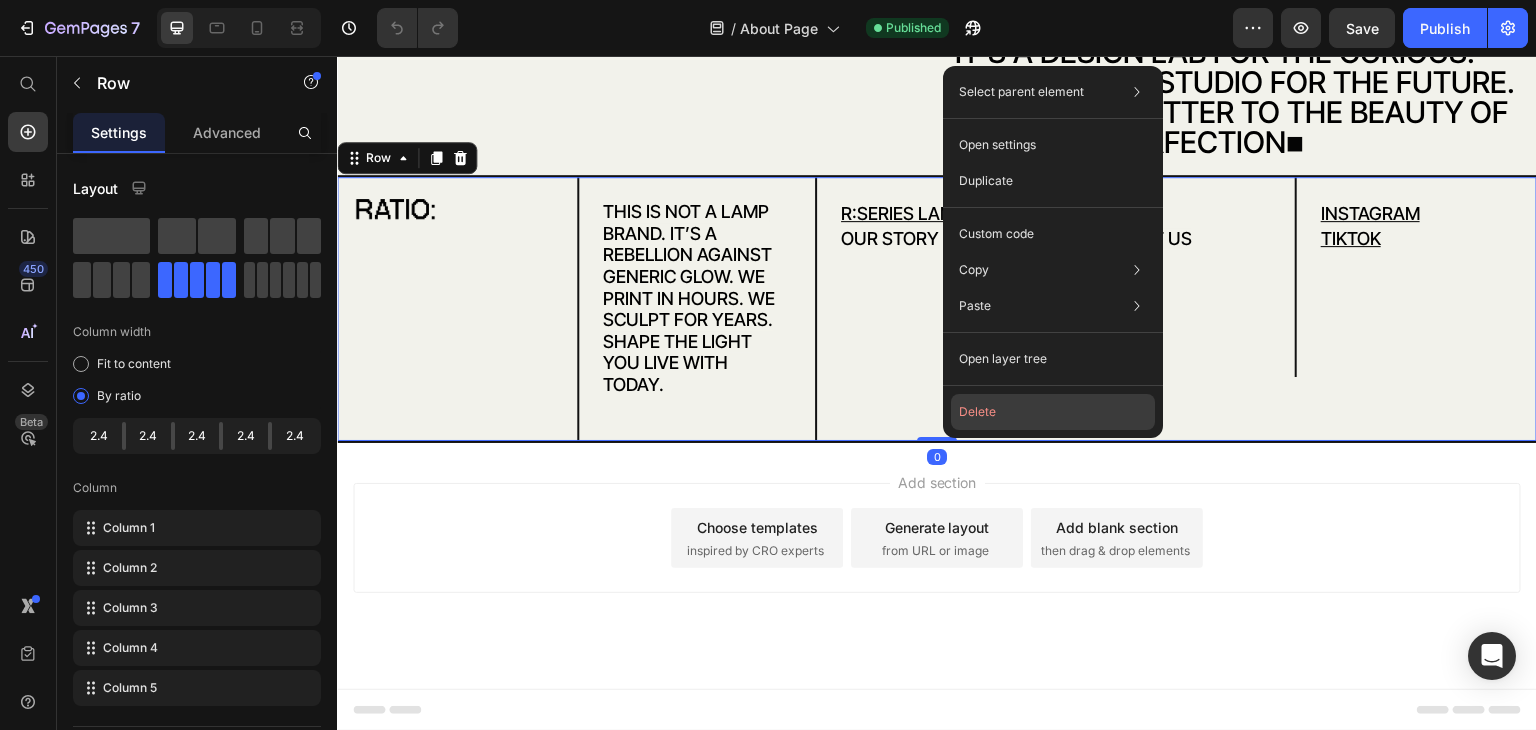click on "Delete" 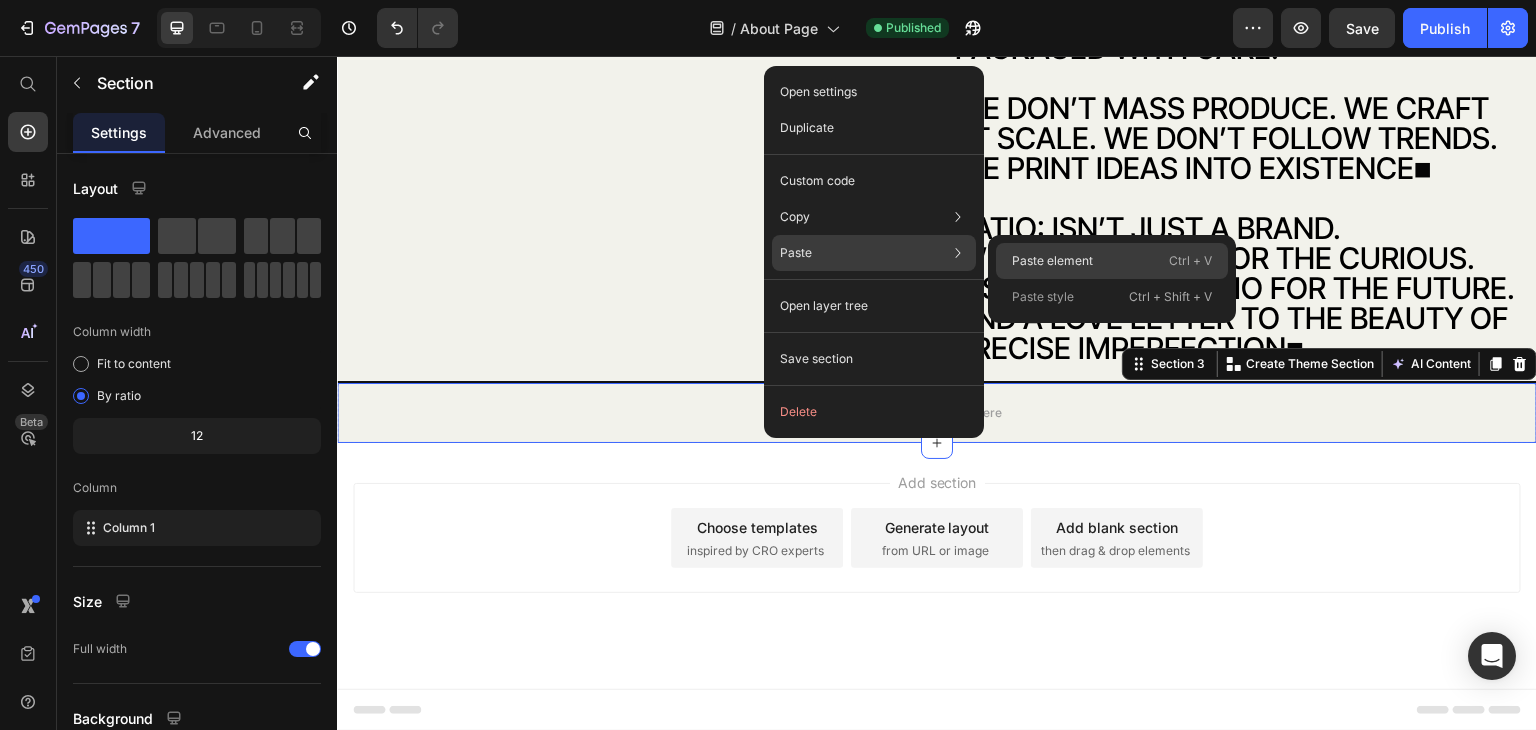 click on "Paste element" at bounding box center [1052, 261] 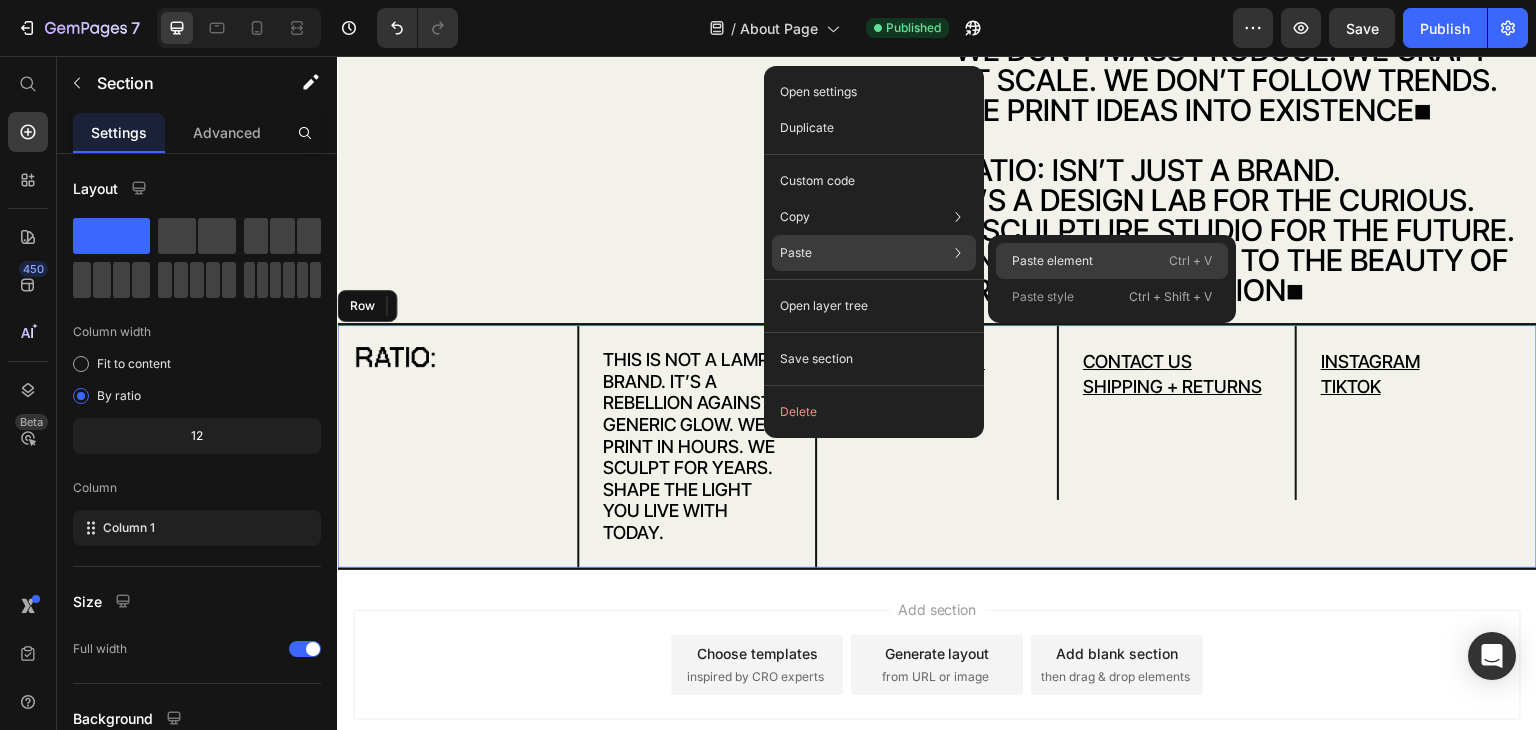 scroll, scrollTop: 1192, scrollLeft: 0, axis: vertical 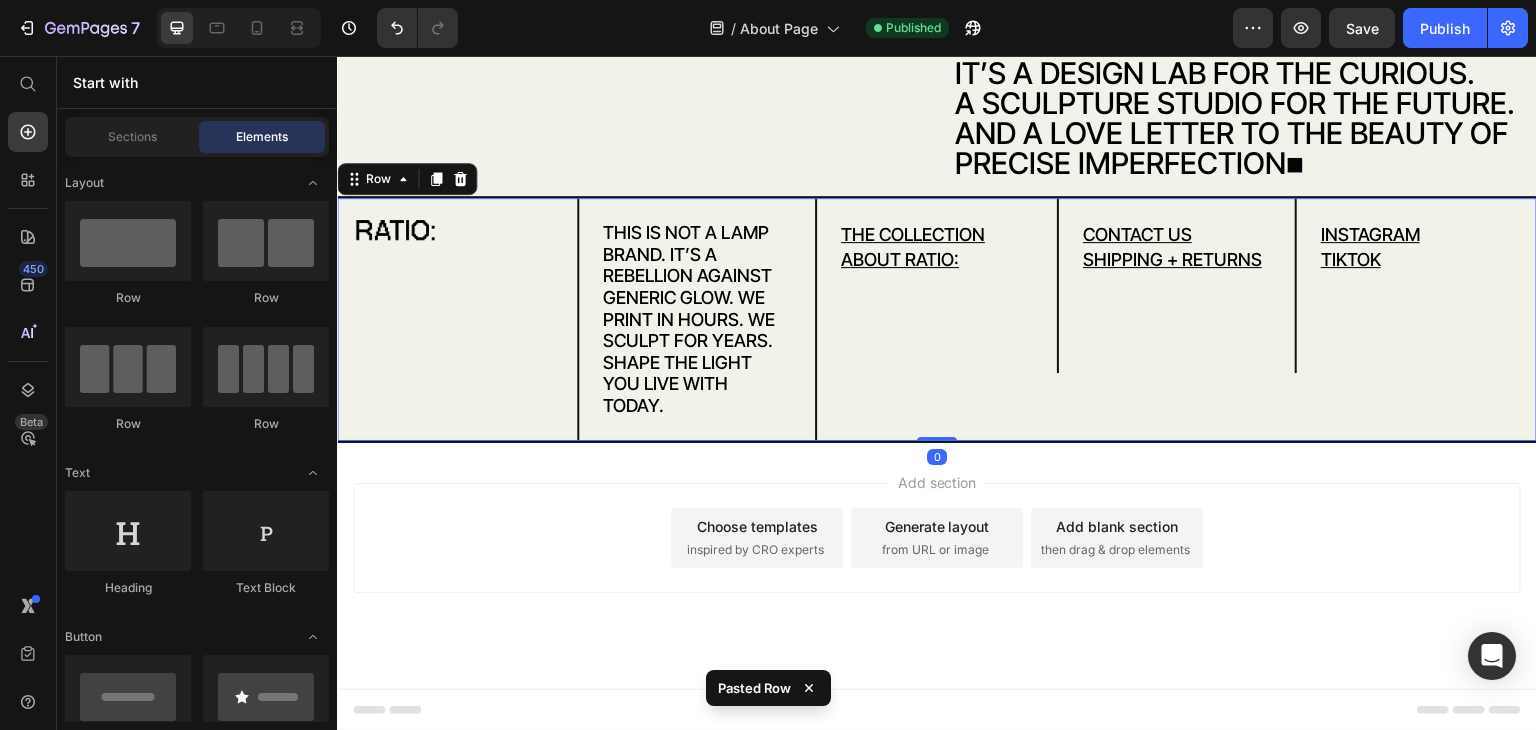 click on "Add section Choose templates inspired by CRO experts Generate layout from URL or image Add blank section then drag & drop elements" at bounding box center (937, 566) 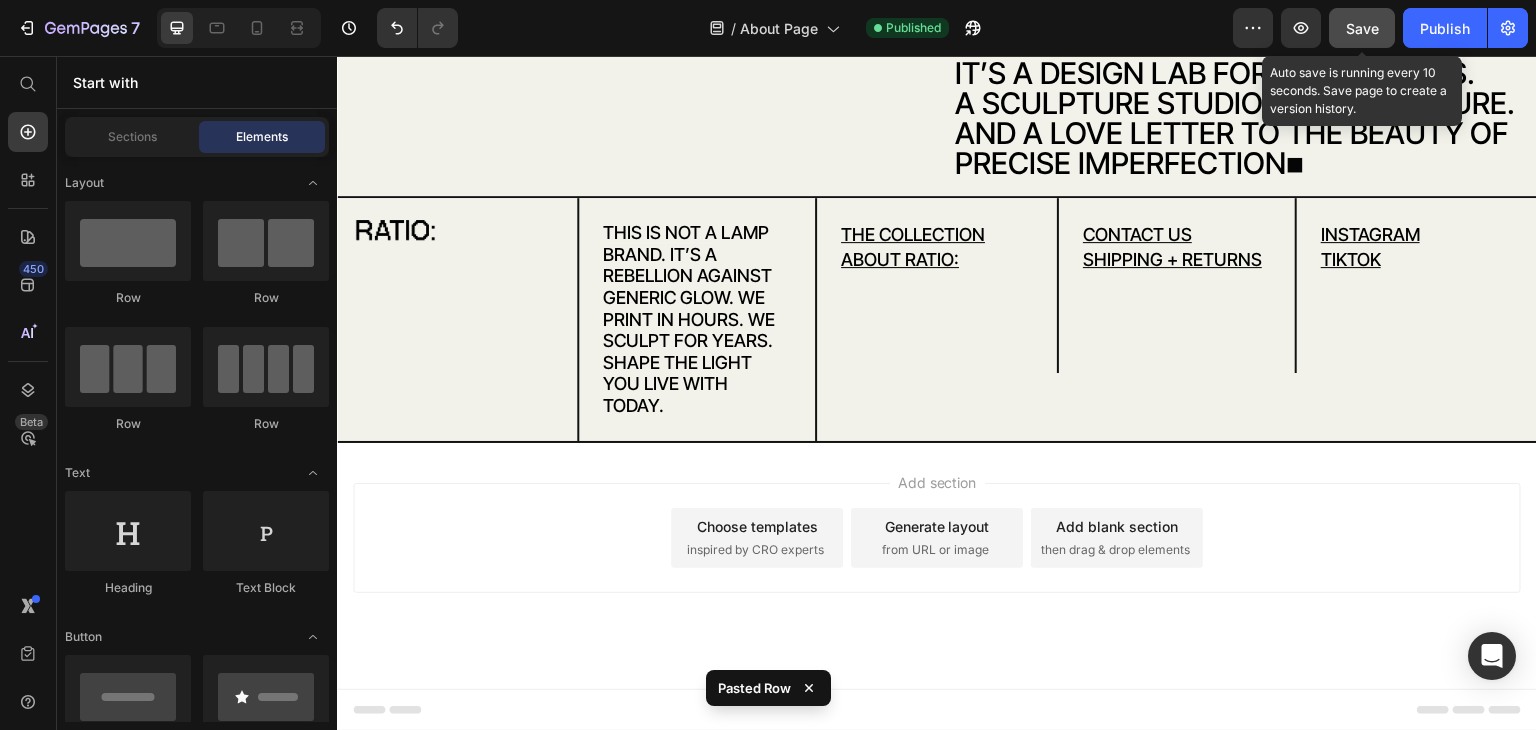 click on "Save" 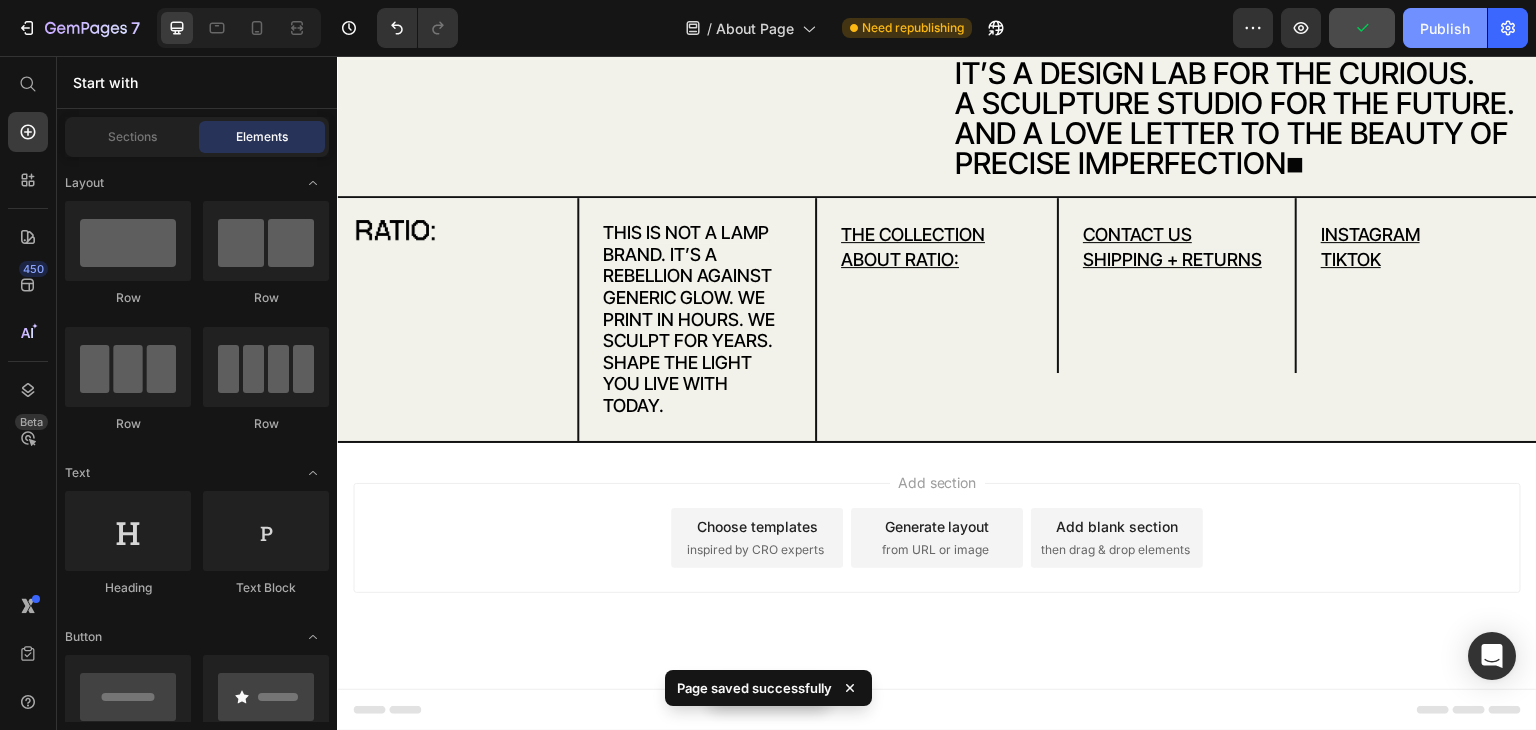 click on "Publish" 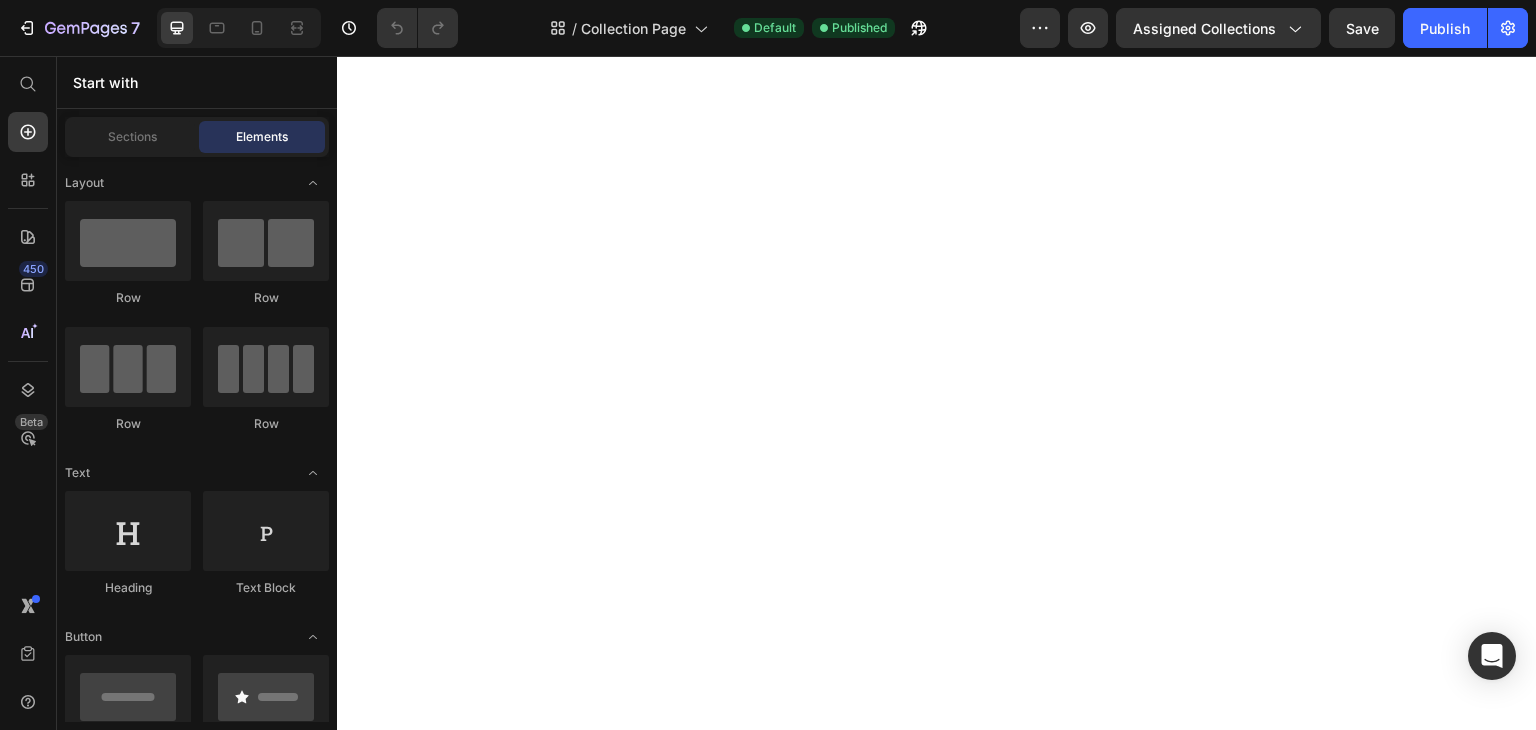 scroll, scrollTop: 0, scrollLeft: 0, axis: both 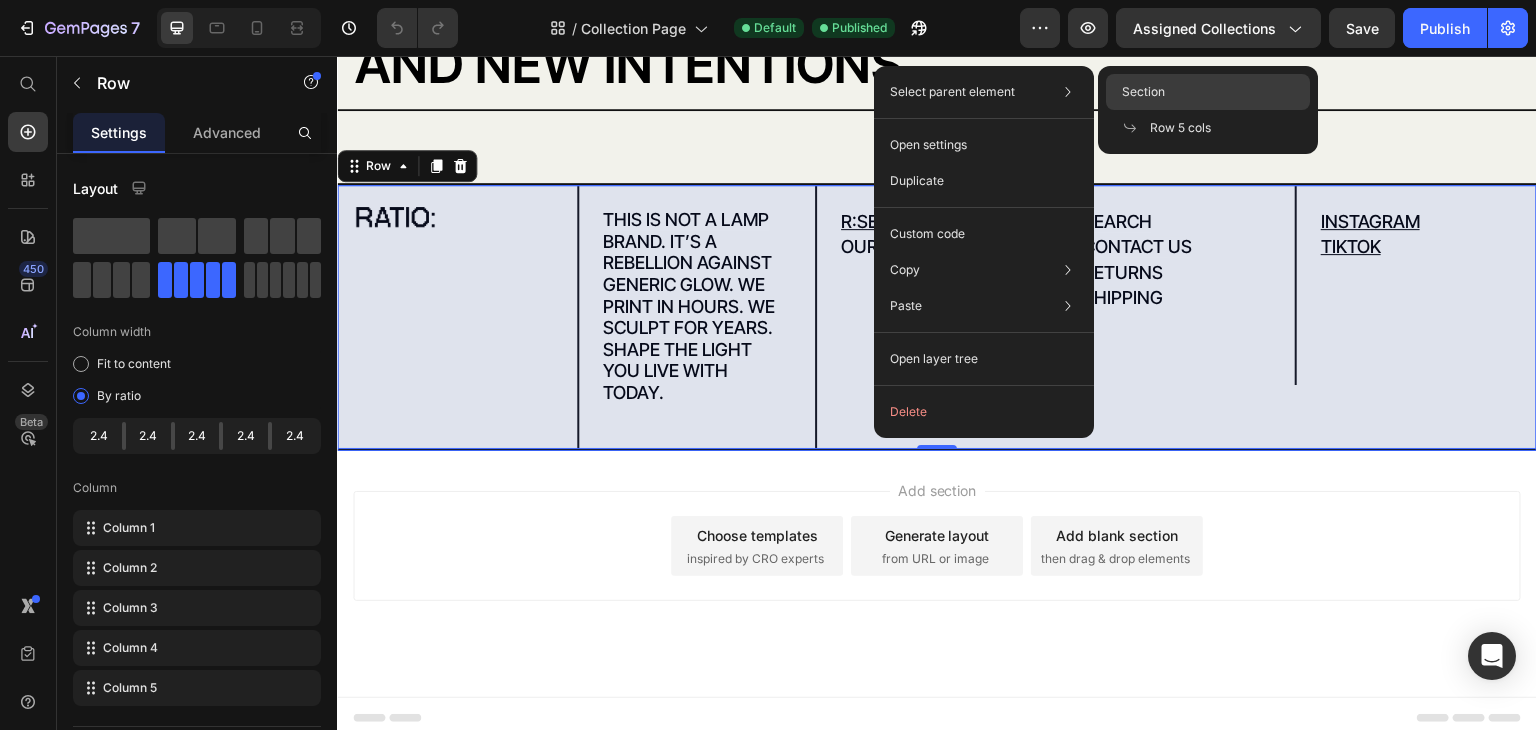 drag, startPoint x: 1143, startPoint y: 81, endPoint x: 751, endPoint y: 85, distance: 392.02042 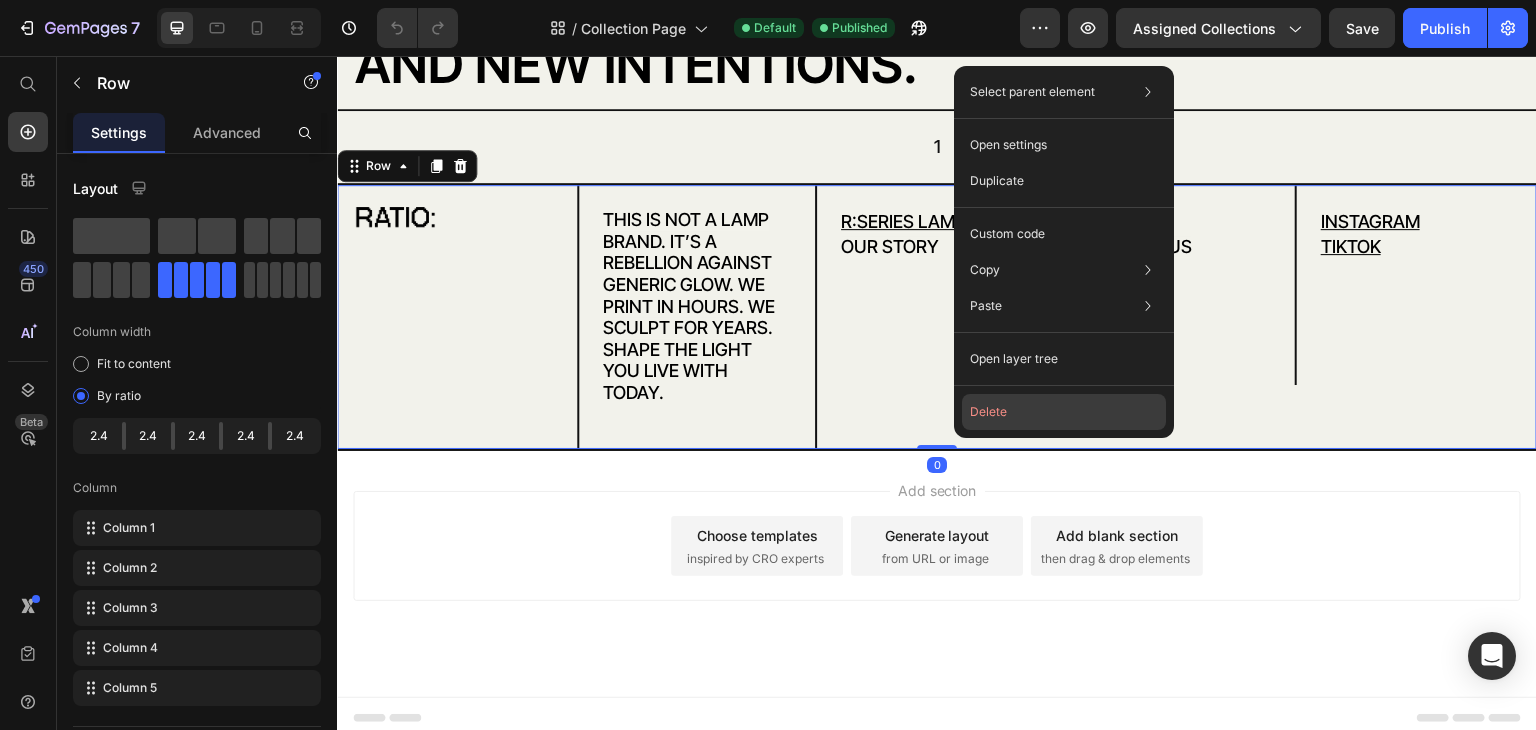 drag, startPoint x: 1044, startPoint y: 382, endPoint x: 1043, endPoint y: 403, distance: 21.023796 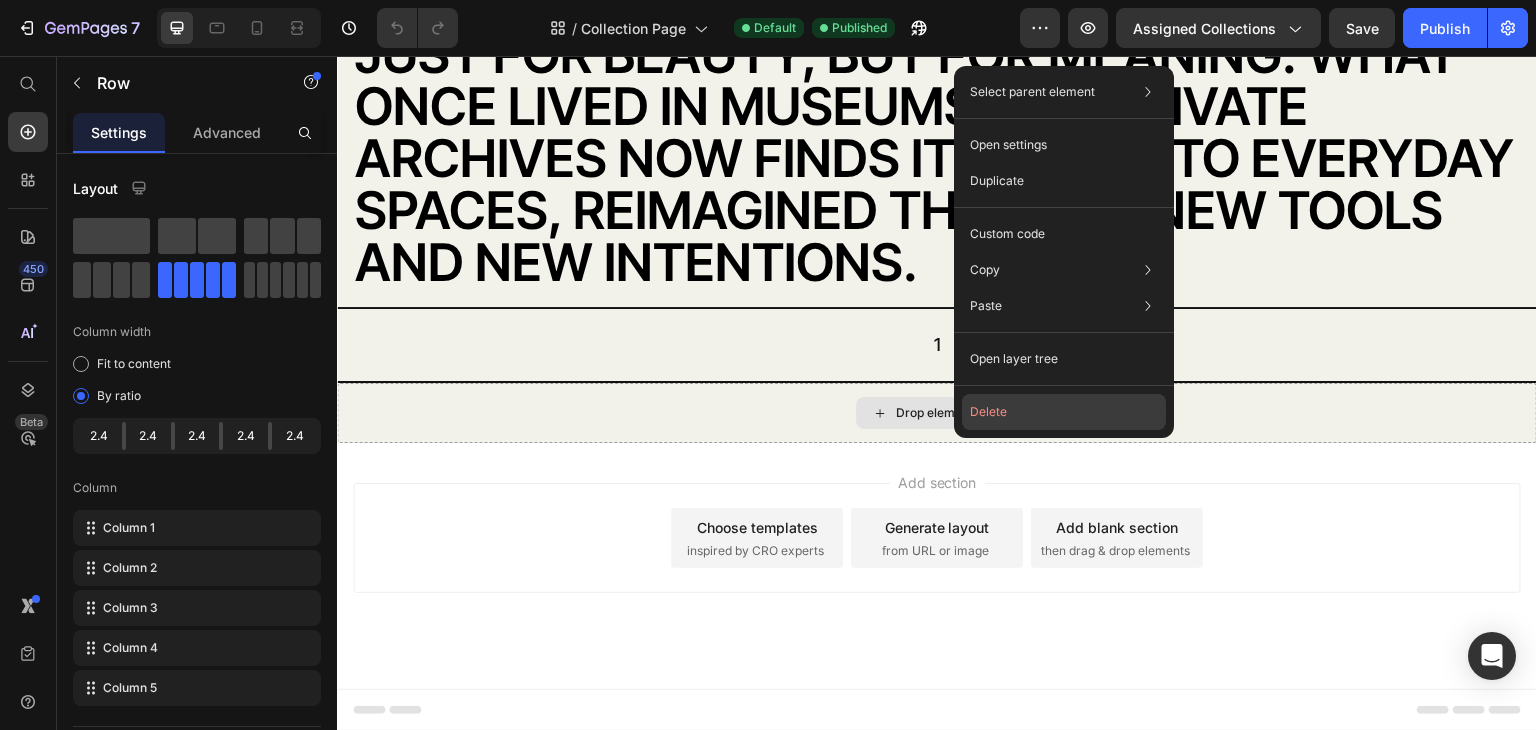 scroll, scrollTop: 845, scrollLeft: 0, axis: vertical 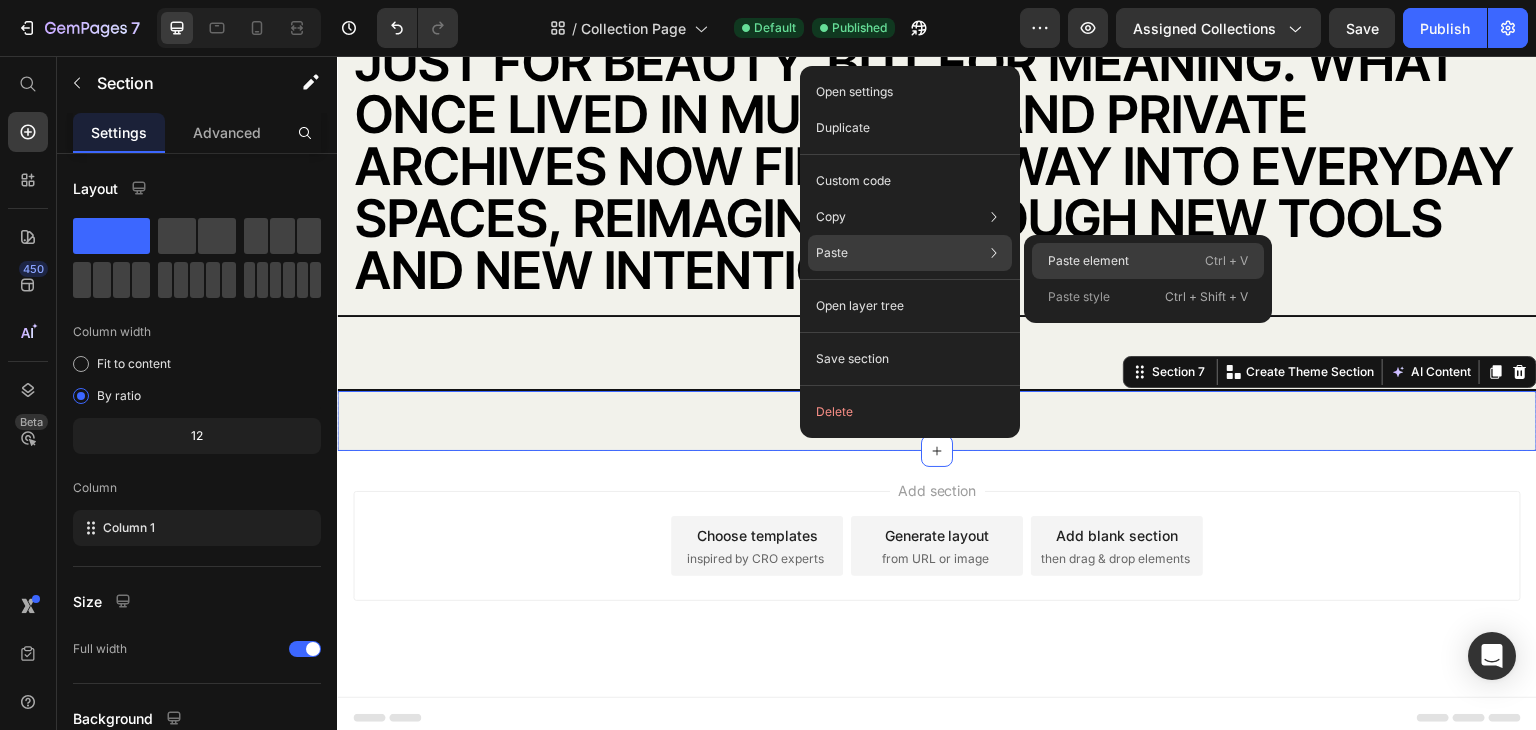 click on "Paste element" at bounding box center [1088, 261] 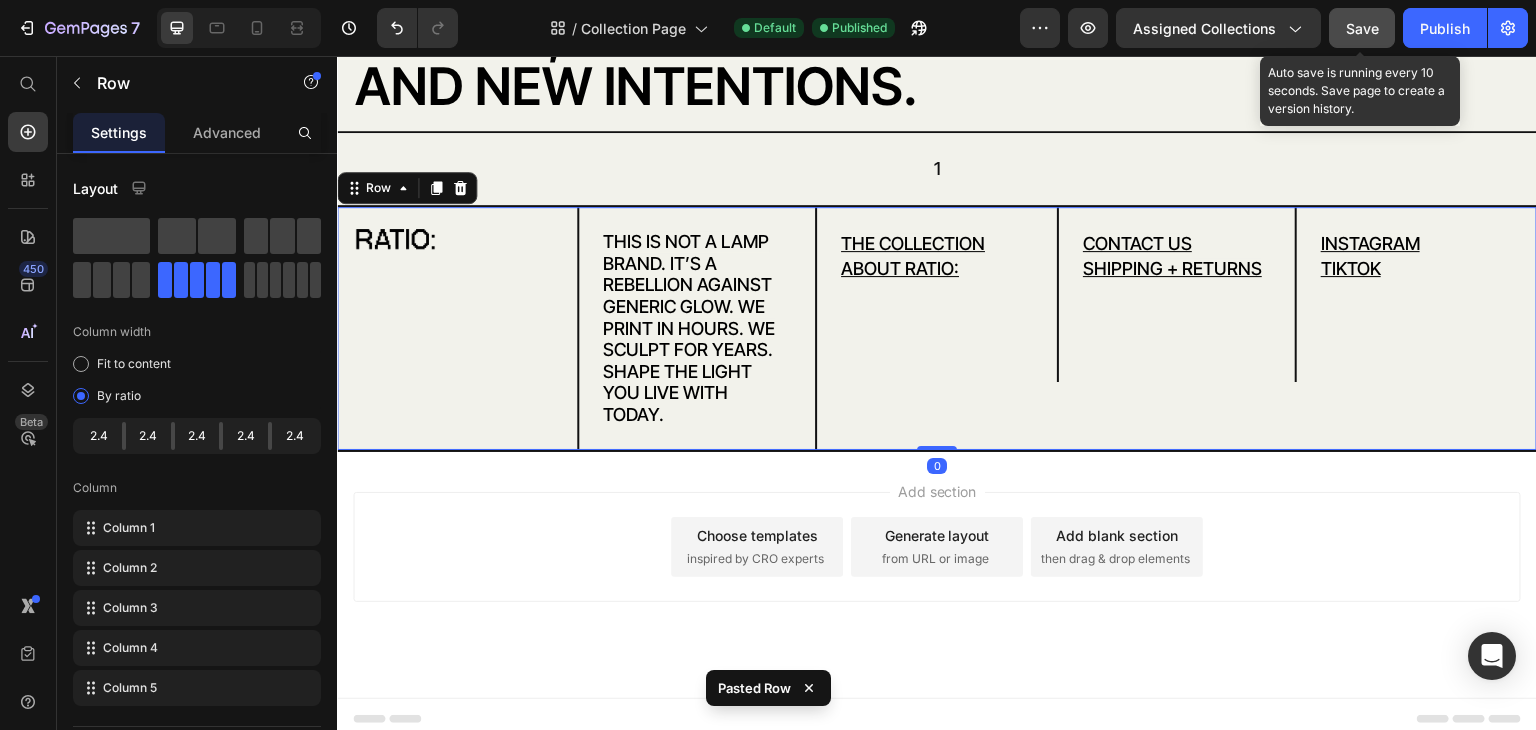 click on "Save" 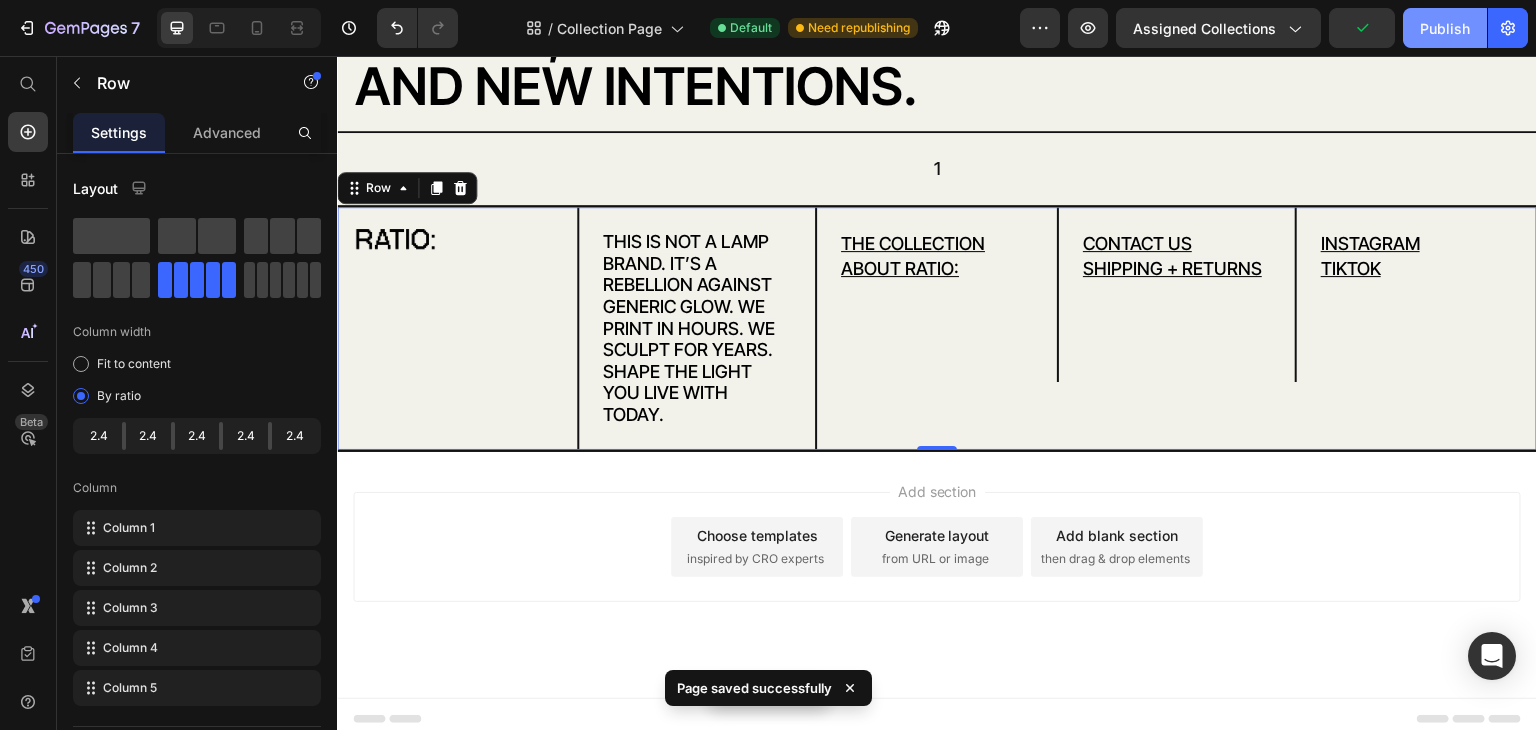 click on "Publish" at bounding box center [1445, 28] 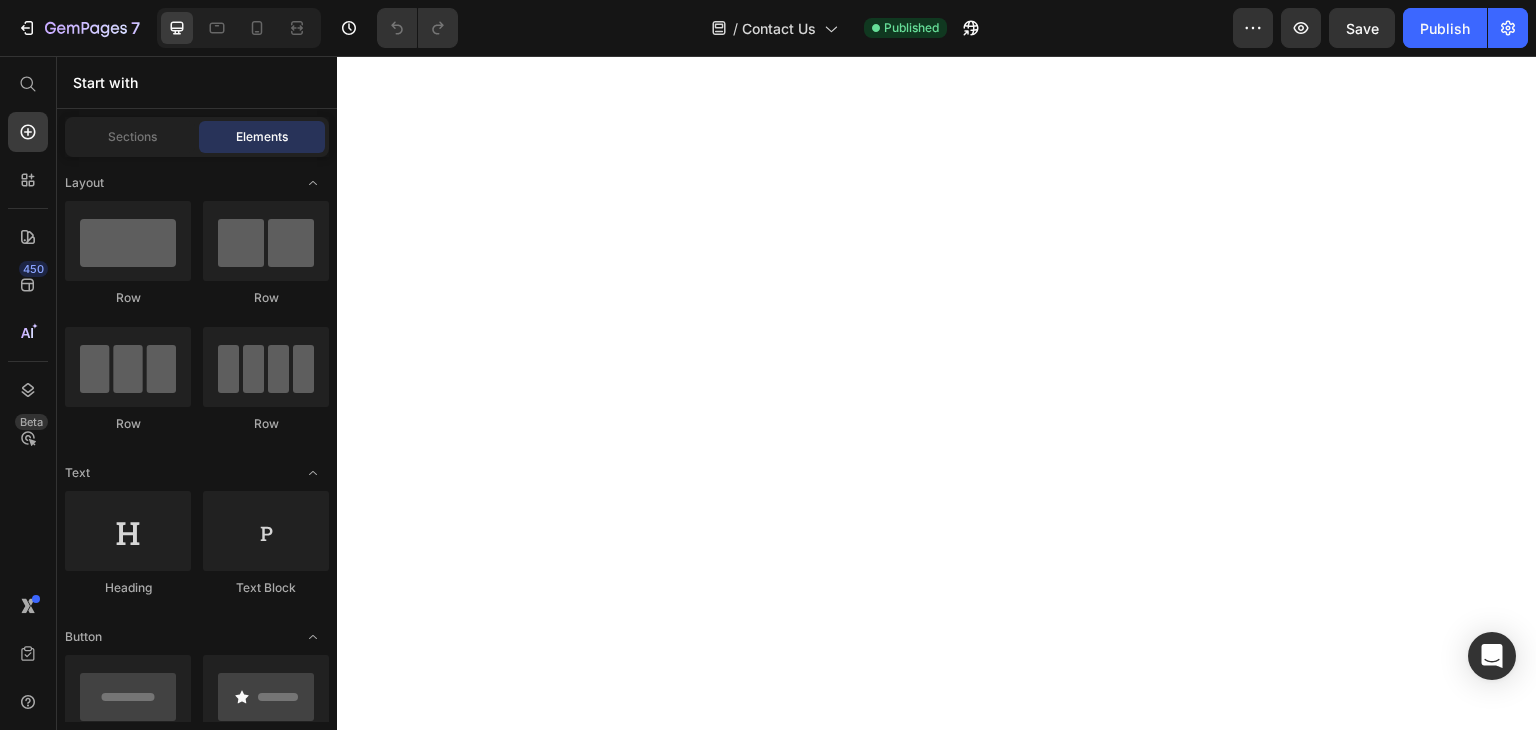 scroll, scrollTop: 0, scrollLeft: 0, axis: both 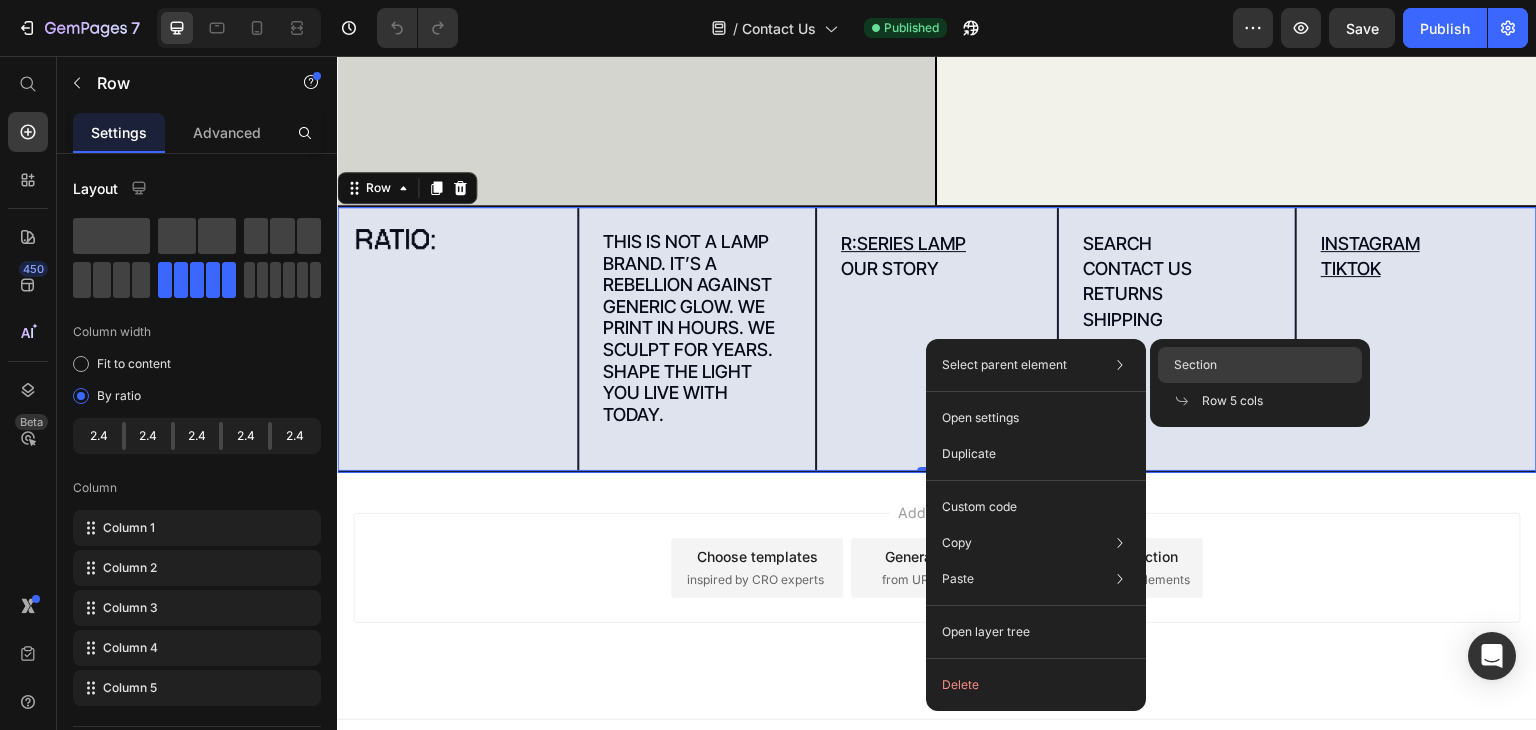 drag, startPoint x: 1195, startPoint y: 360, endPoint x: 661, endPoint y: 314, distance: 535.9776 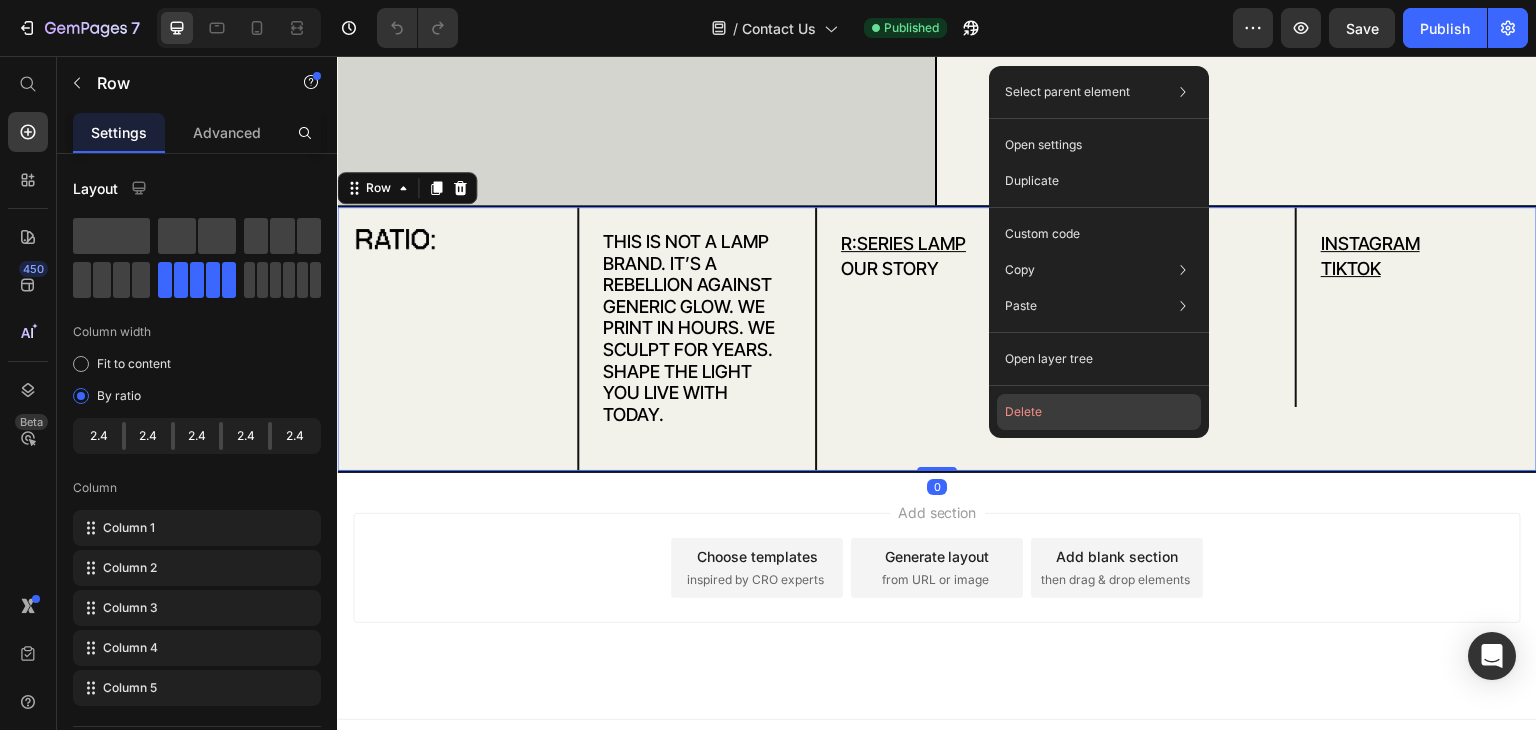 click on "Delete" 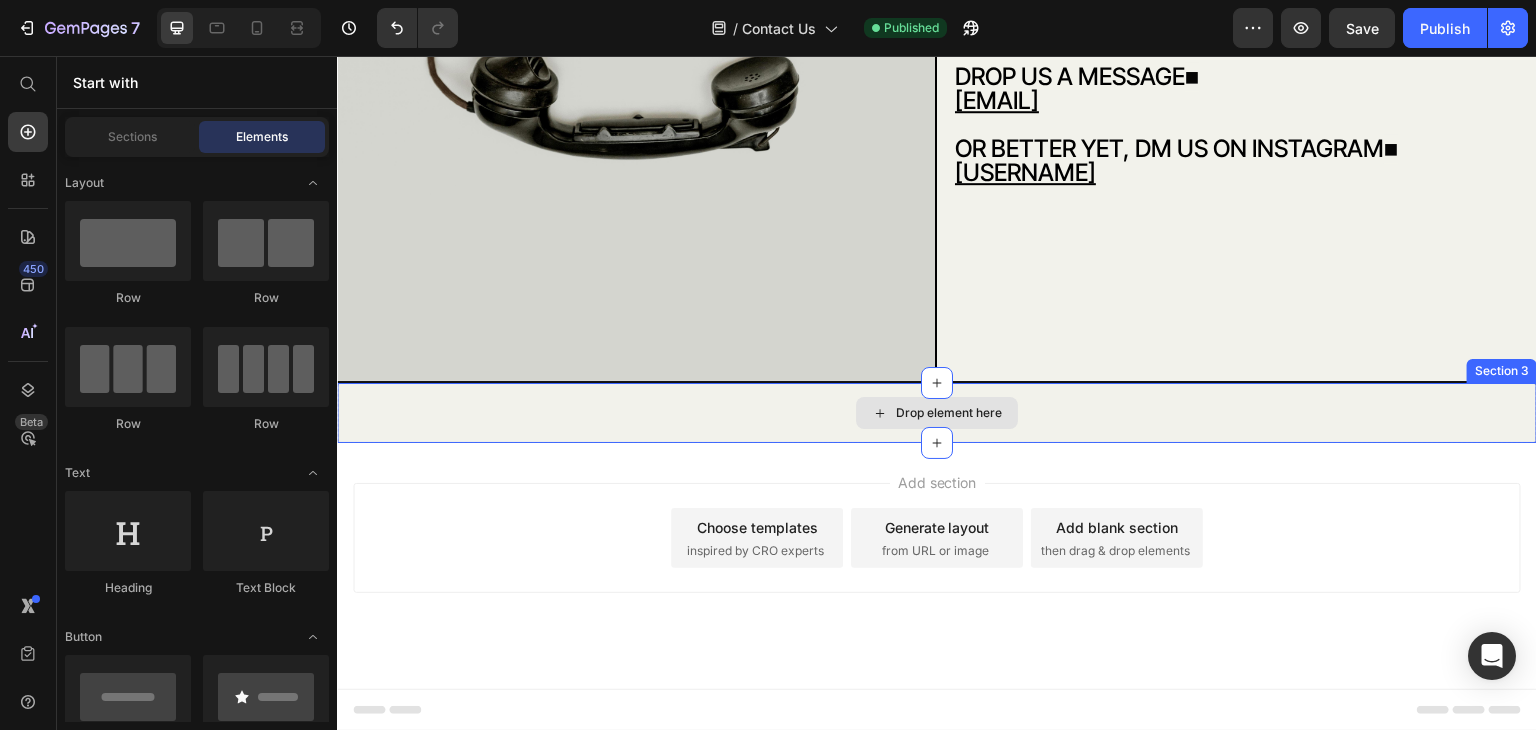 scroll, scrollTop: 415, scrollLeft: 0, axis: vertical 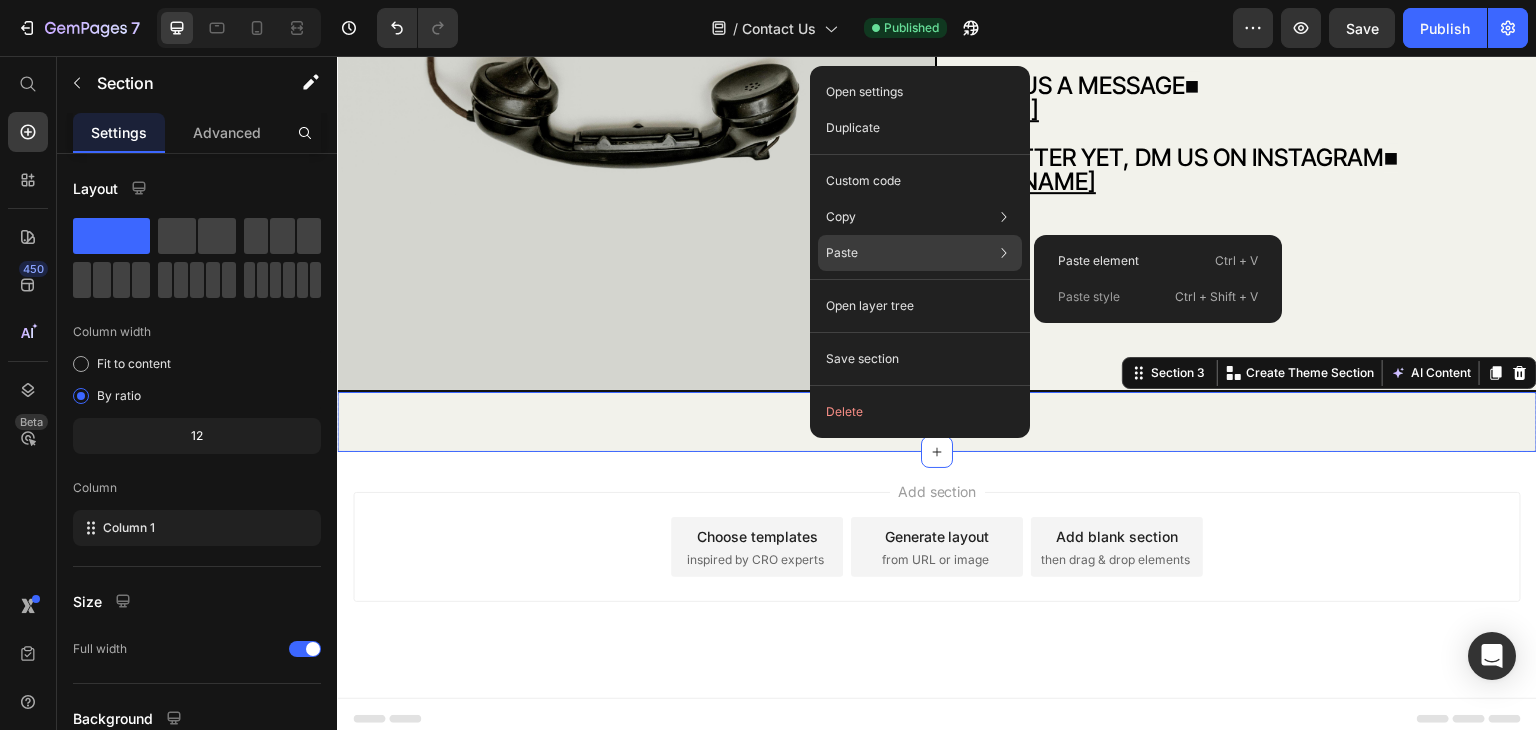 drag, startPoint x: 922, startPoint y: 265, endPoint x: 1044, endPoint y: 256, distance: 122.33152 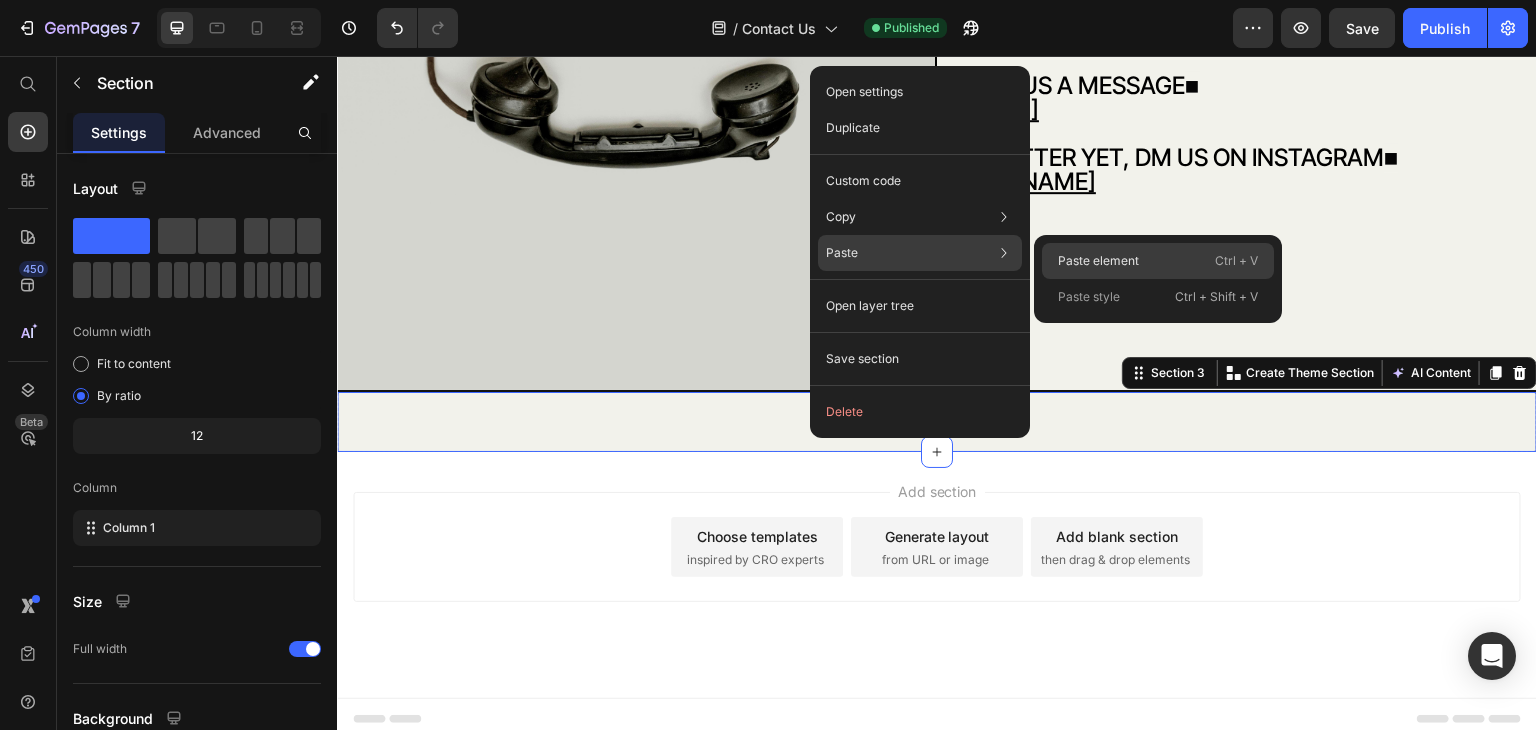 click on "Paste element" at bounding box center (1098, 261) 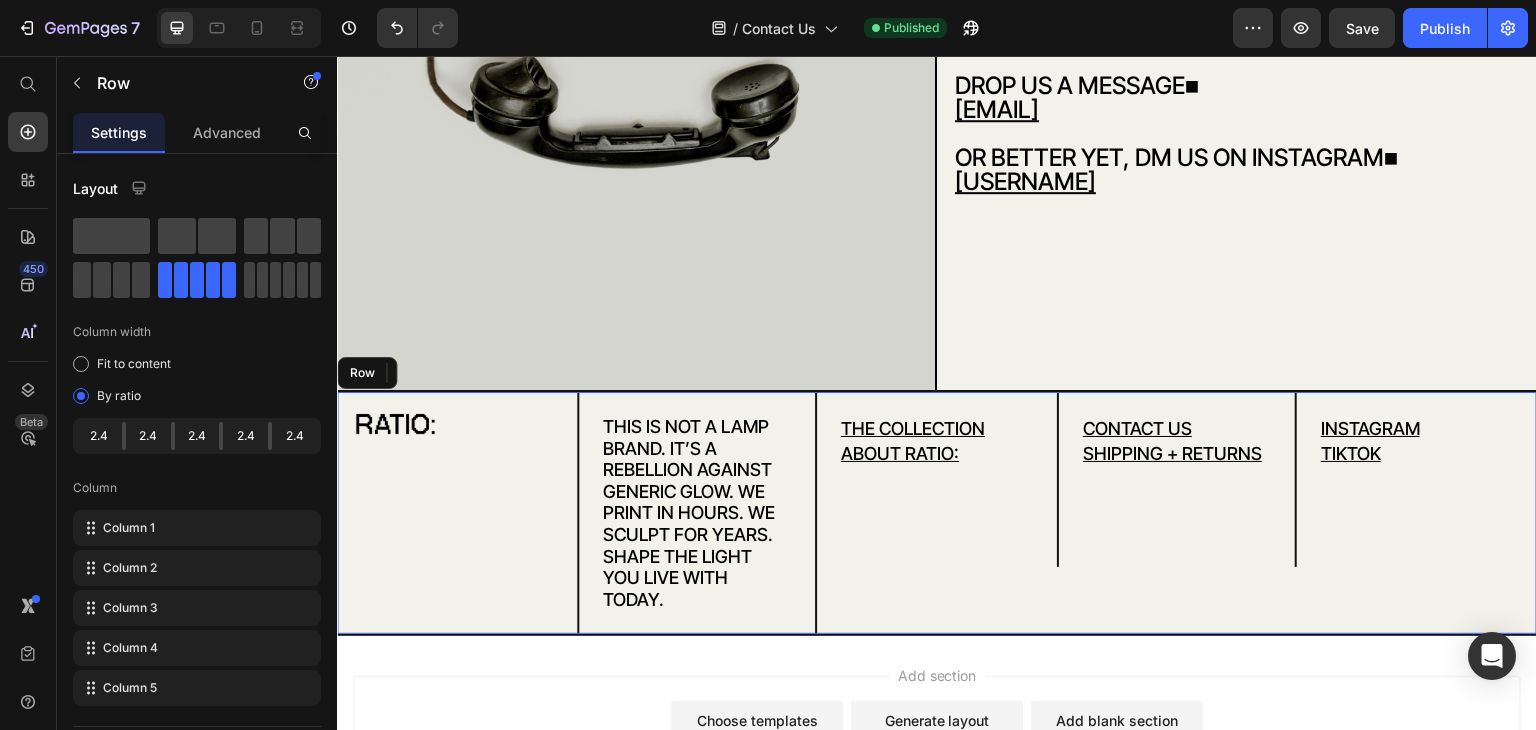 scroll, scrollTop: 599, scrollLeft: 0, axis: vertical 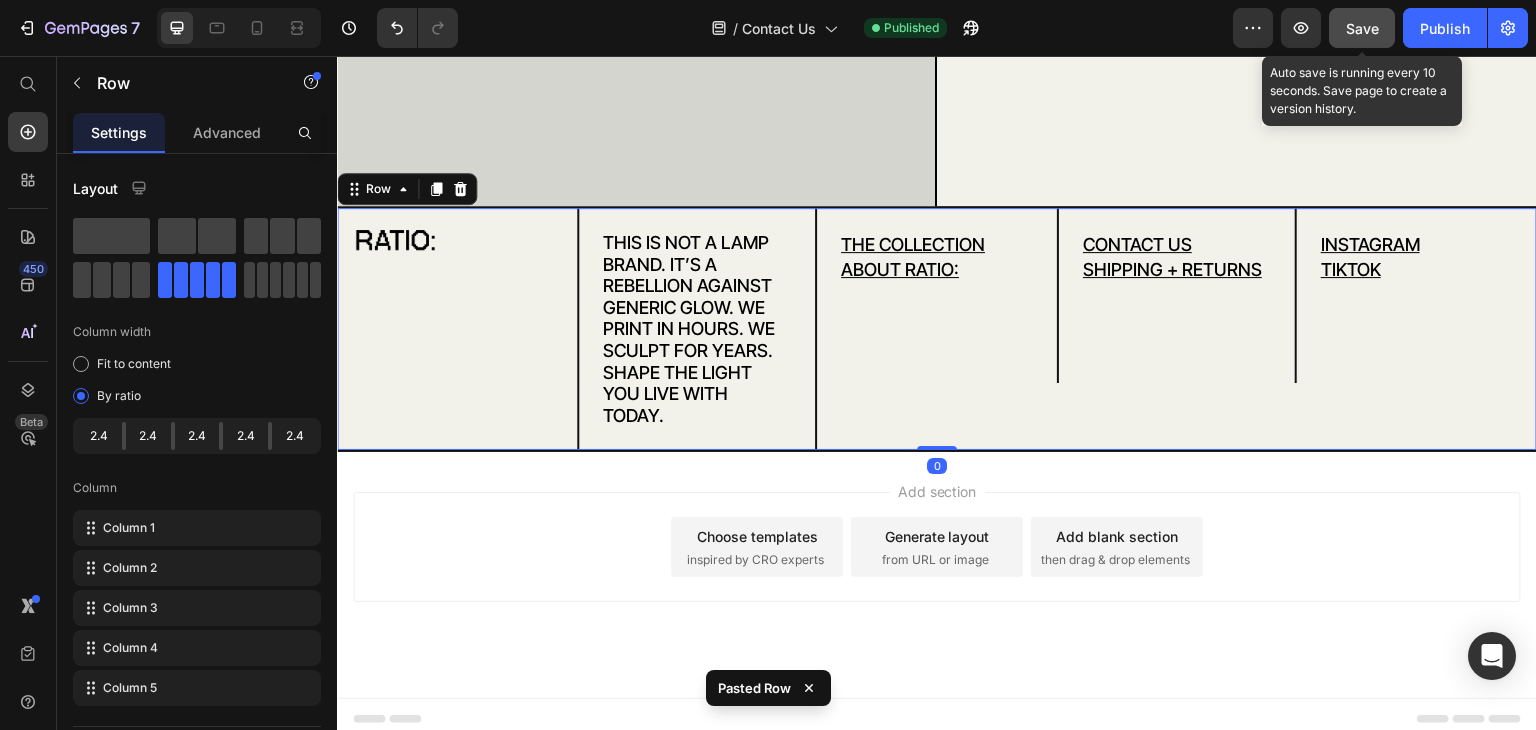 click on "Save" 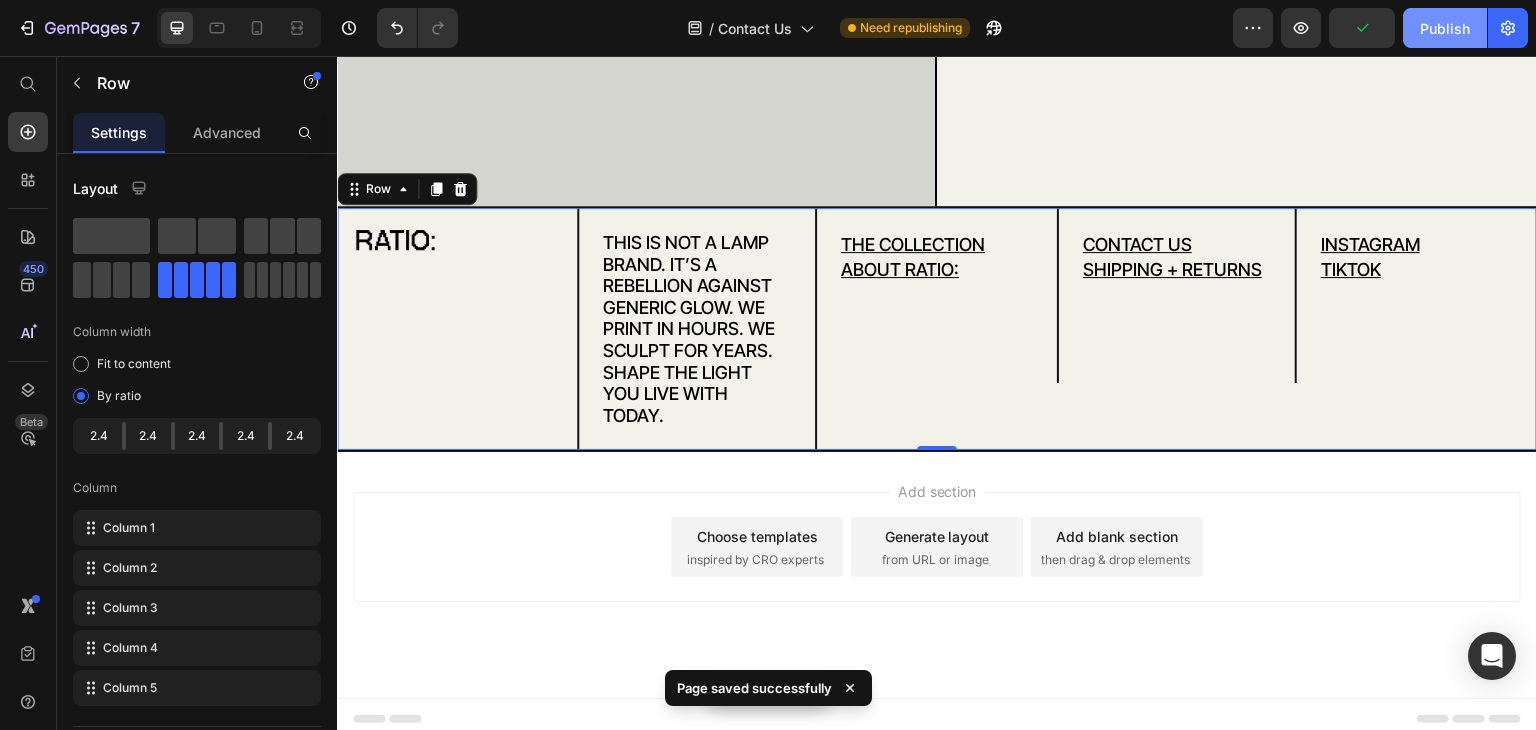 click on "Publish" 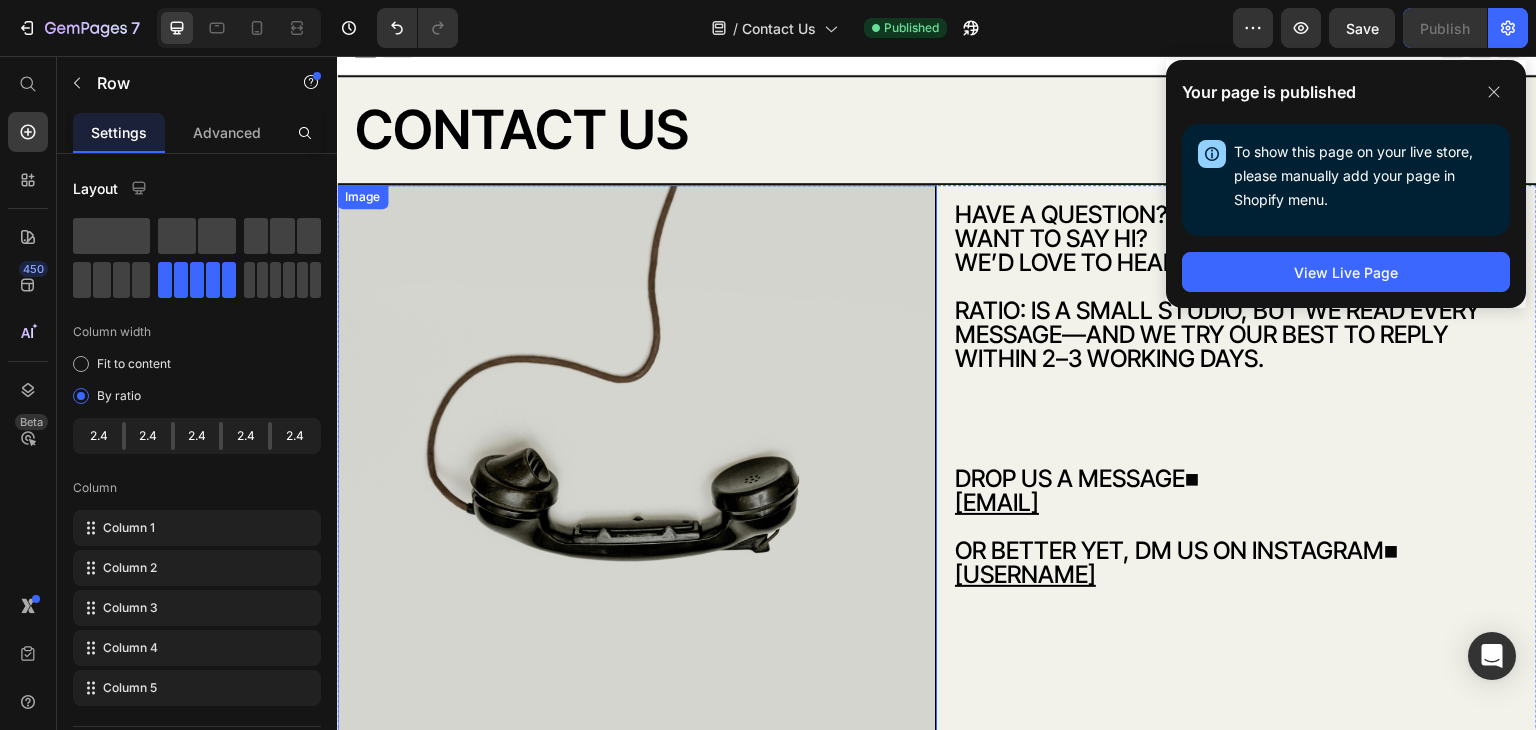scroll, scrollTop: 0, scrollLeft: 0, axis: both 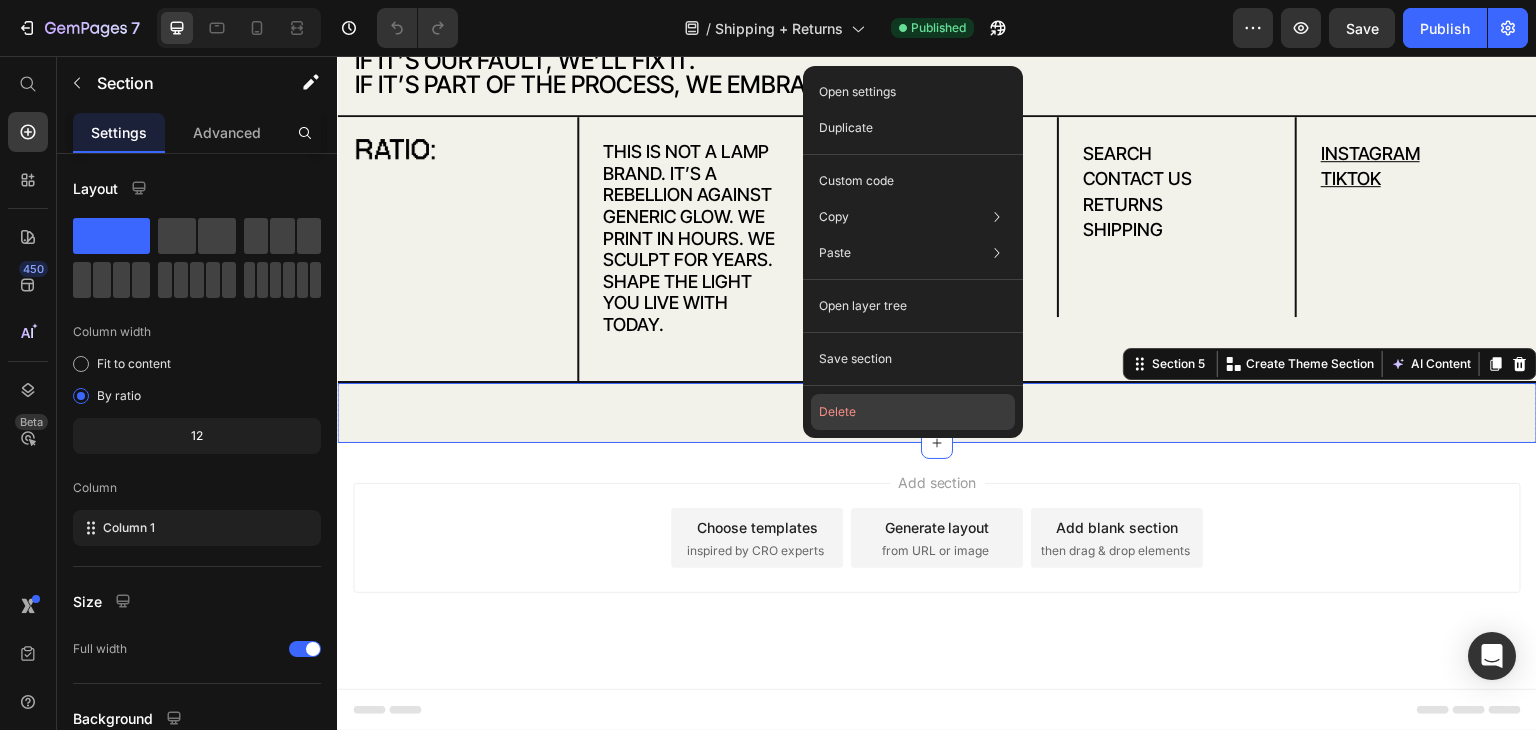 click on "Delete" 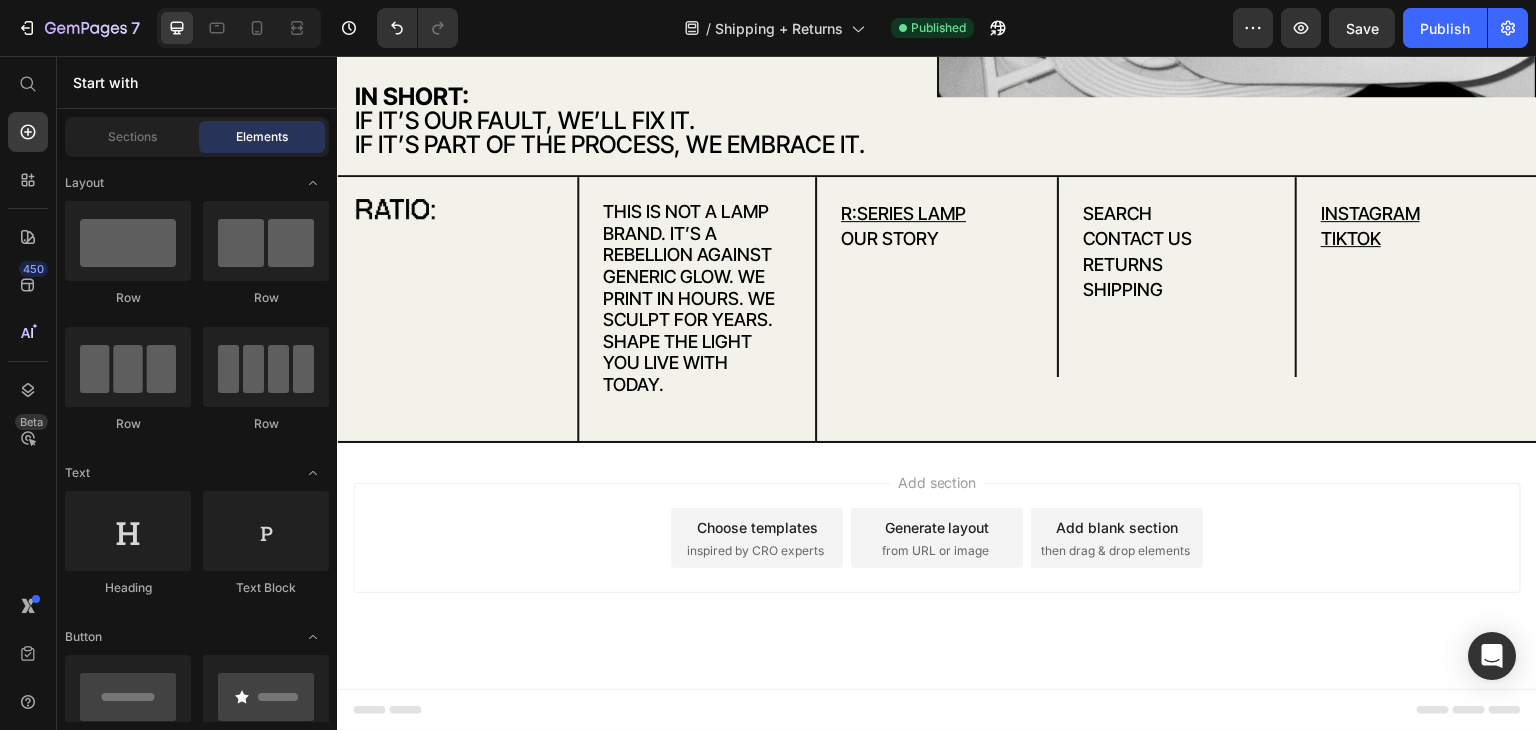 scroll, scrollTop: 2085, scrollLeft: 0, axis: vertical 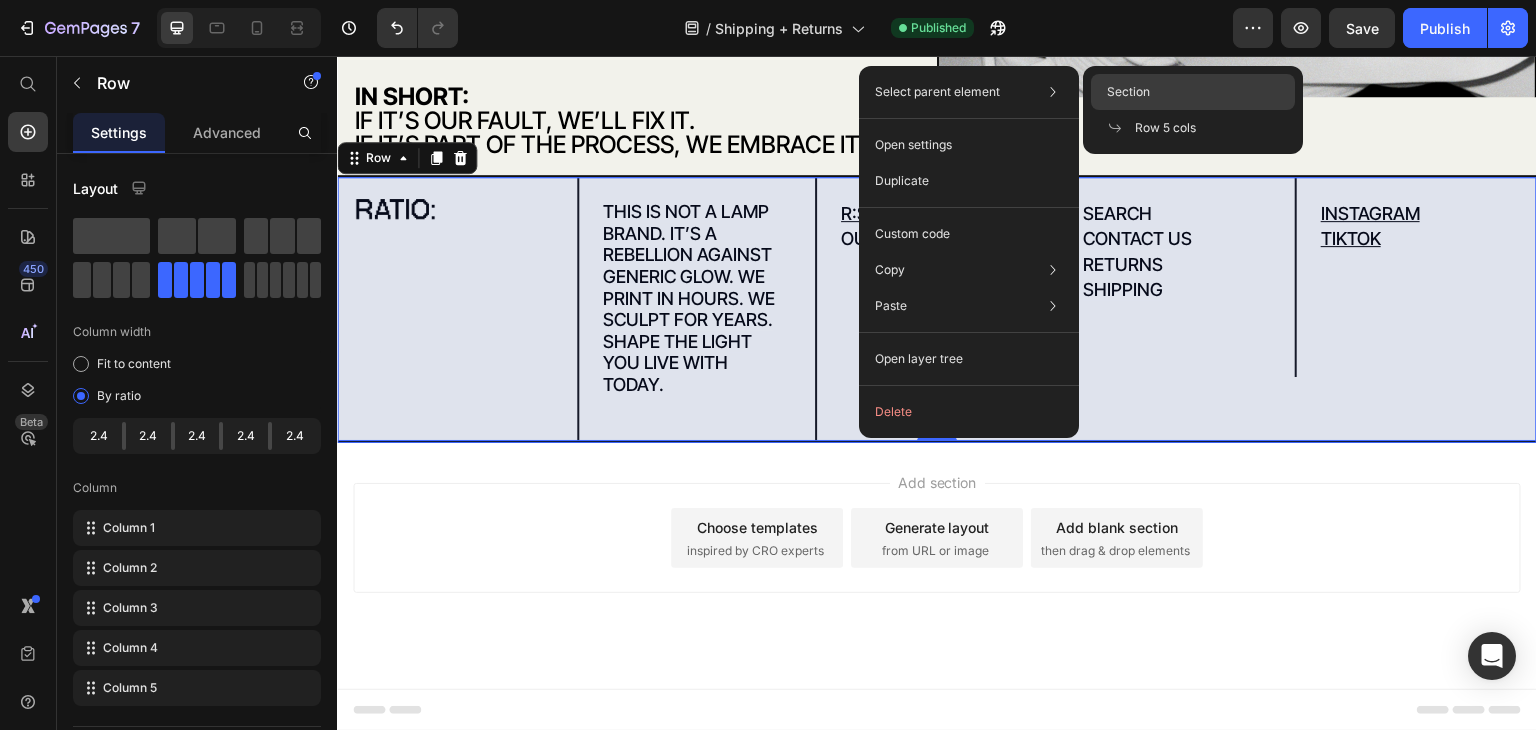 drag, startPoint x: 1111, startPoint y: 84, endPoint x: 649, endPoint y: 162, distance: 468.53815 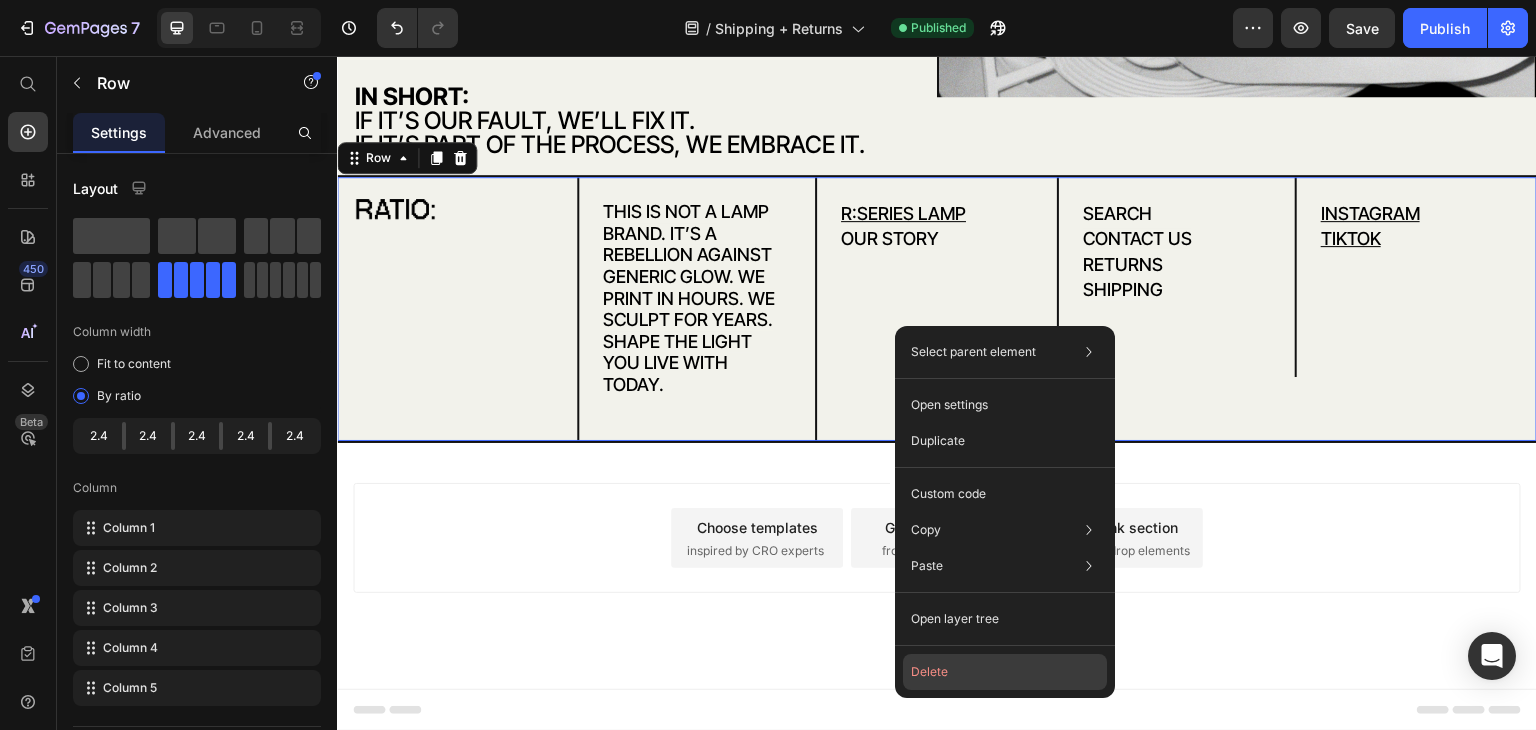 click on "Delete" 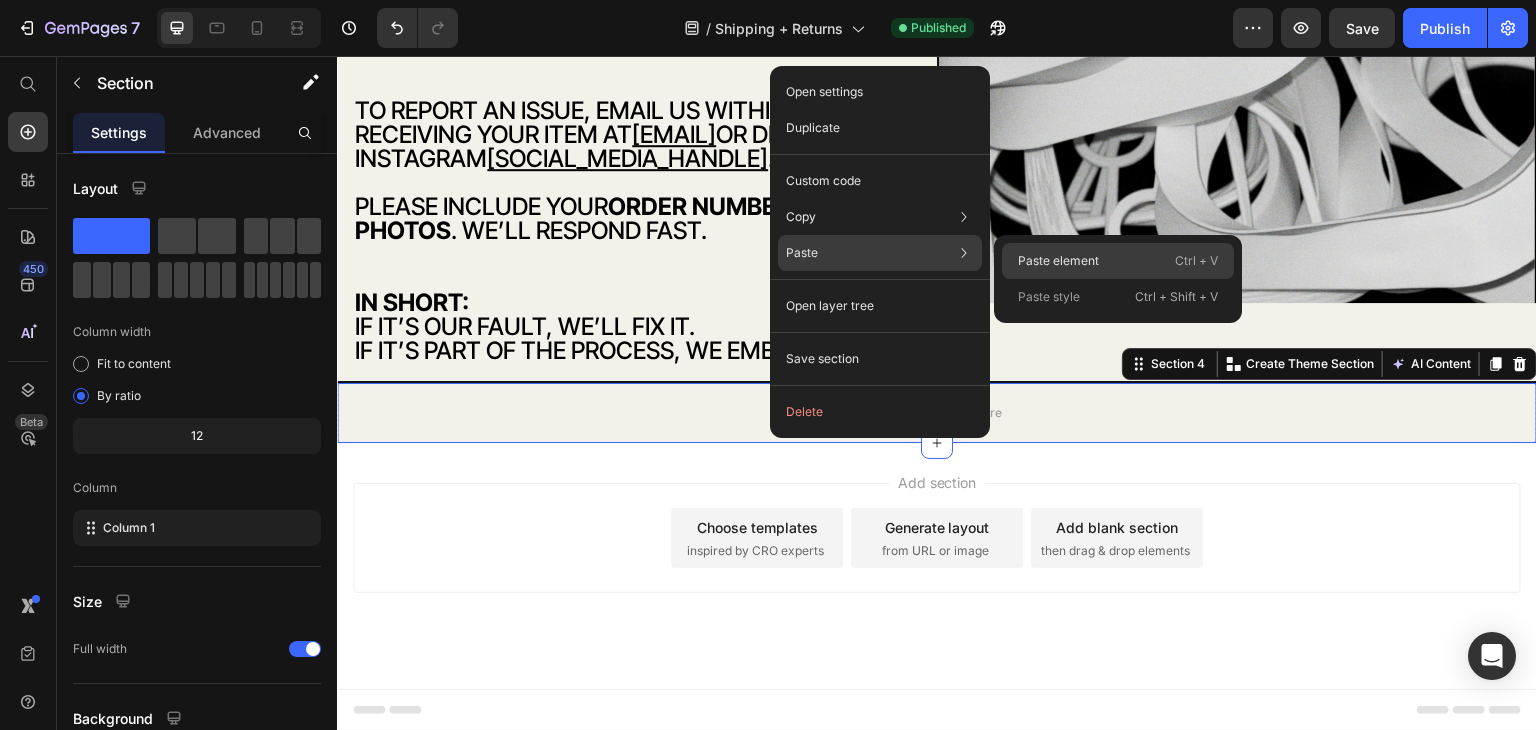 click on "Paste element  Ctrl + V" 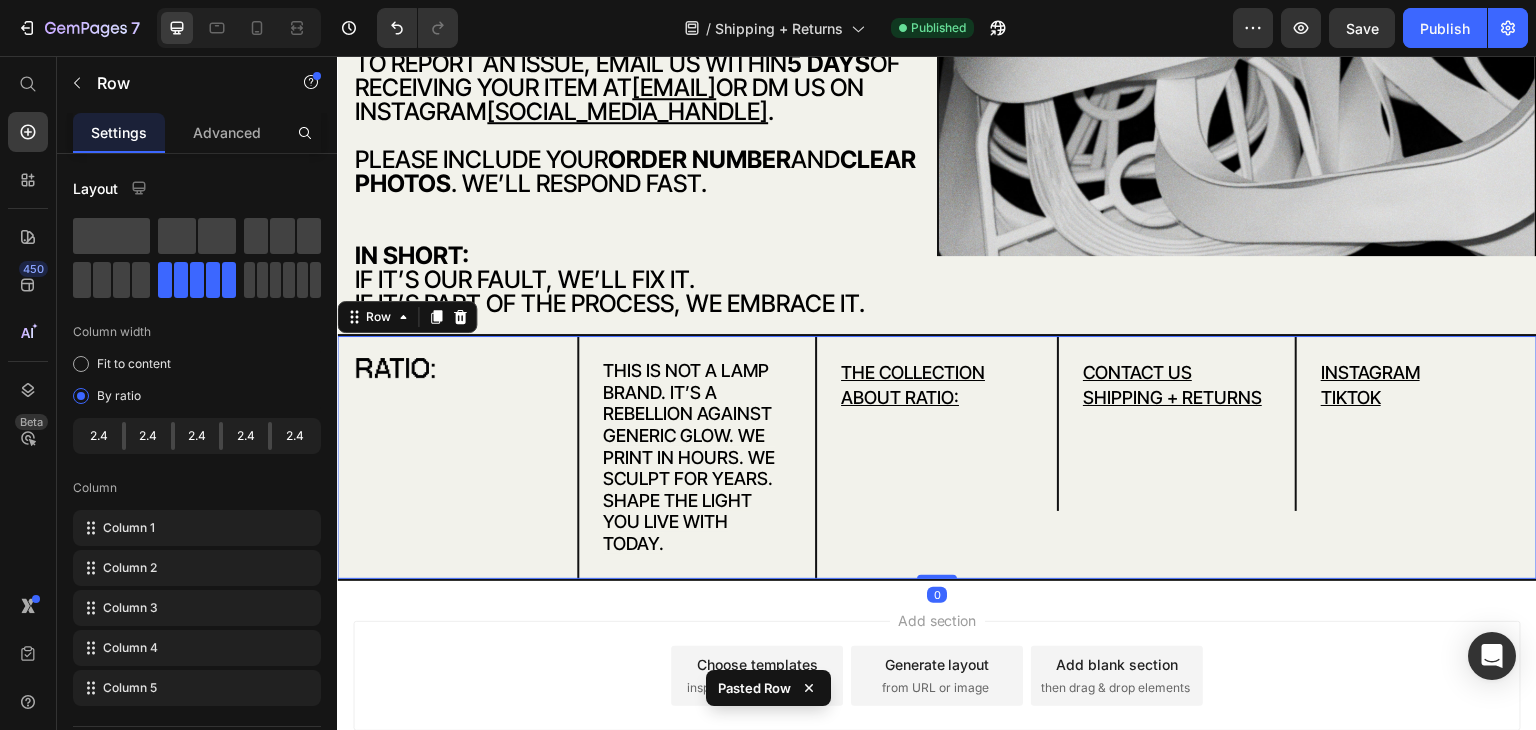 scroll, scrollTop: 2064, scrollLeft: 0, axis: vertical 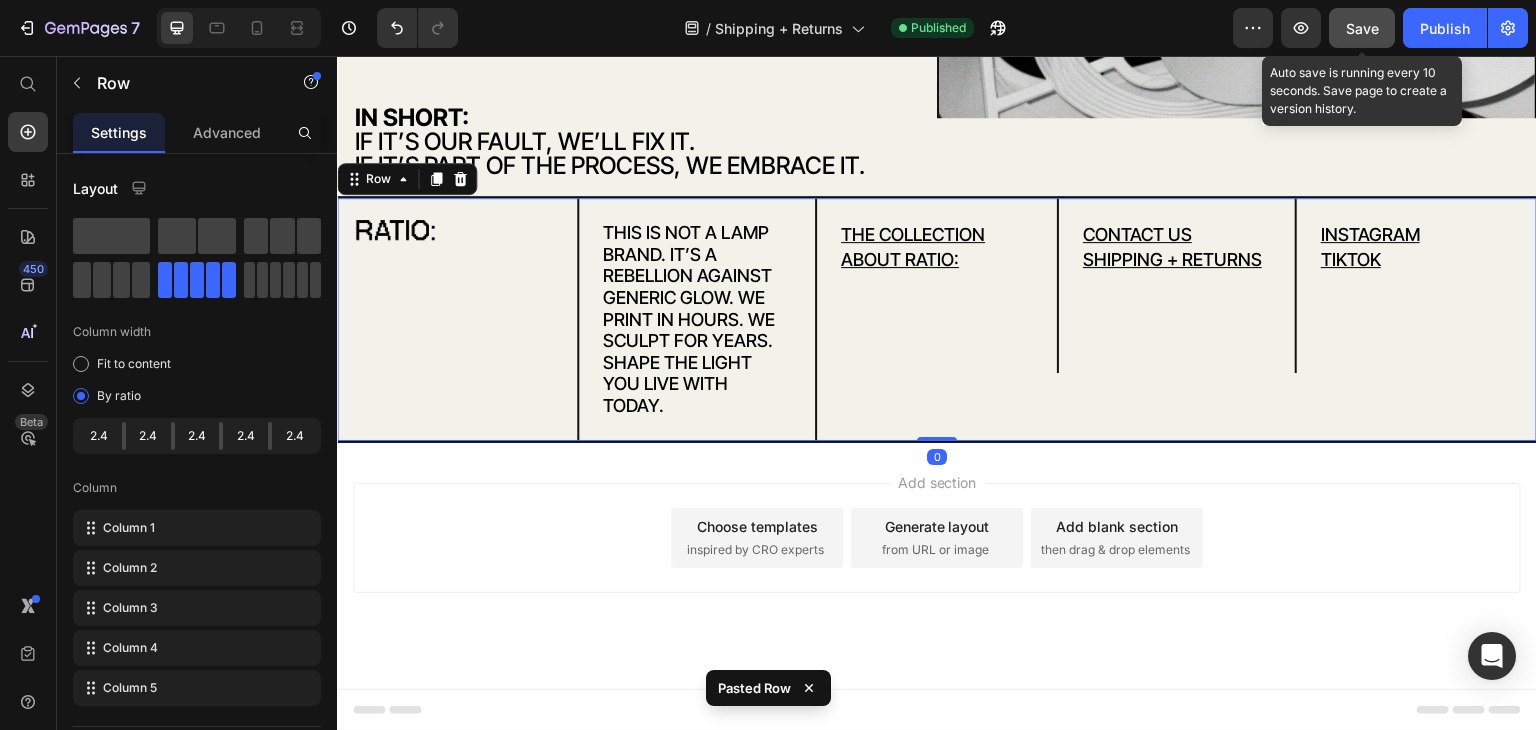 click on "Save" at bounding box center (1362, 28) 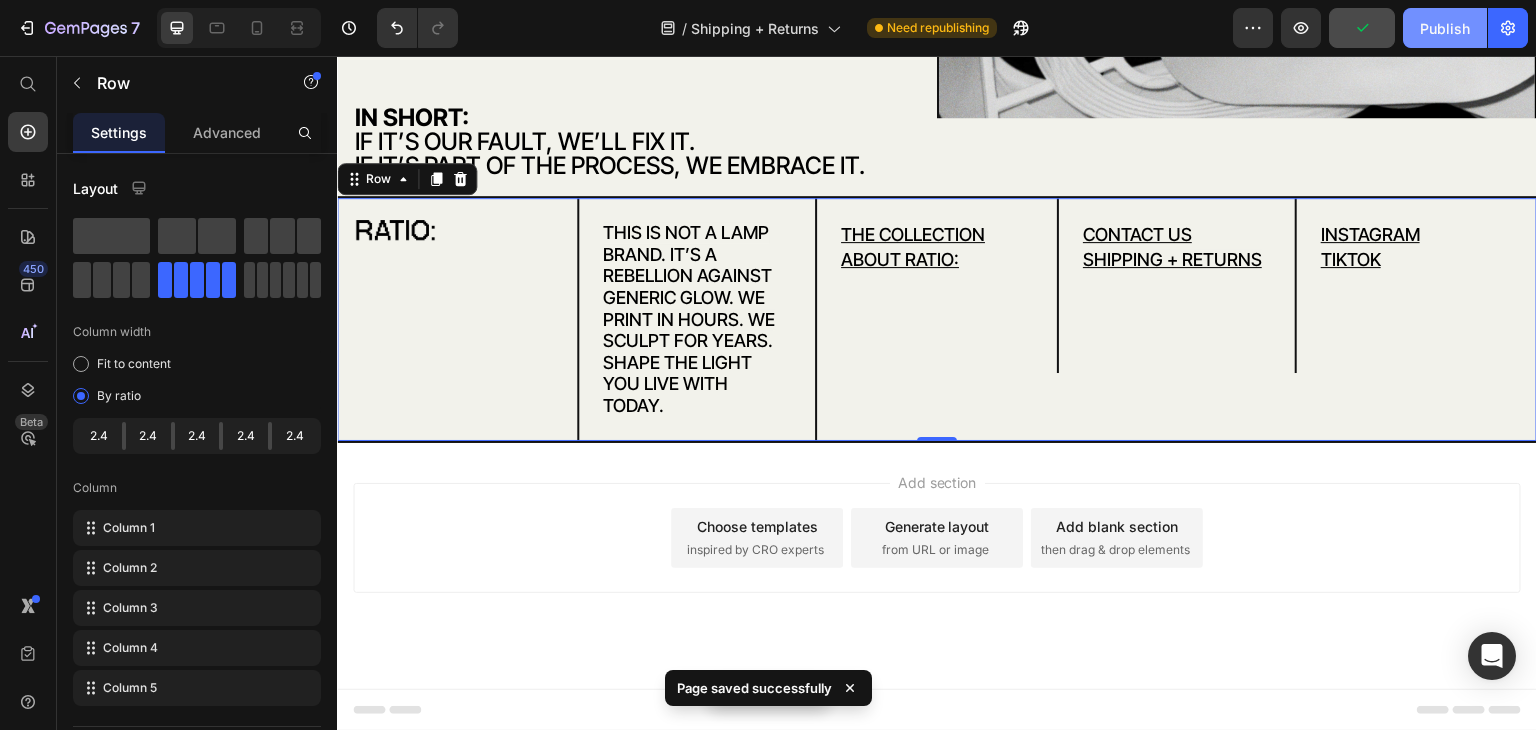 click on "Publish" 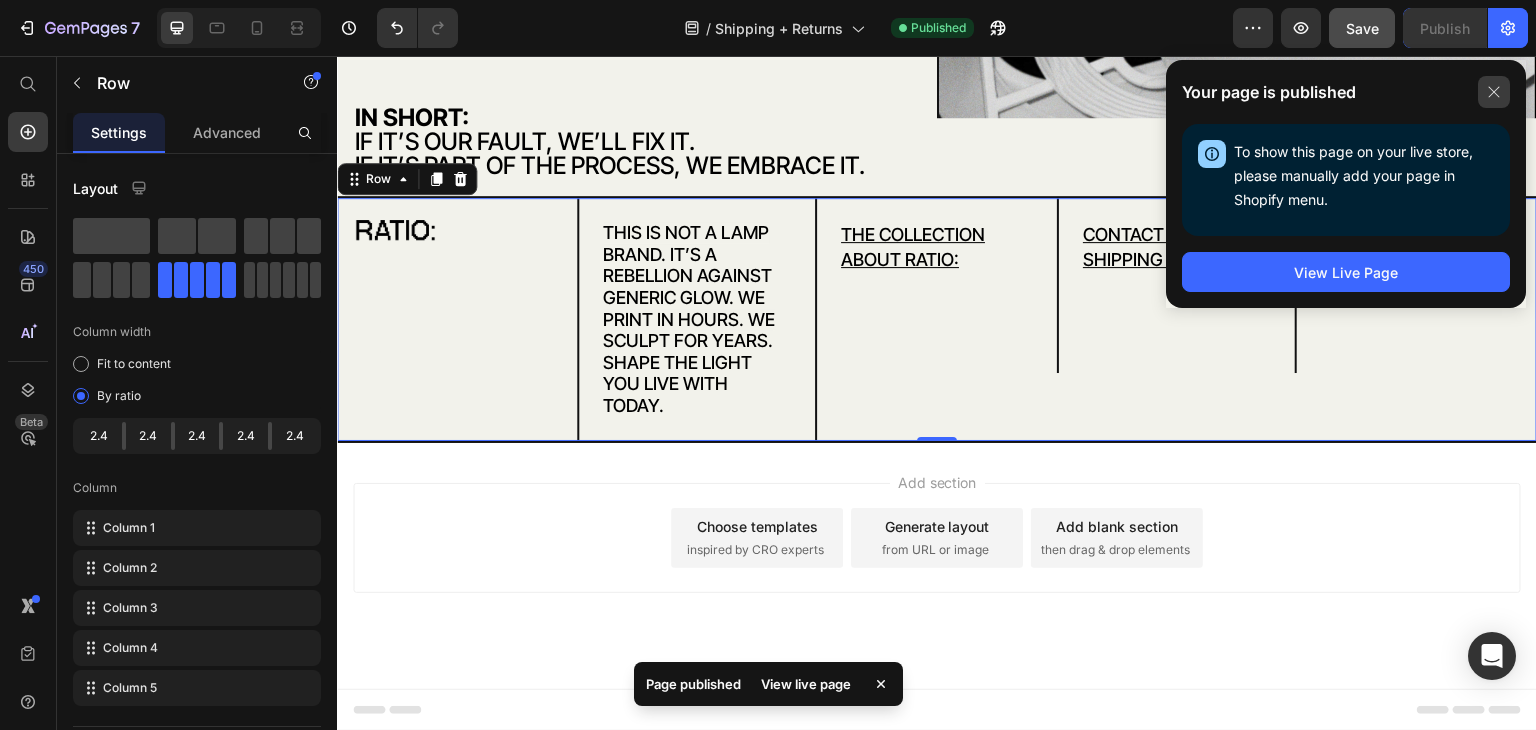 click 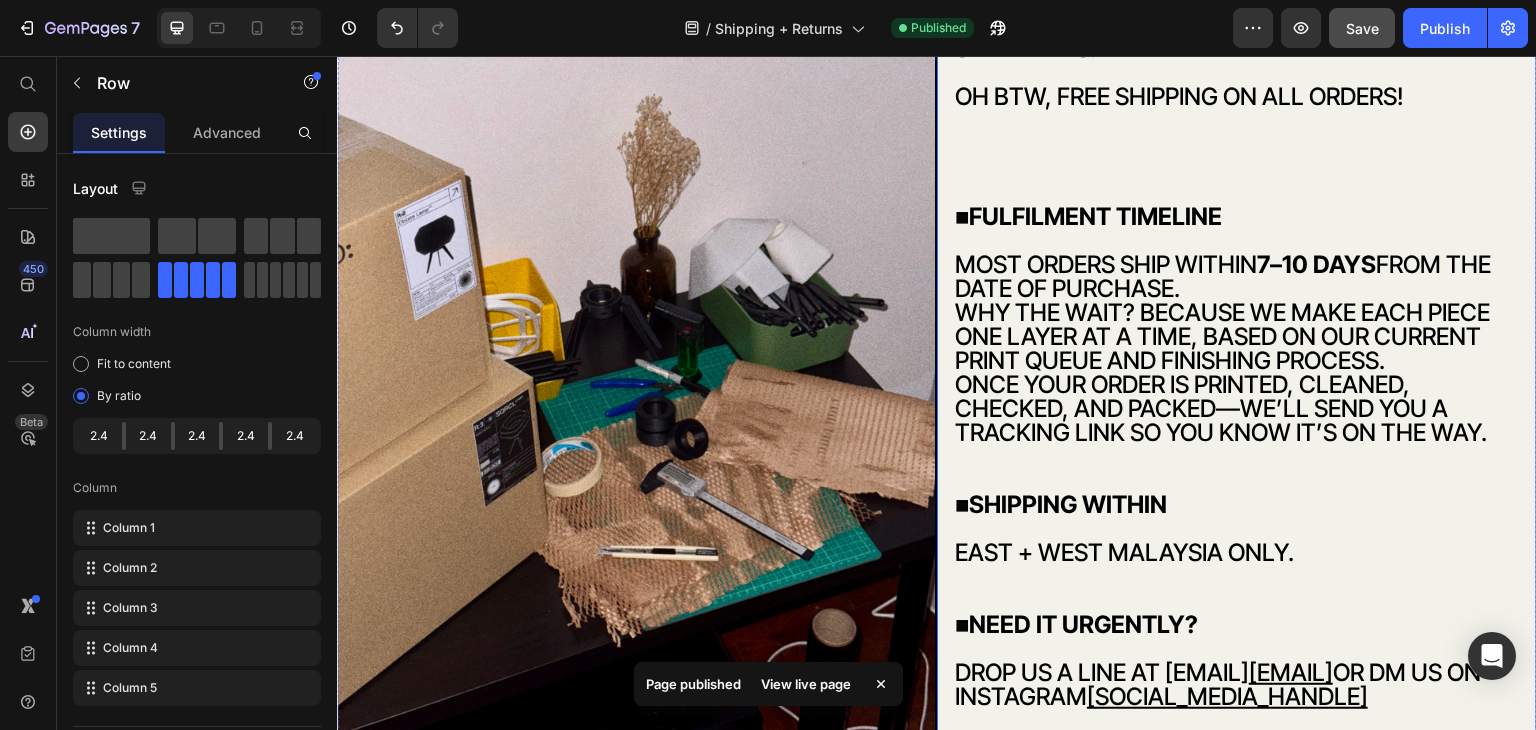 scroll, scrollTop: 762, scrollLeft: 0, axis: vertical 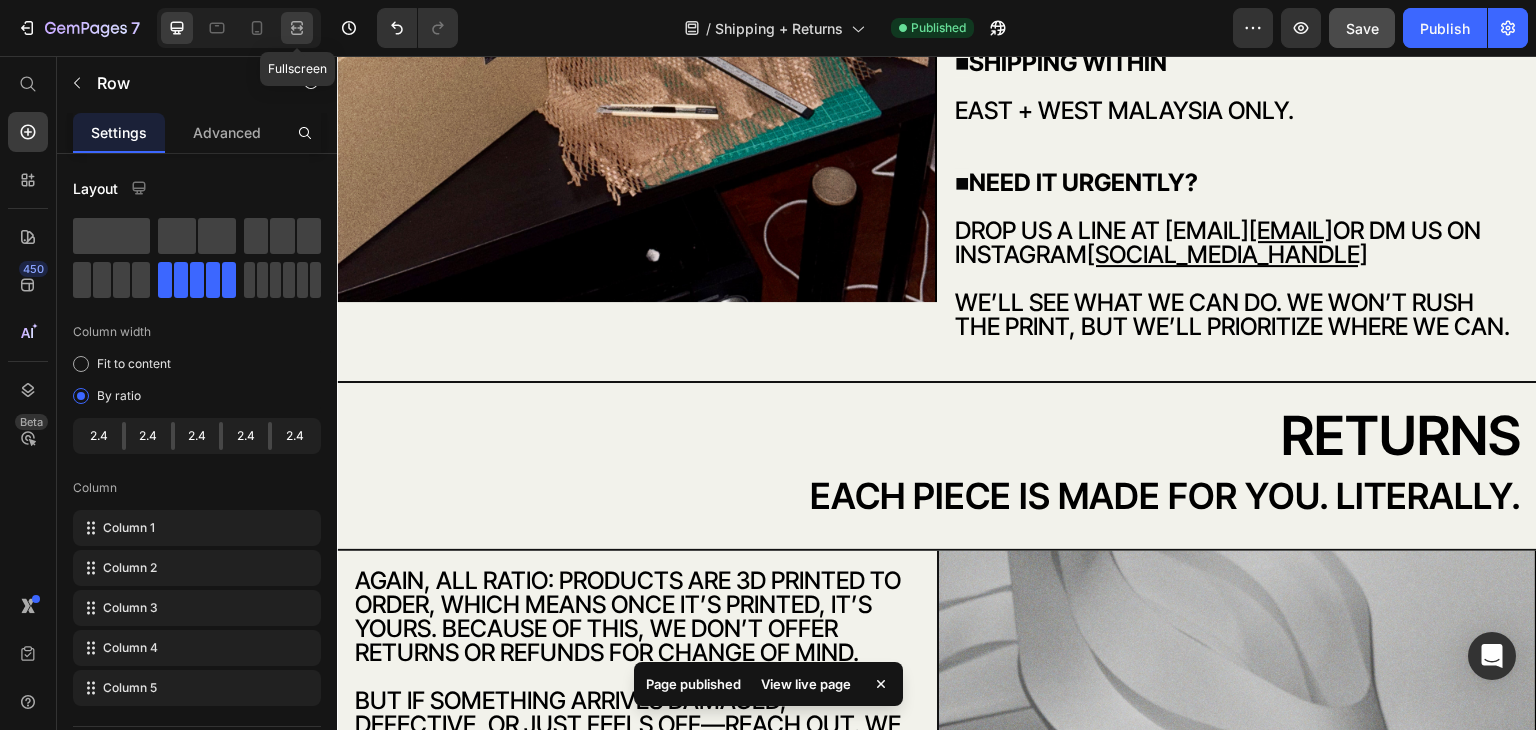 click 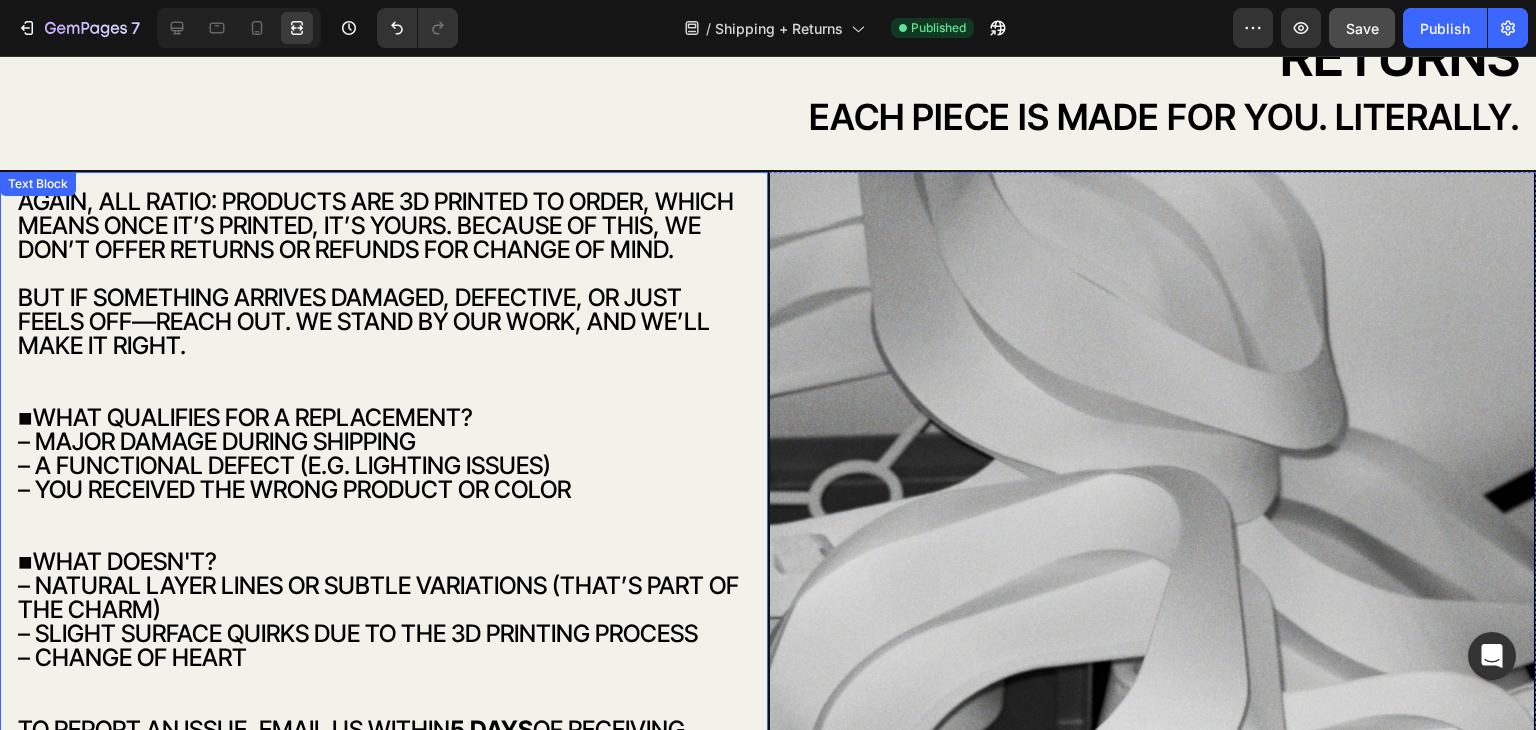 scroll, scrollTop: 1097, scrollLeft: 0, axis: vertical 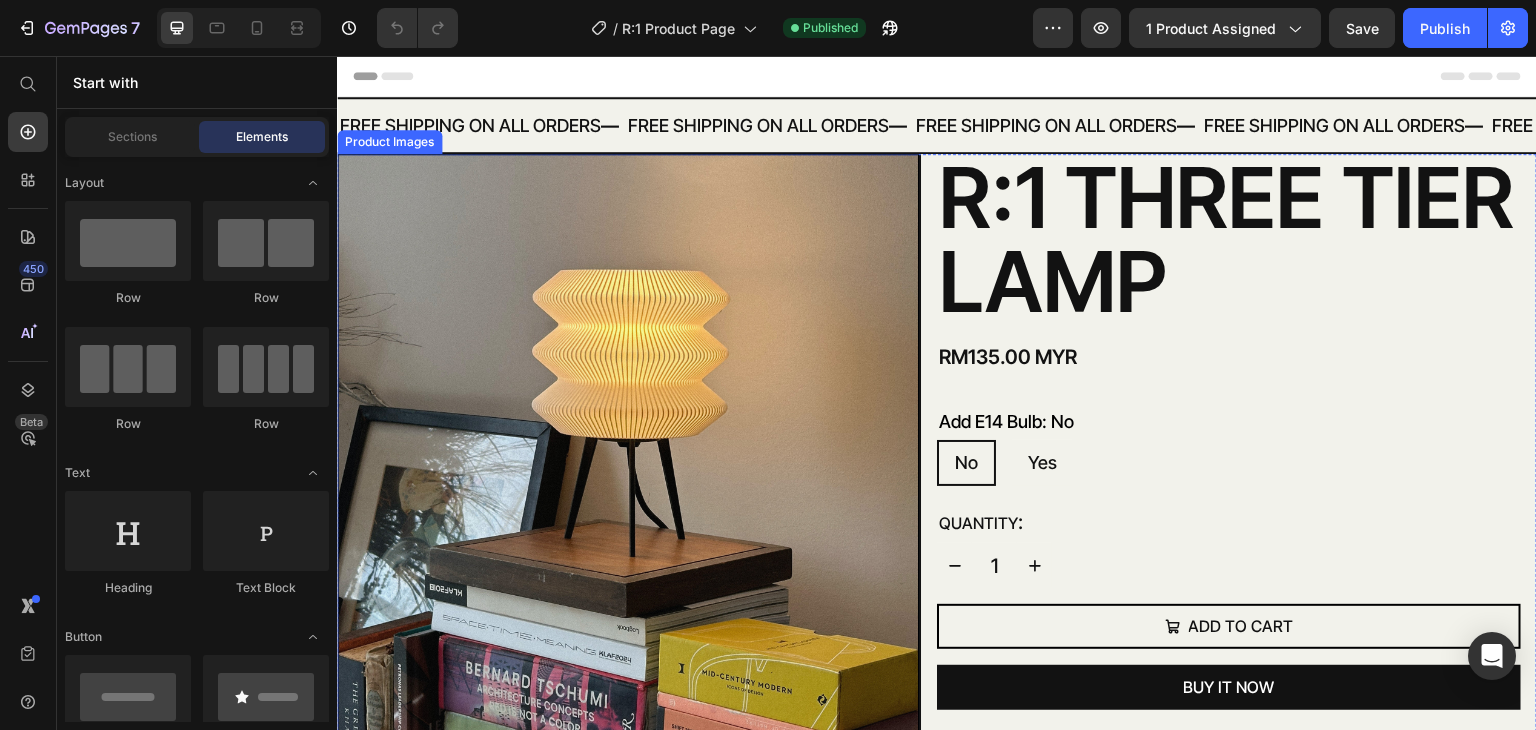 click at bounding box center (628, 445) 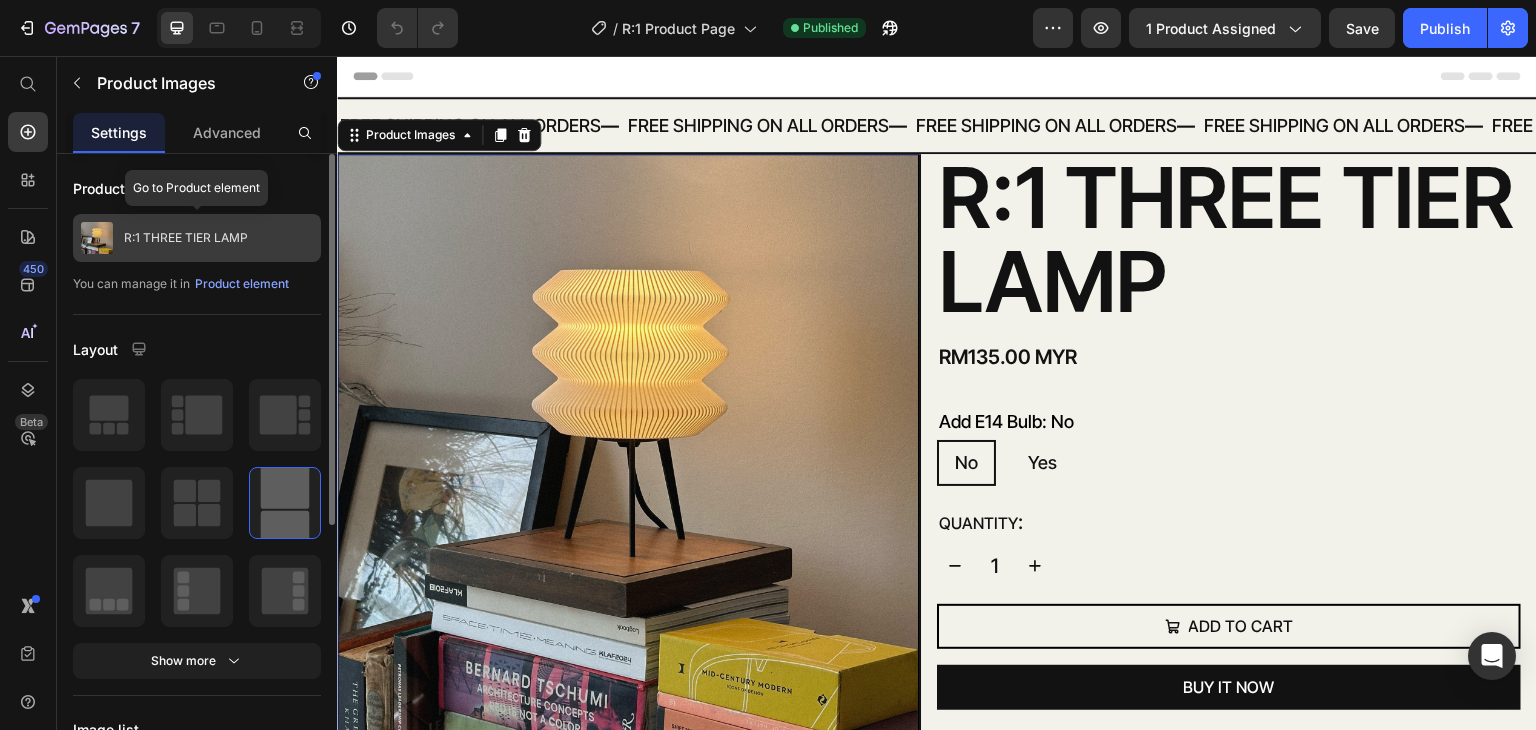 click on "R:1 THREE TIER LAMP" at bounding box center (197, 238) 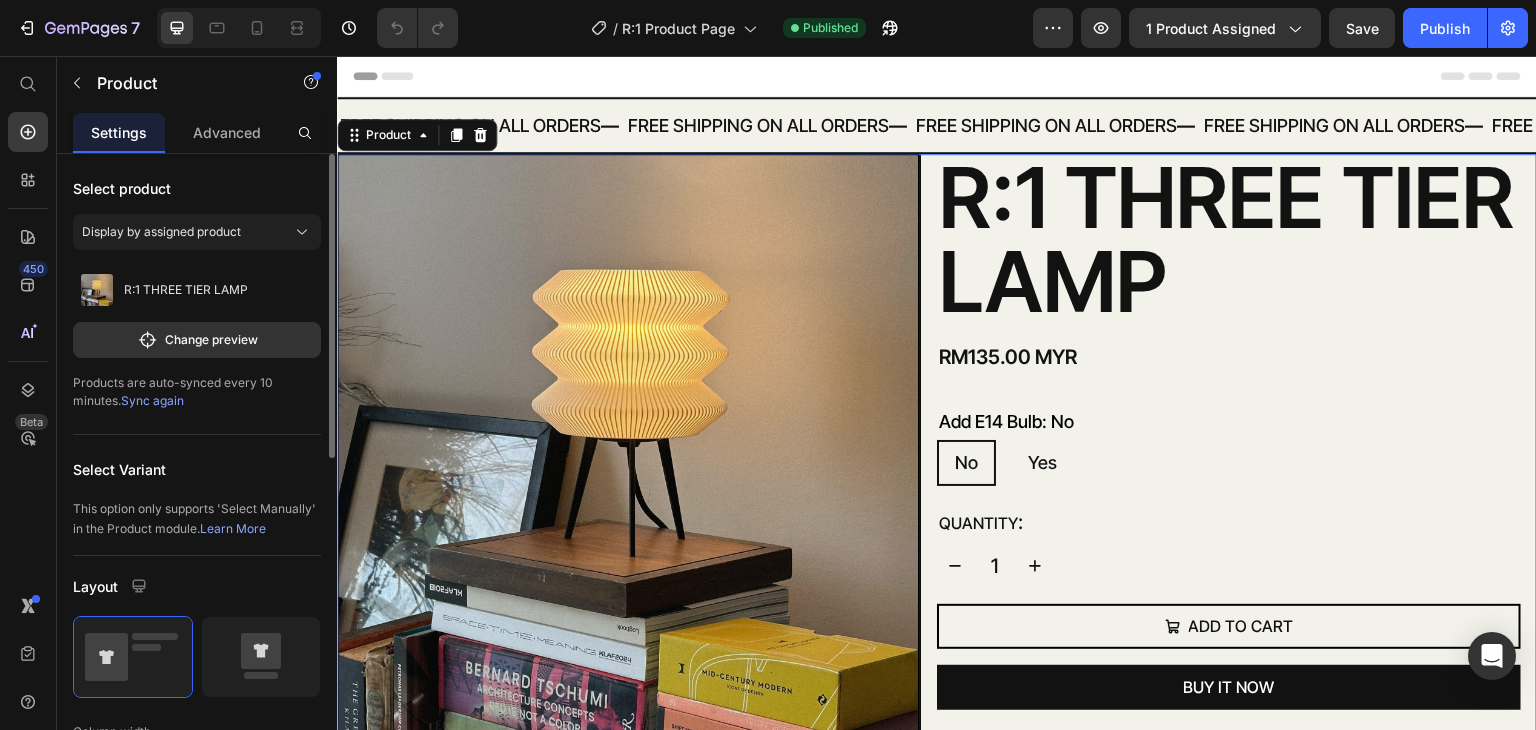 click on "Sync again" at bounding box center (152, 400) 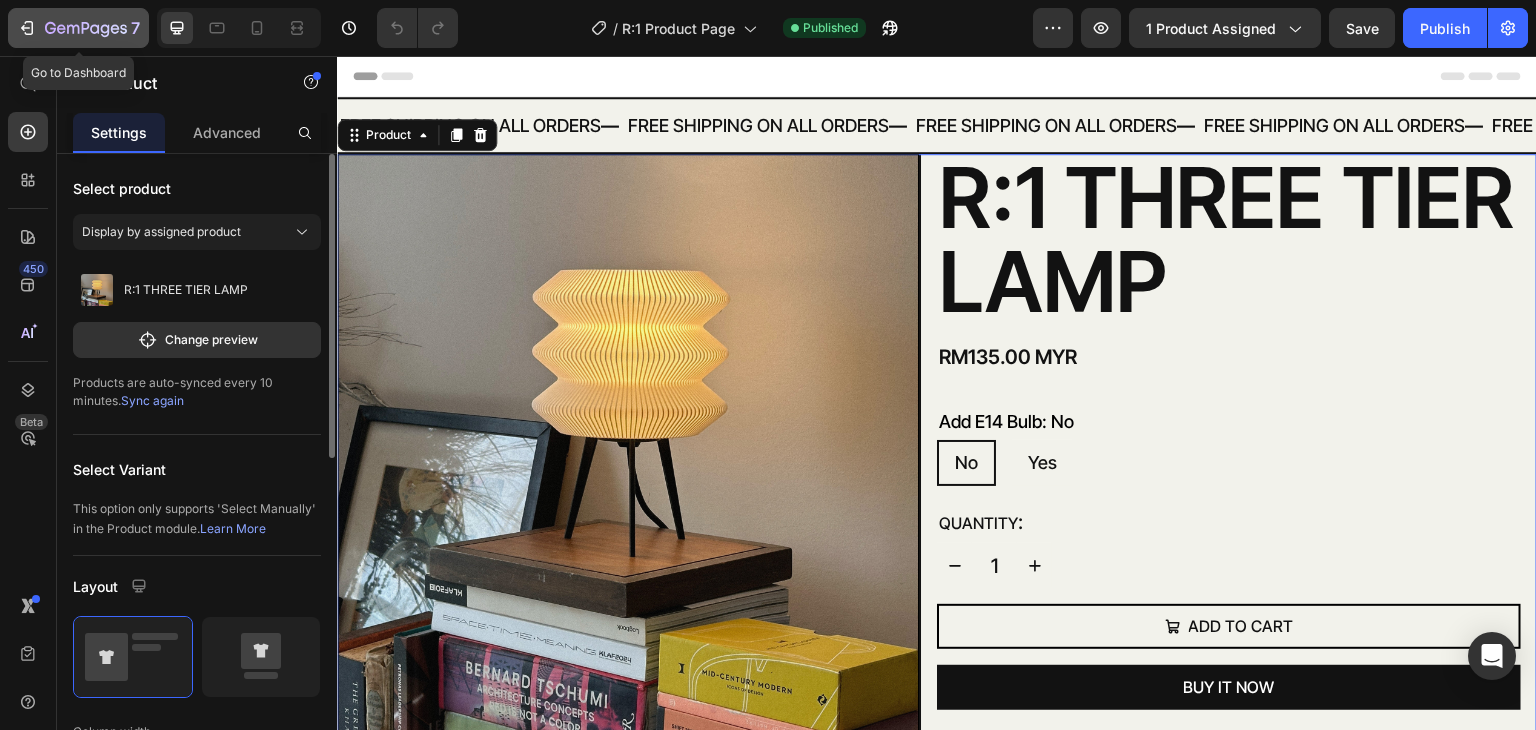 click on "7" at bounding box center [78, 28] 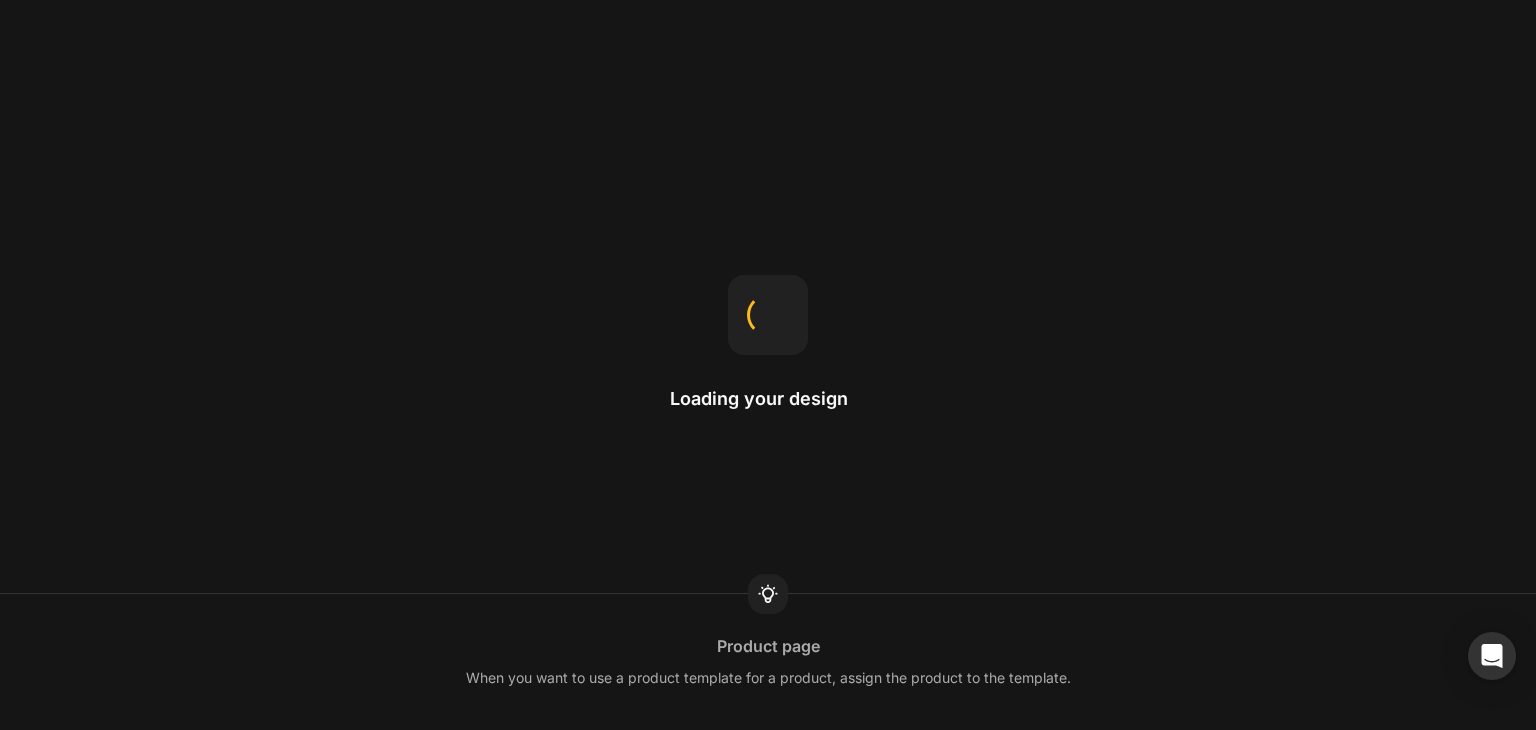 scroll, scrollTop: 0, scrollLeft: 0, axis: both 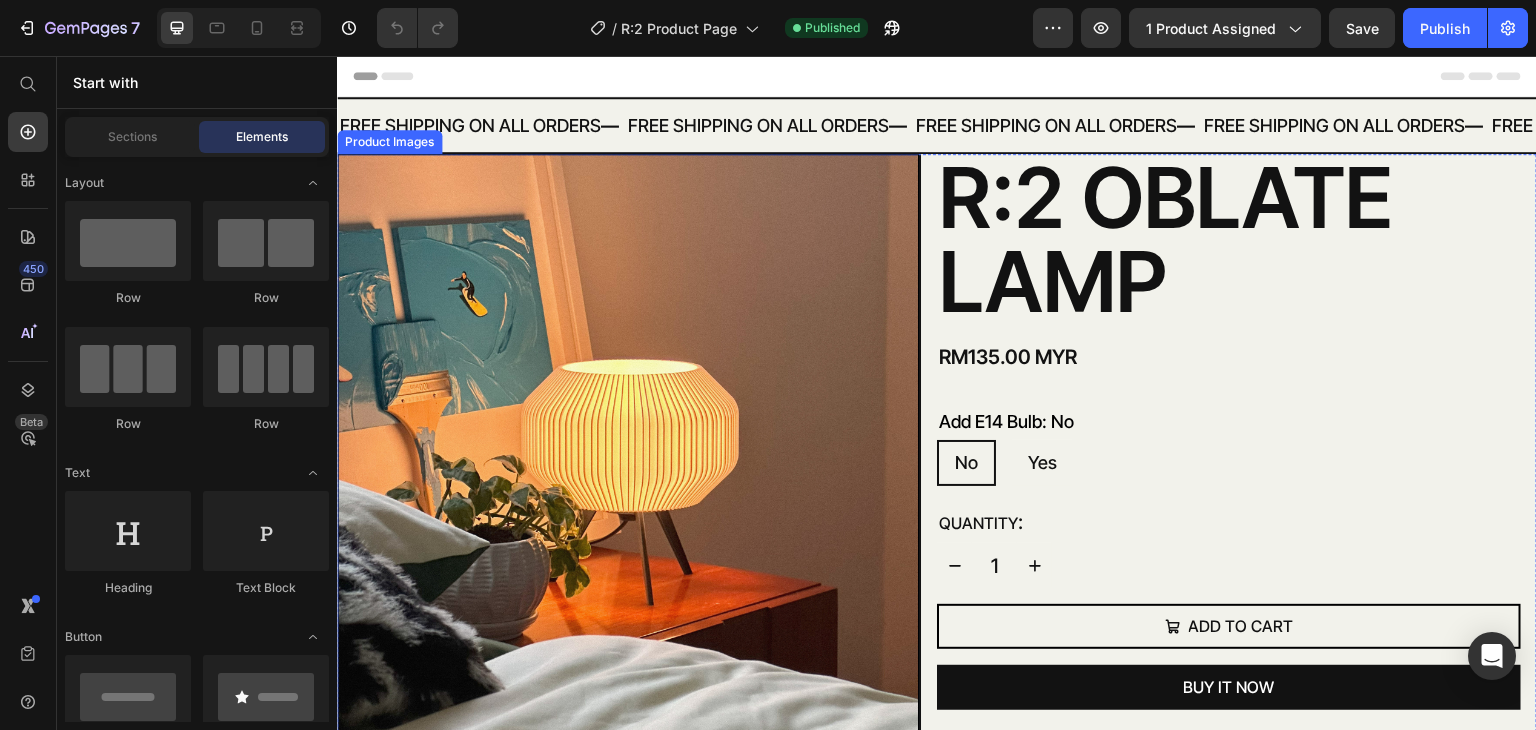 click at bounding box center (628, 445) 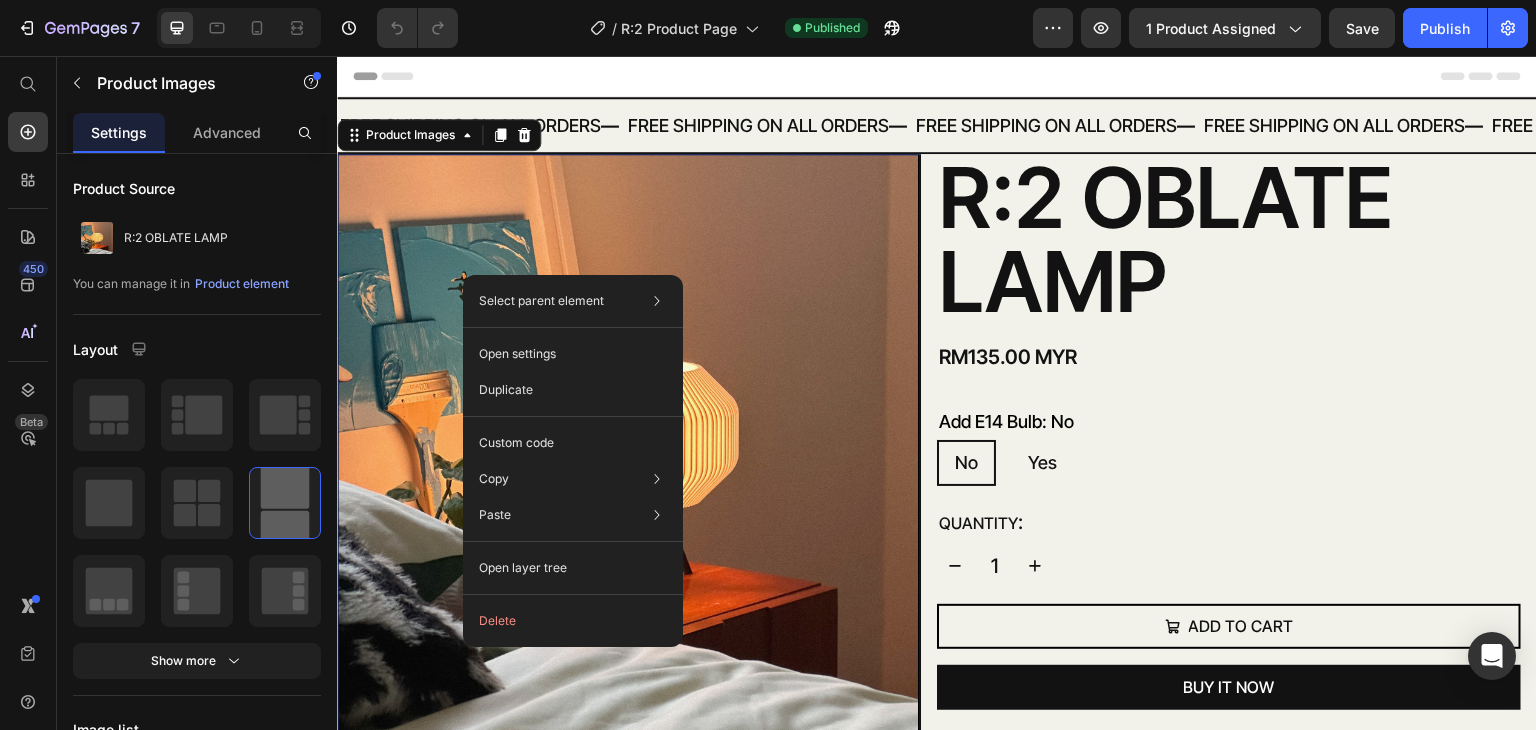 click at bounding box center (628, 445) 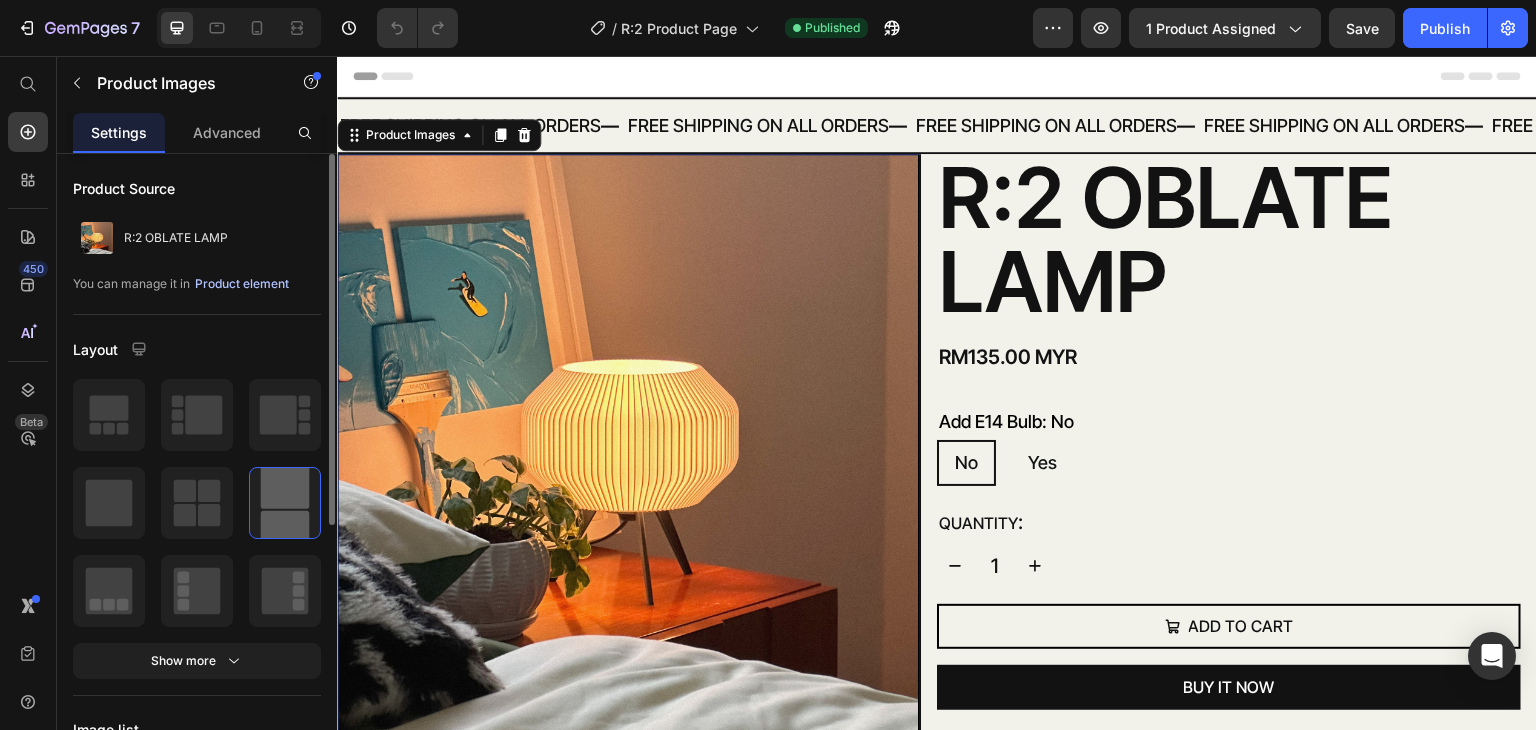 click on "Product element" at bounding box center [242, 284] 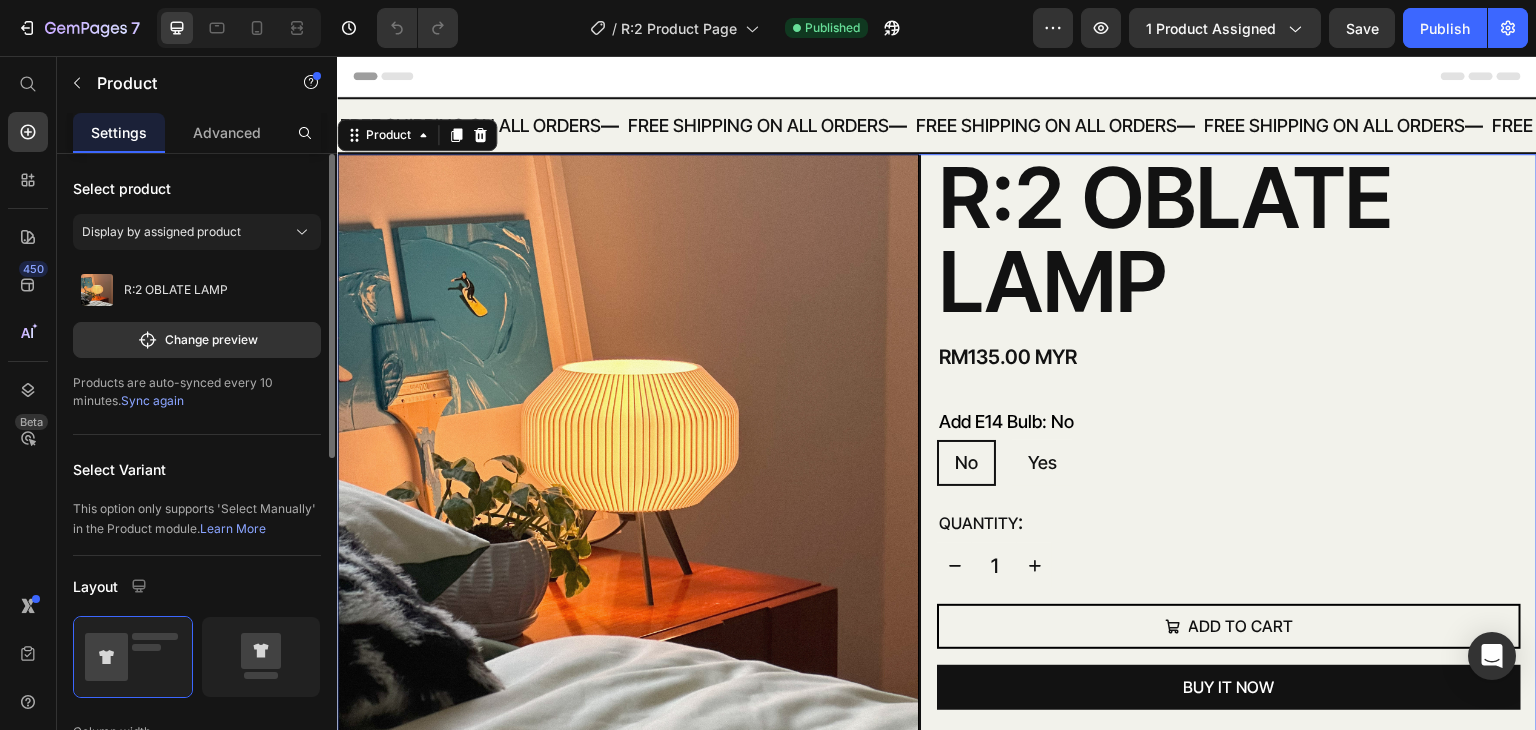 click on "Sync again" at bounding box center (152, 400) 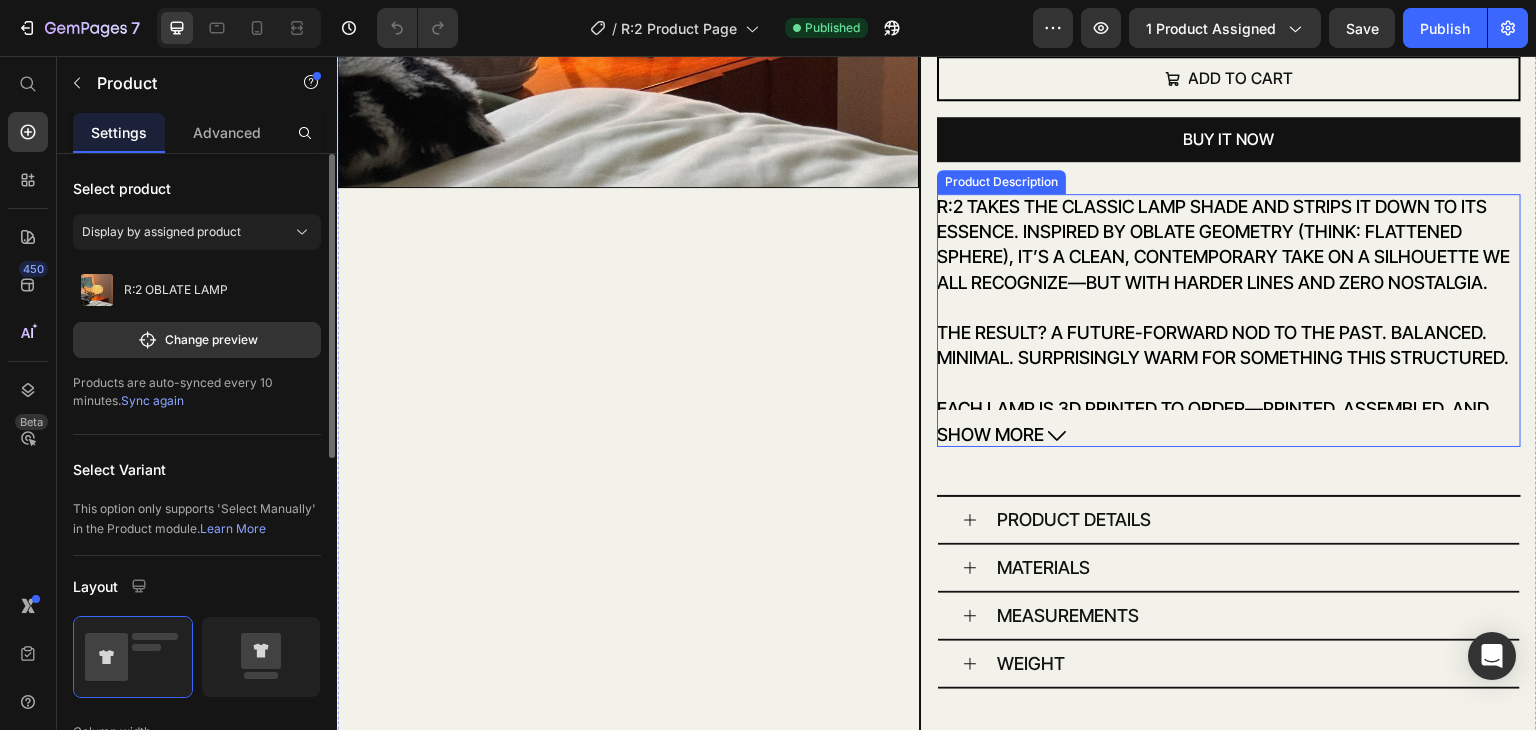 scroll, scrollTop: 703, scrollLeft: 0, axis: vertical 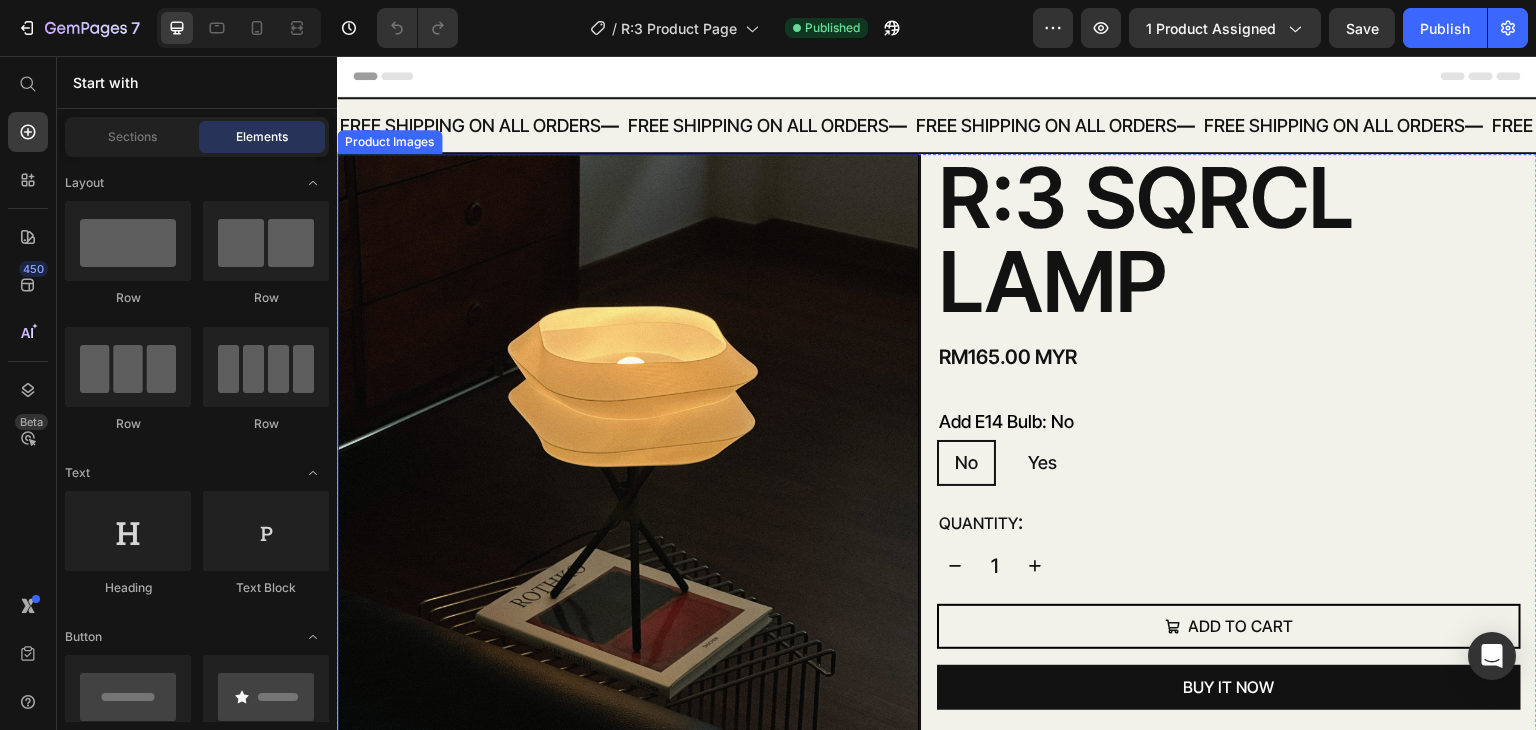 click at bounding box center (628, 445) 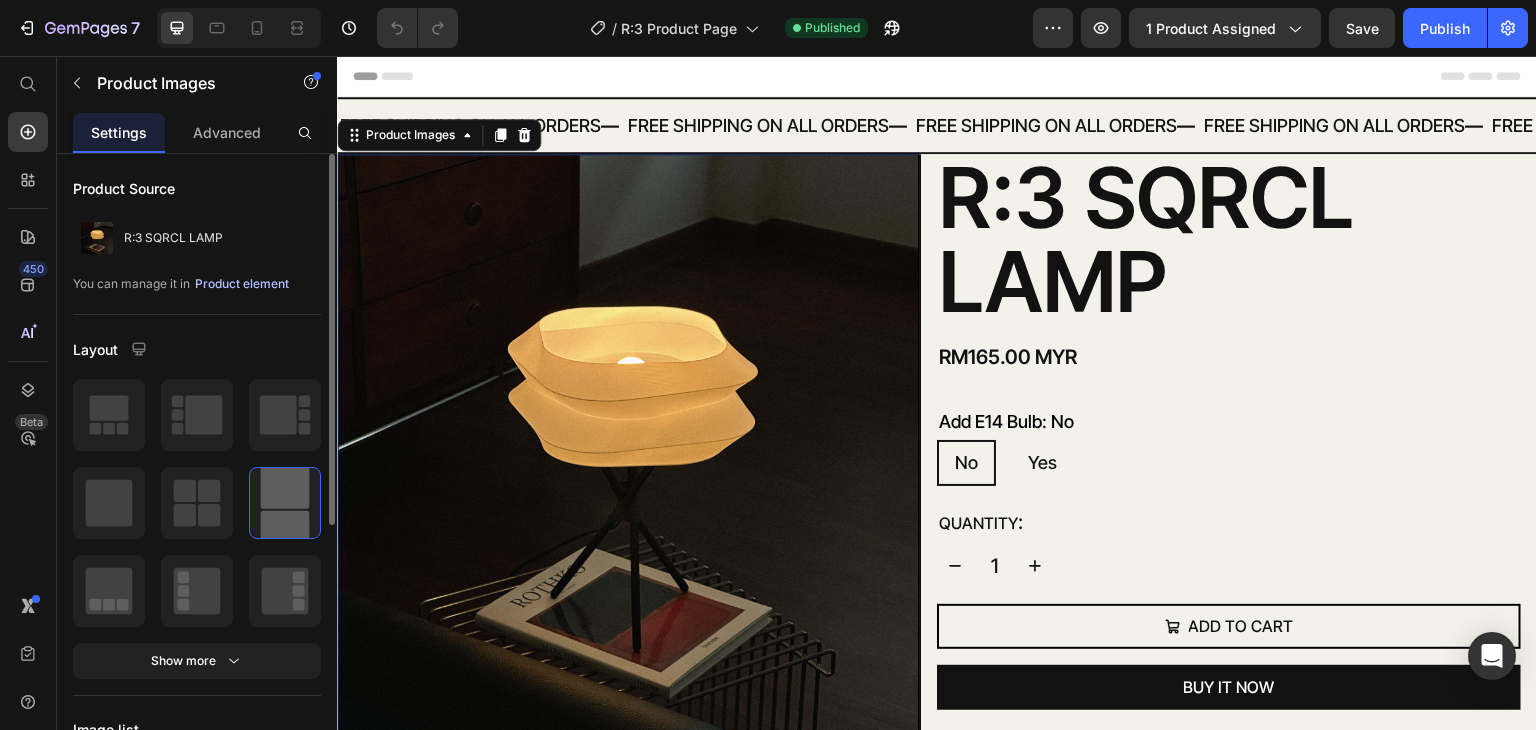 click on "Product element" at bounding box center (242, 284) 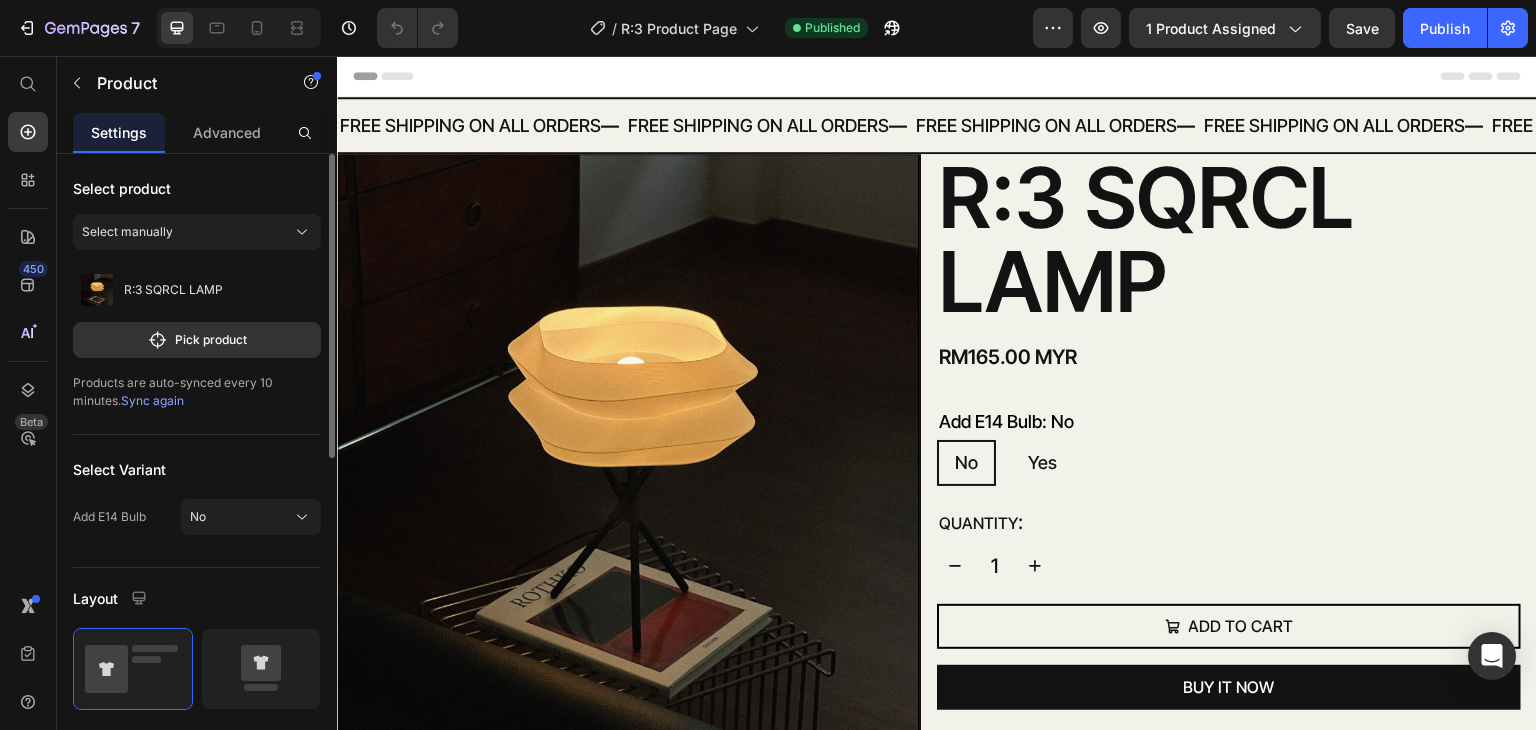 click on "Products are auto-synced every 10 minutes.  Sync again" at bounding box center (197, 392) 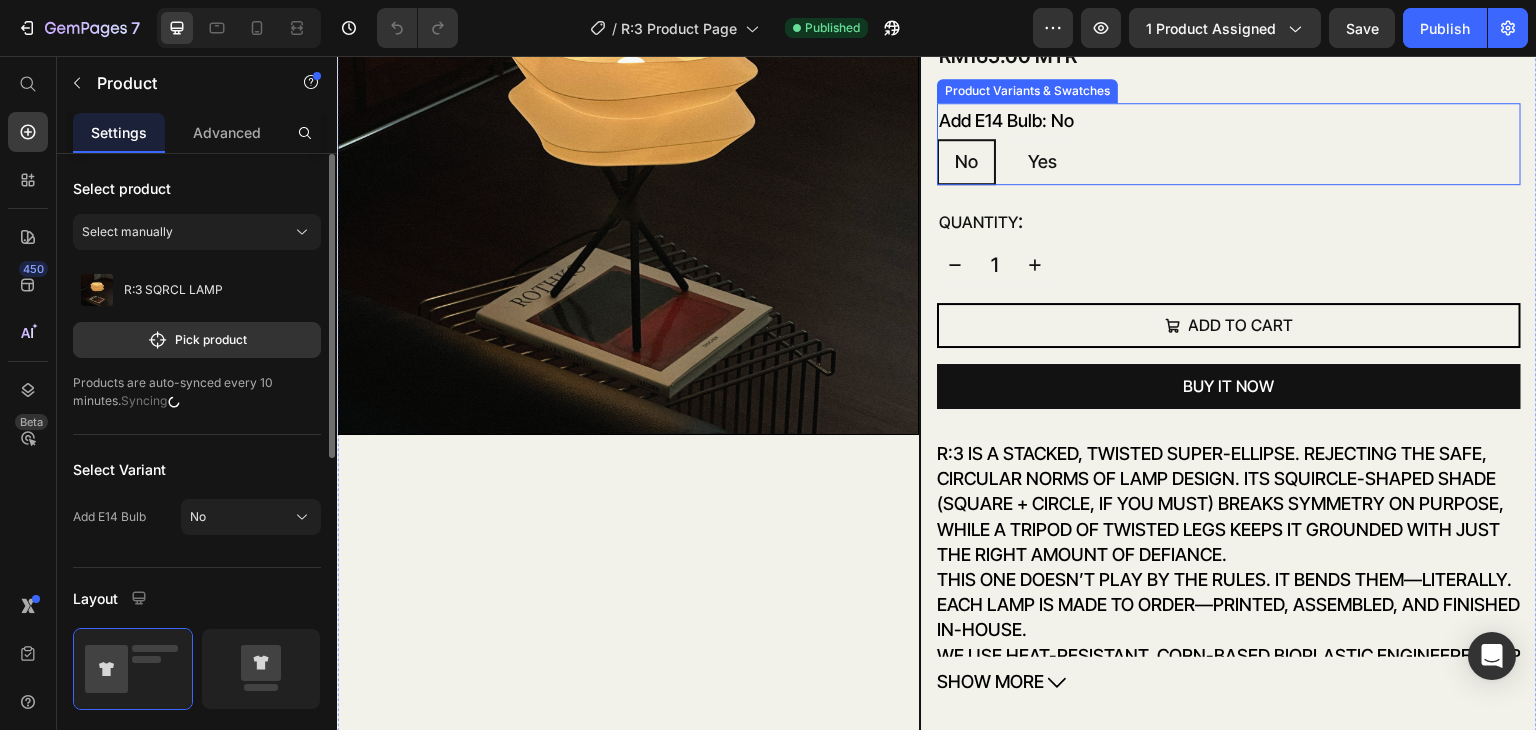 scroll, scrollTop: 400, scrollLeft: 0, axis: vertical 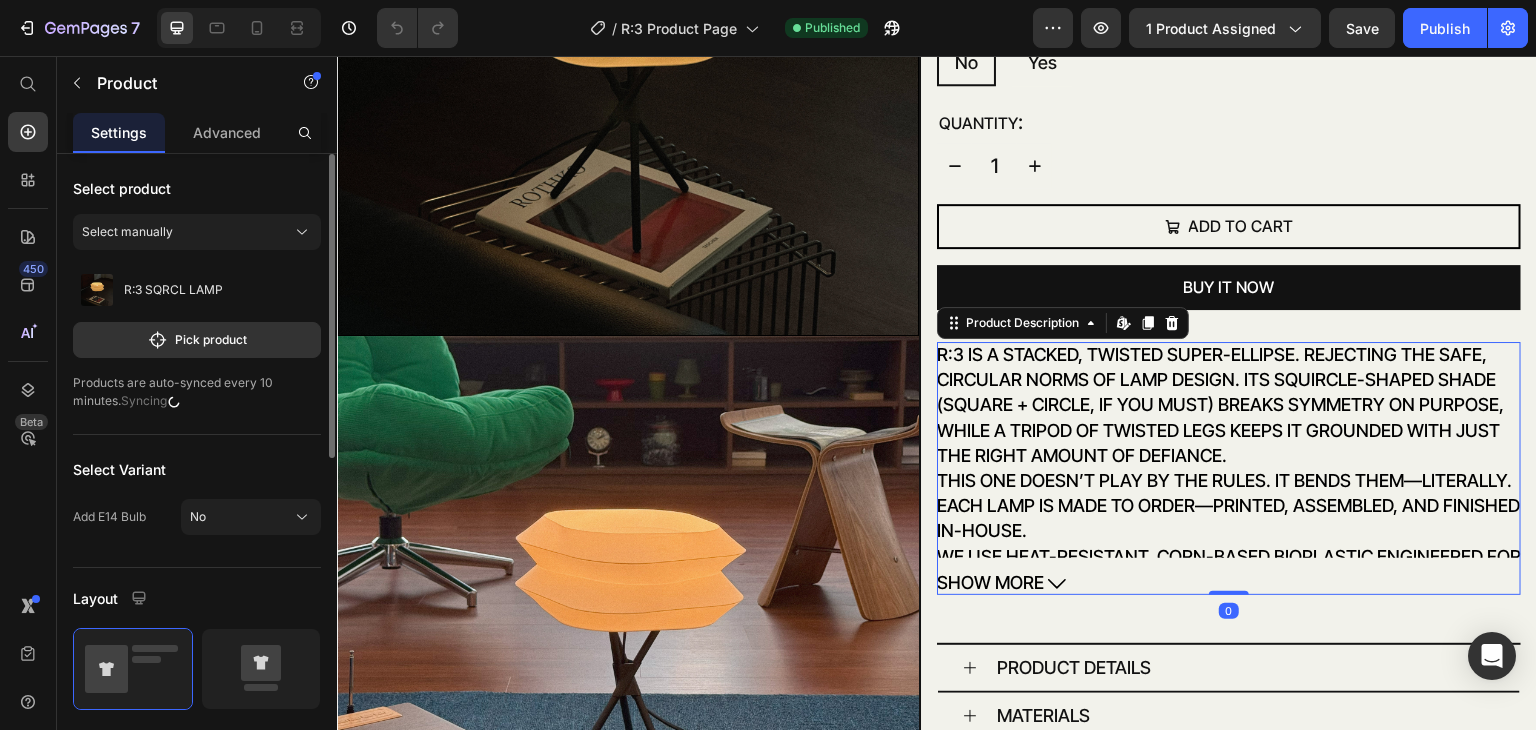 click on "SHOW MORE" at bounding box center [1229, 583] 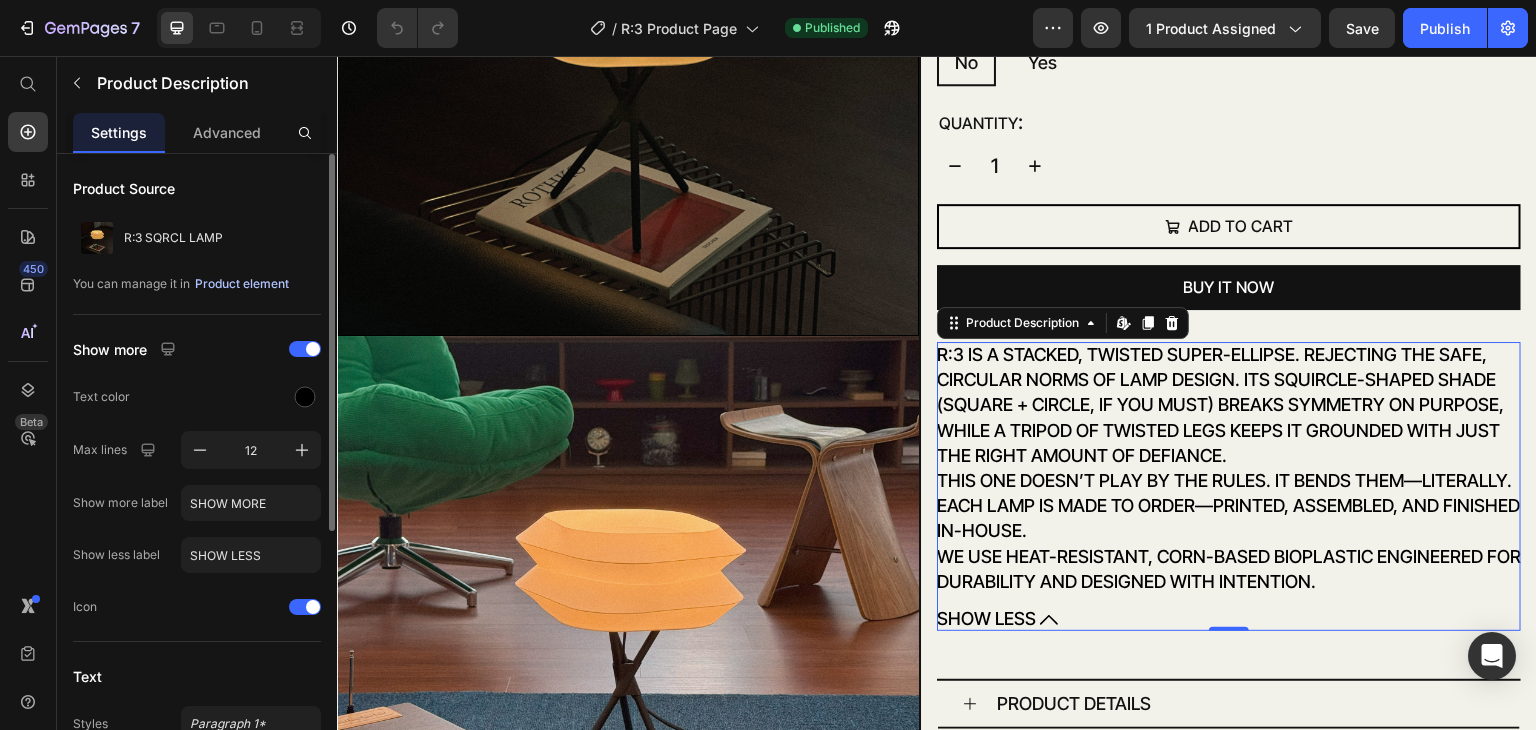 click on "Product element" at bounding box center [242, 284] 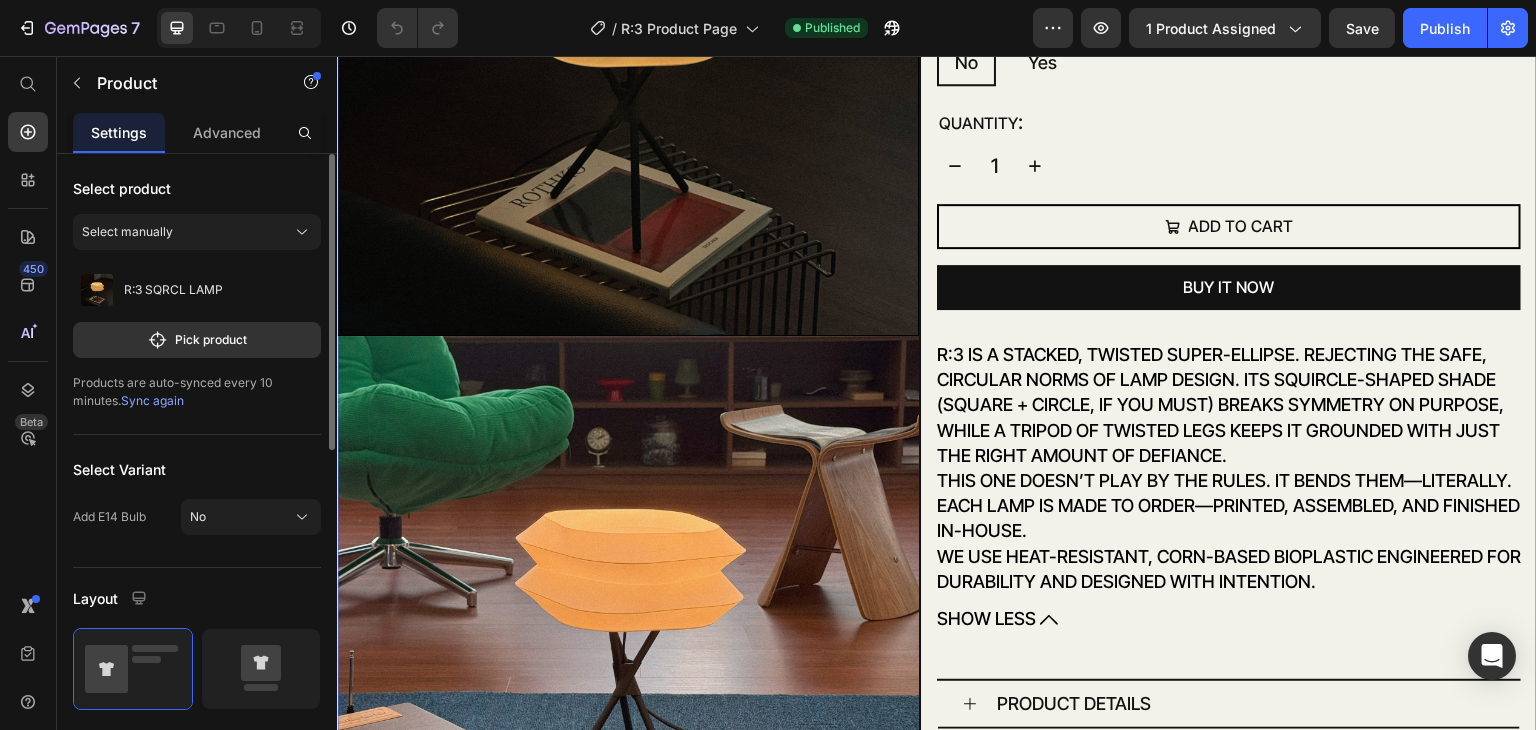click on "Sync again" at bounding box center (152, 400) 